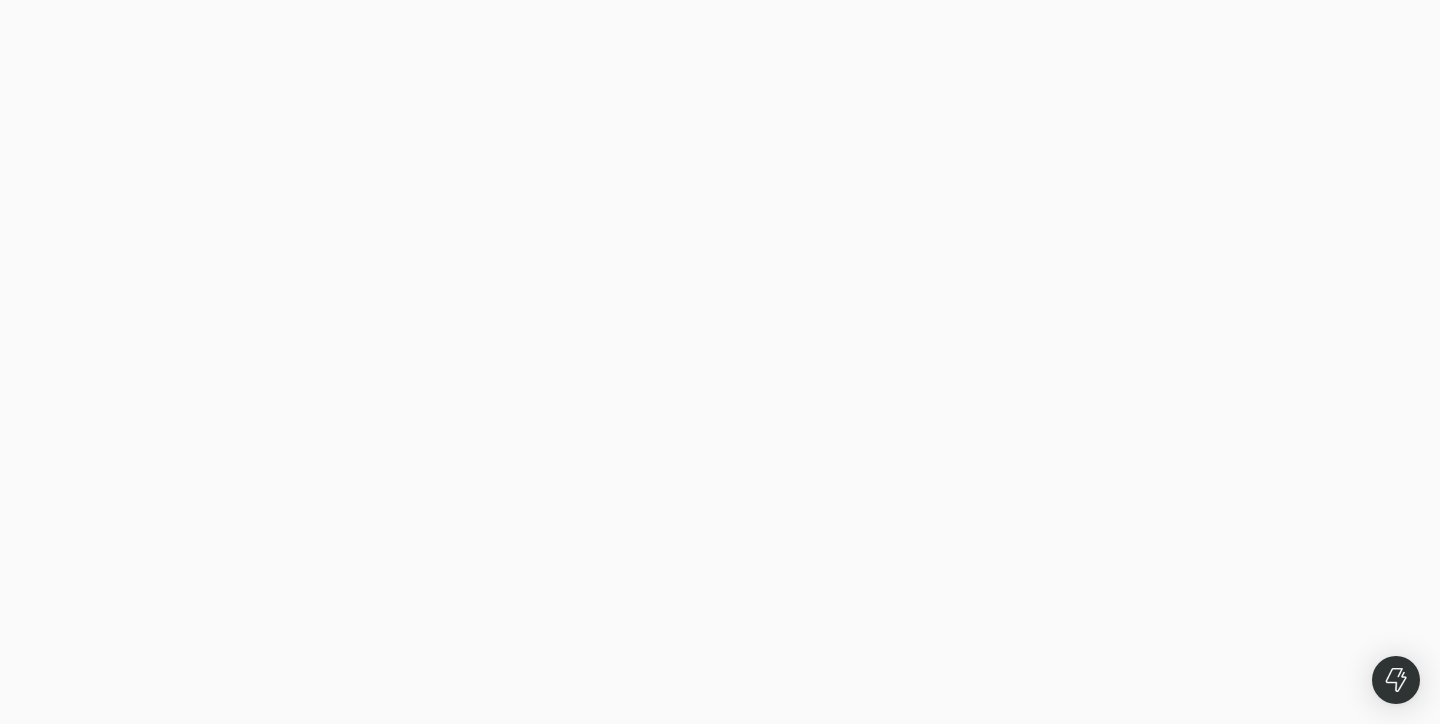 scroll, scrollTop: 0, scrollLeft: 0, axis: both 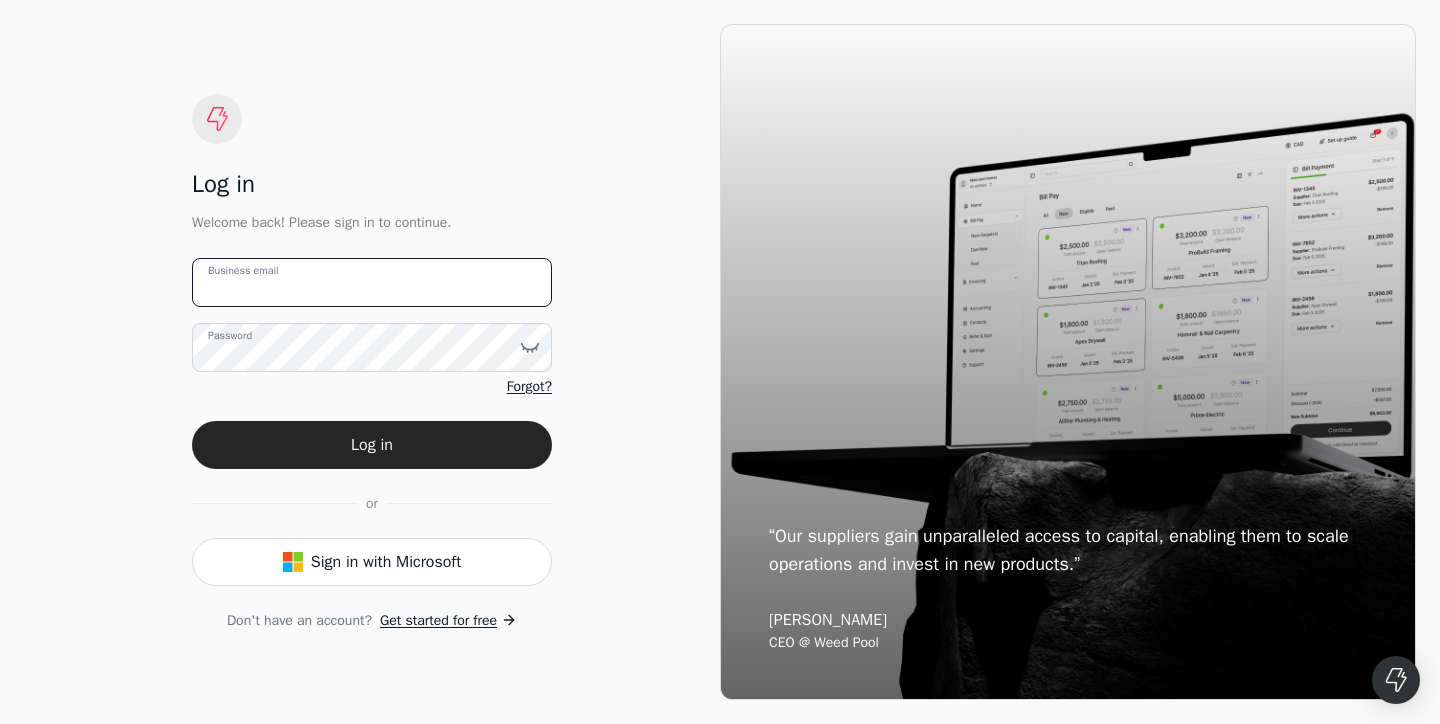 type on "Lovepreetg728@gmail.com" 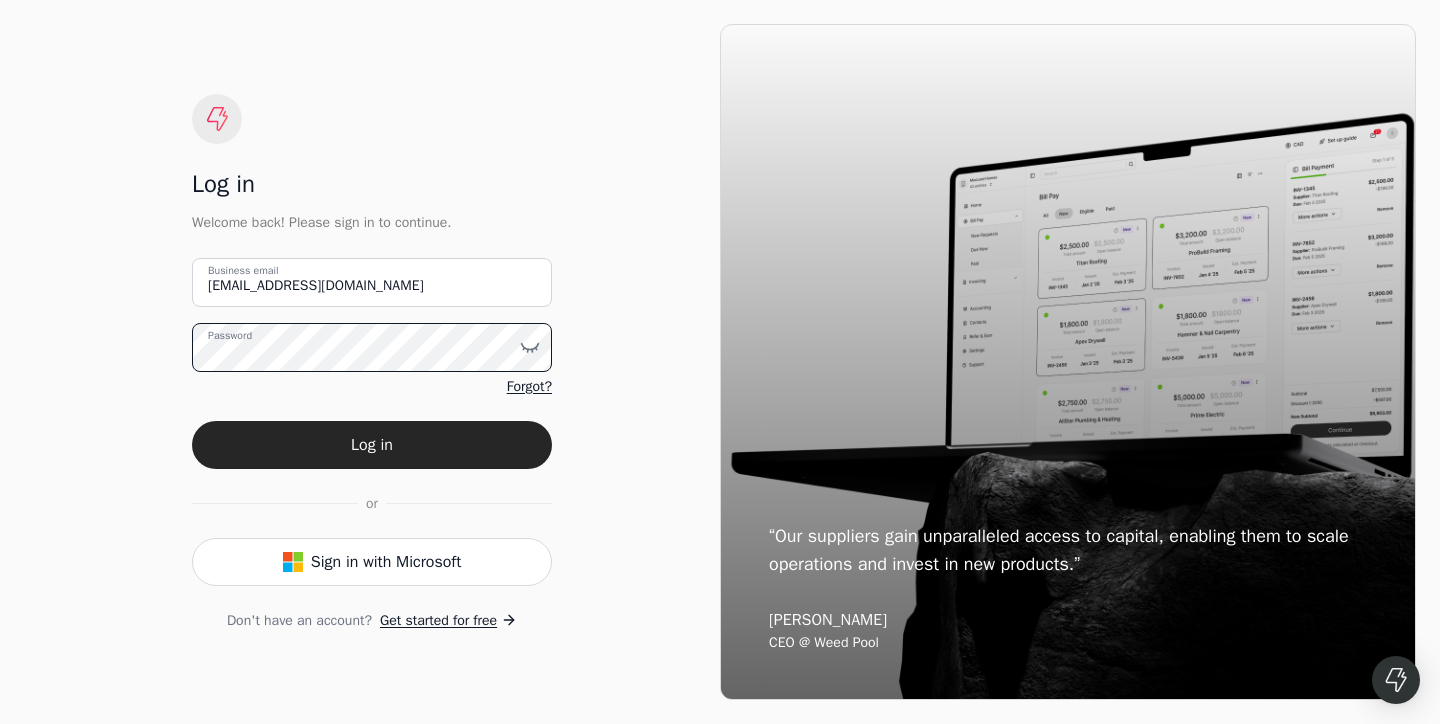 click on "Log in" at bounding box center (372, 445) 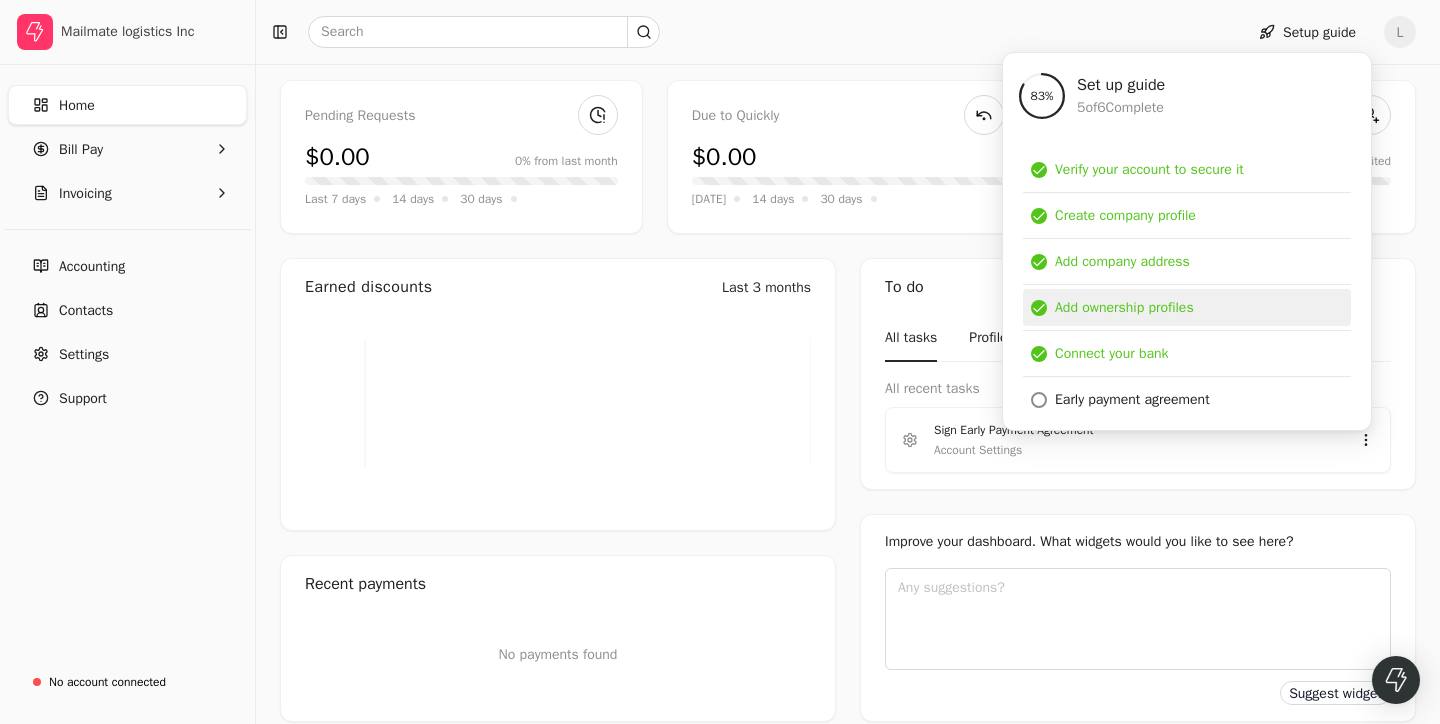 scroll, scrollTop: 186, scrollLeft: 0, axis: vertical 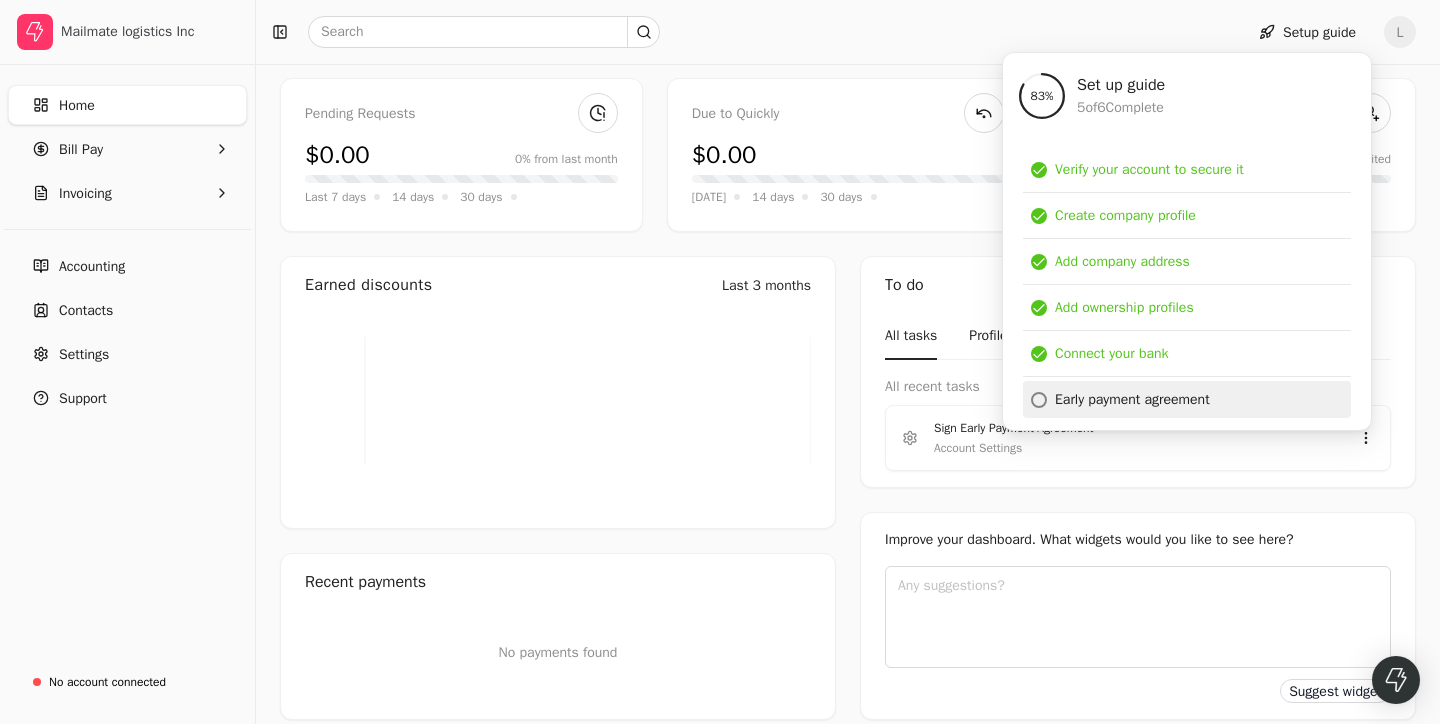 click on "Early payment agreement" at bounding box center [1132, 399] 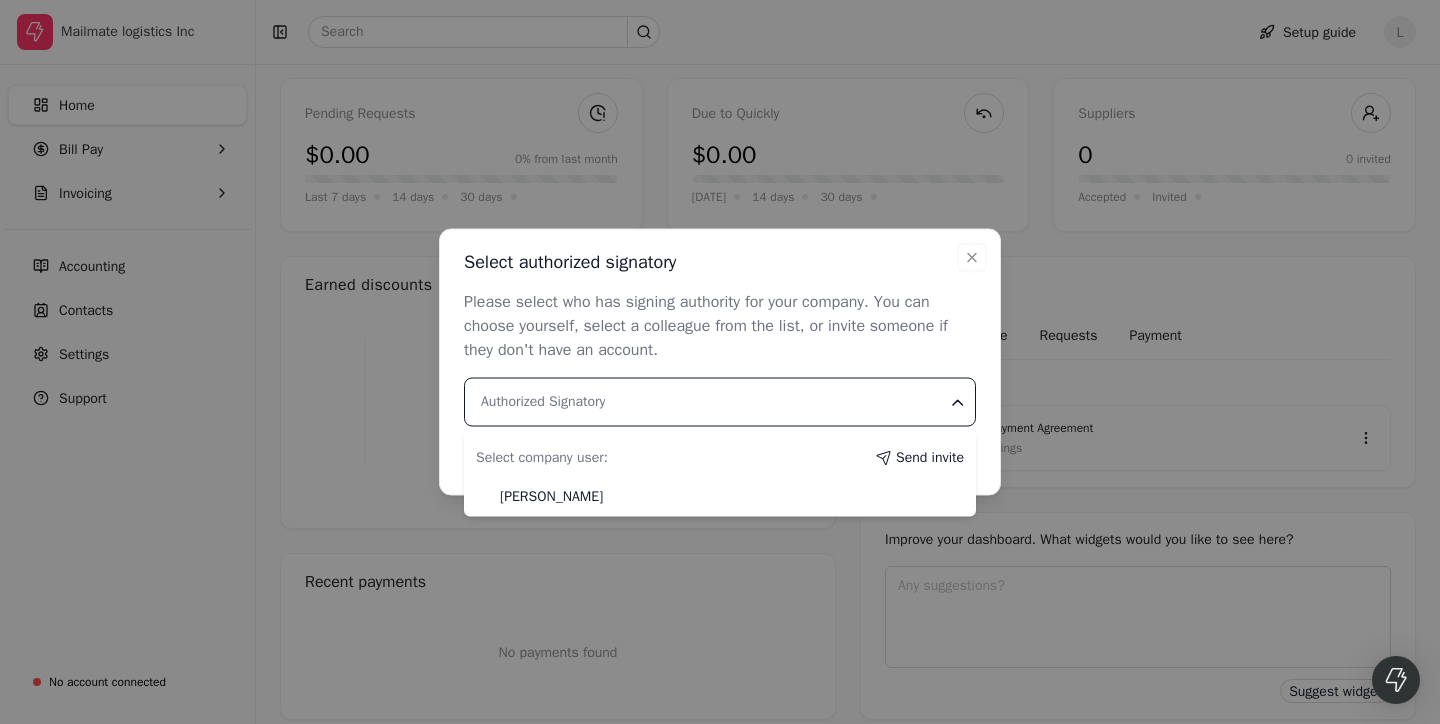 click on "Authorized Signatory" at bounding box center [720, 402] 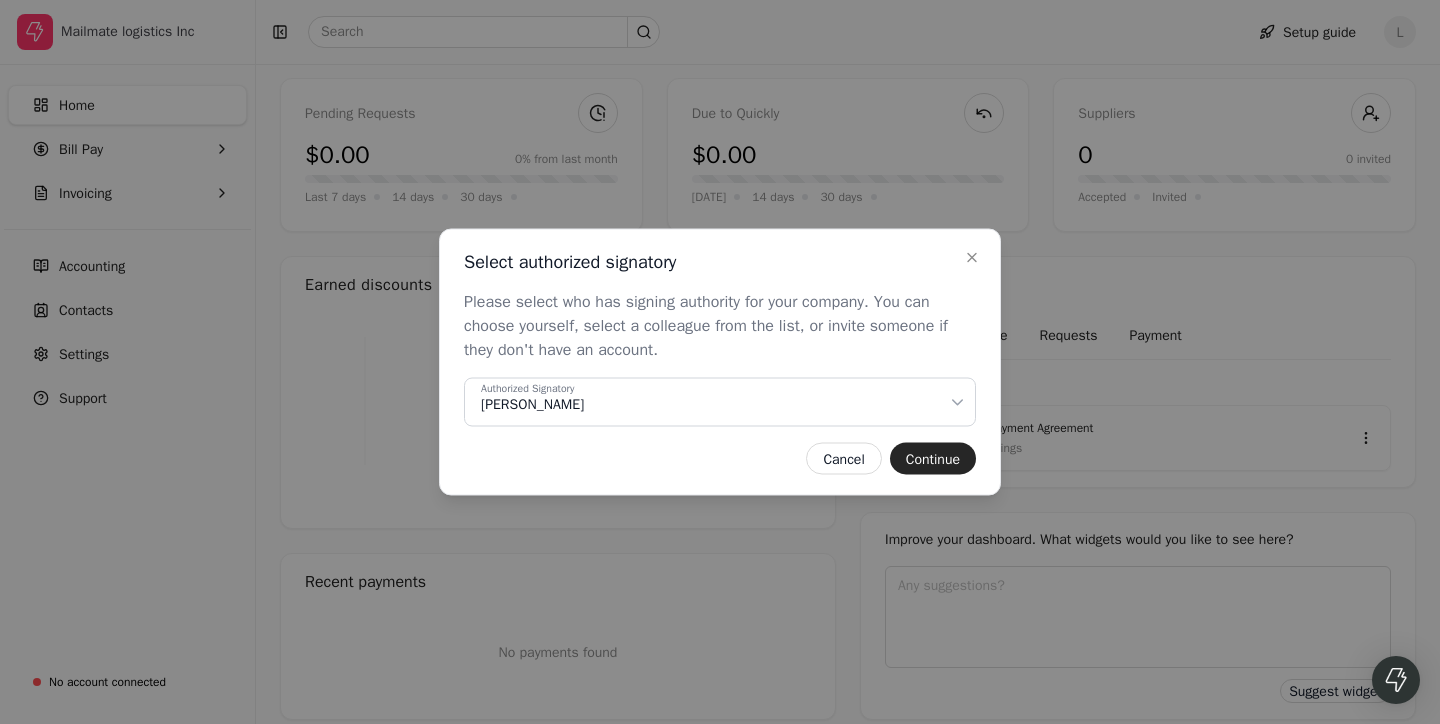 click on "Continue" at bounding box center (933, 459) 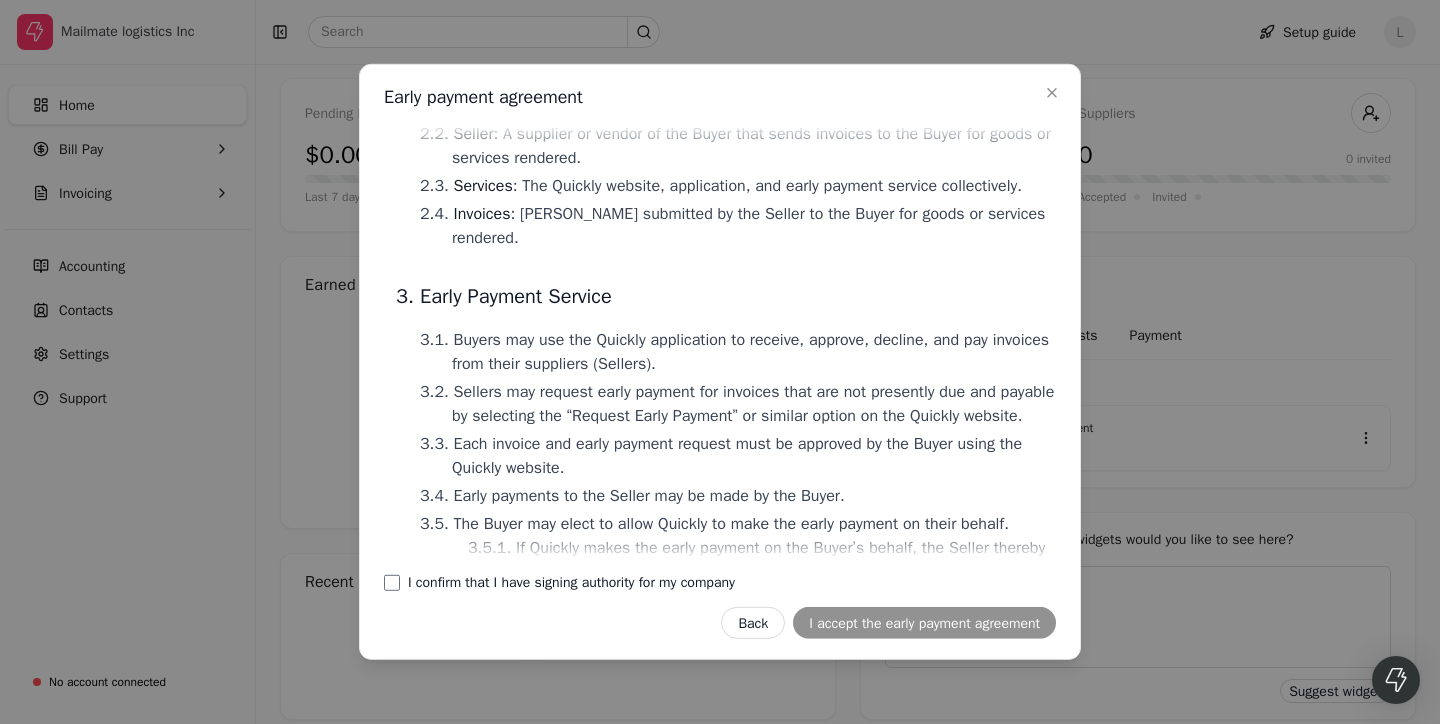 scroll, scrollTop: 374, scrollLeft: 0, axis: vertical 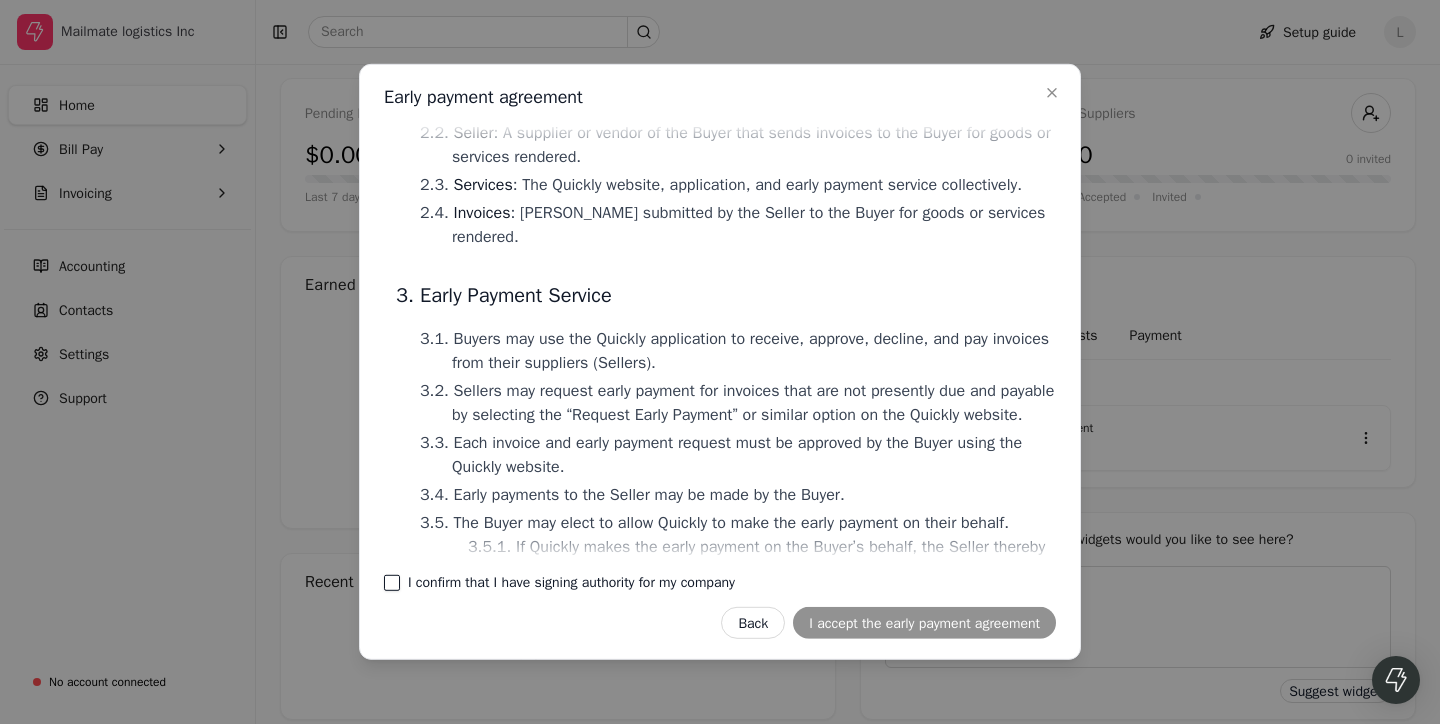 click on "I confirm that I have signing authority for my company" at bounding box center [392, 583] 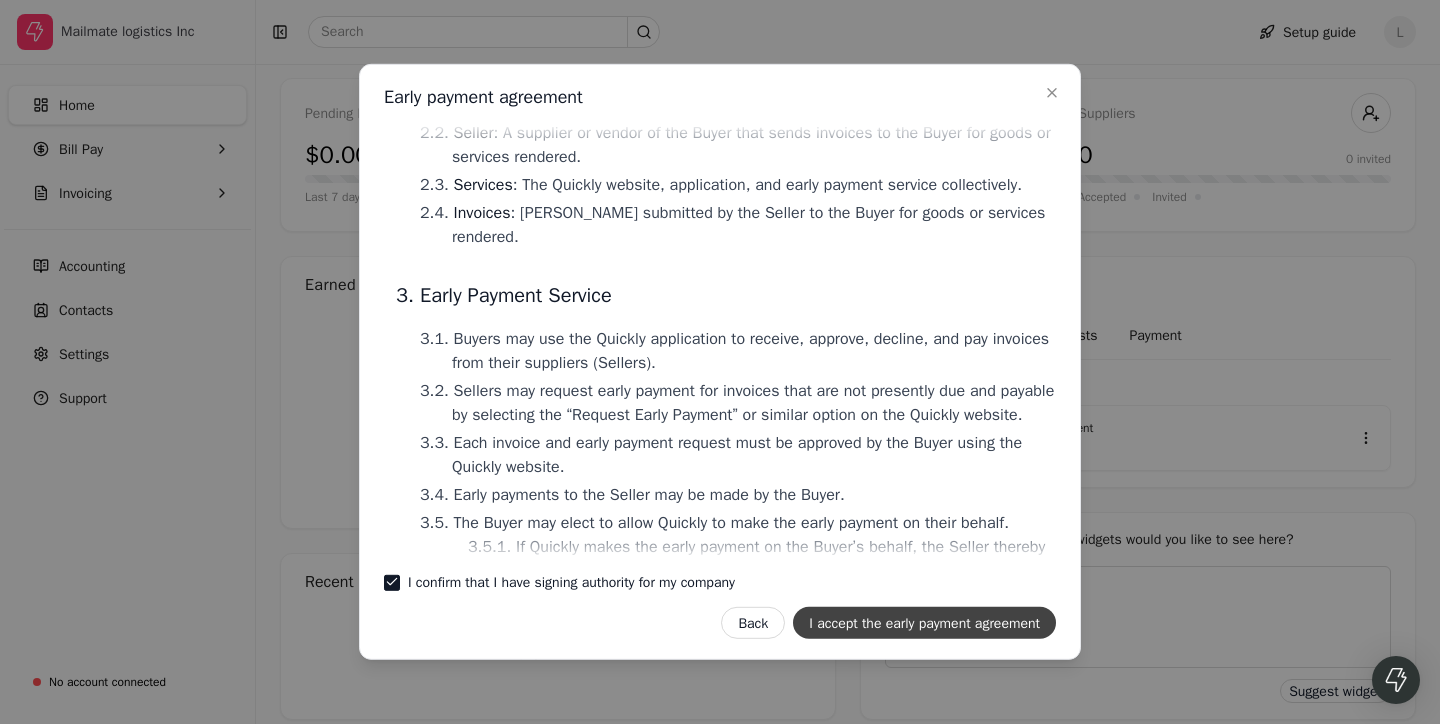 click on "I accept the early payment agreement" at bounding box center (924, 623) 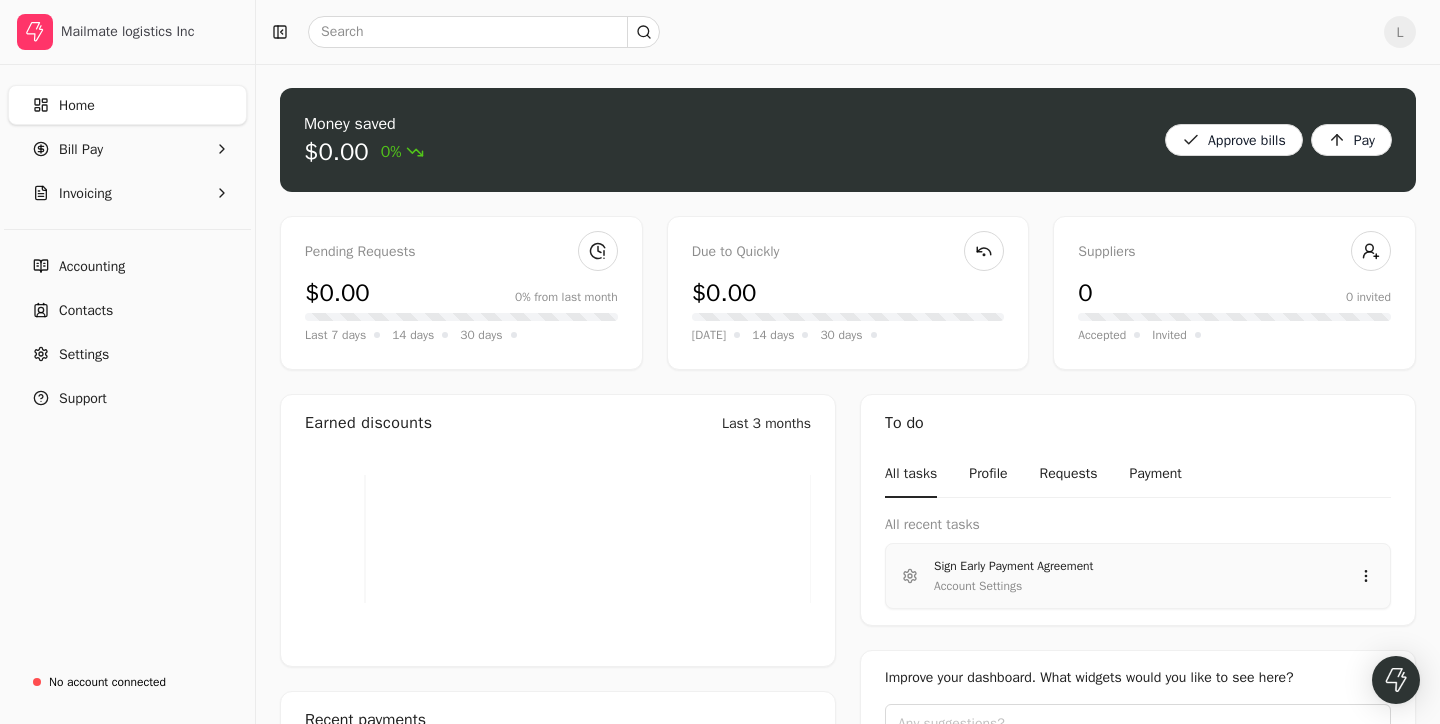 scroll, scrollTop: 0, scrollLeft: 0, axis: both 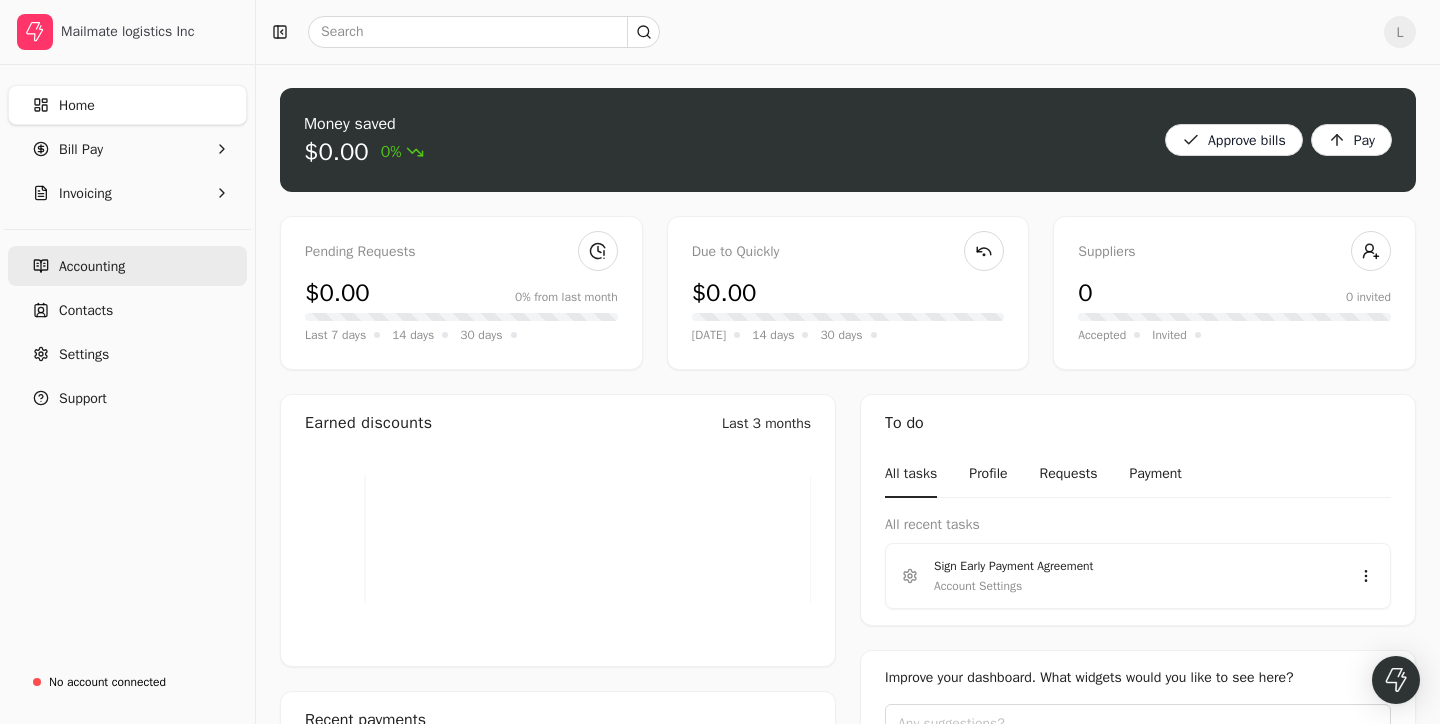 click on "Accounting" at bounding box center (127, 266) 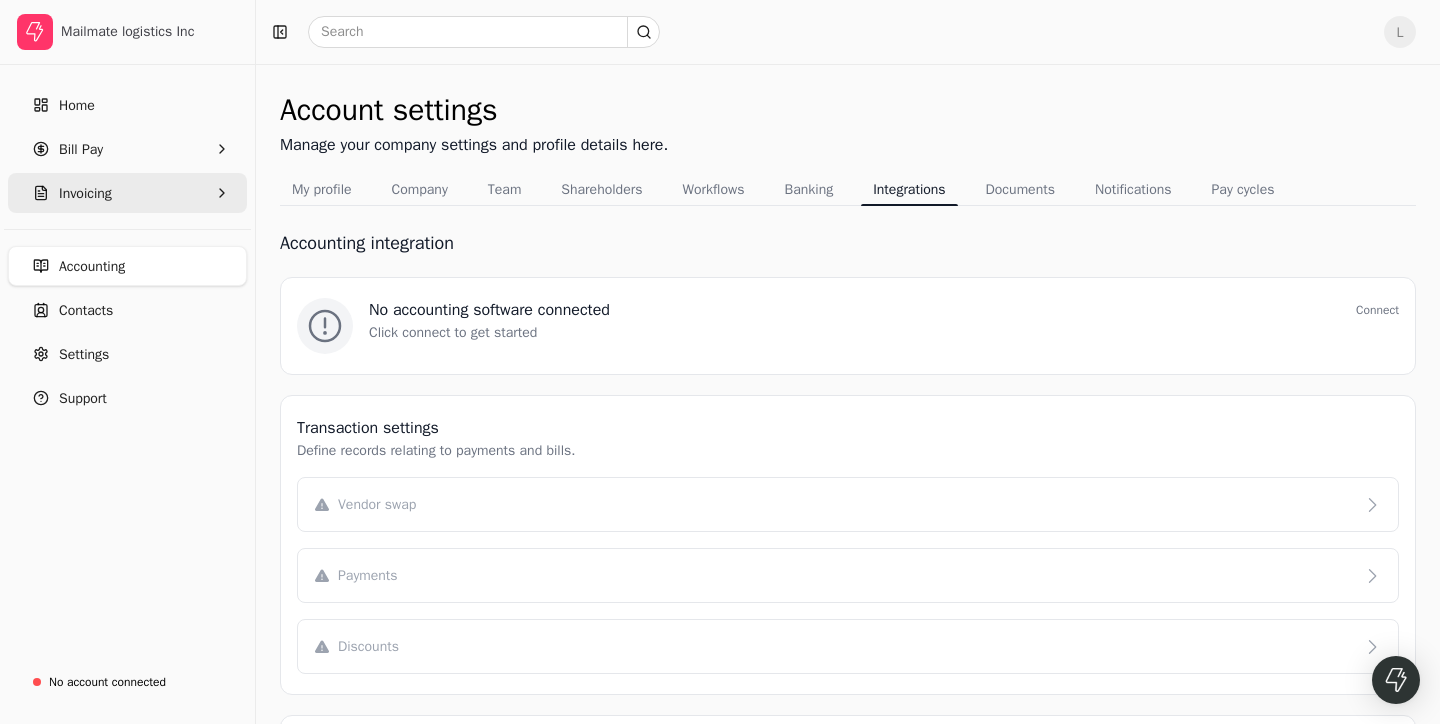 click on "Invoicing" at bounding box center (127, 193) 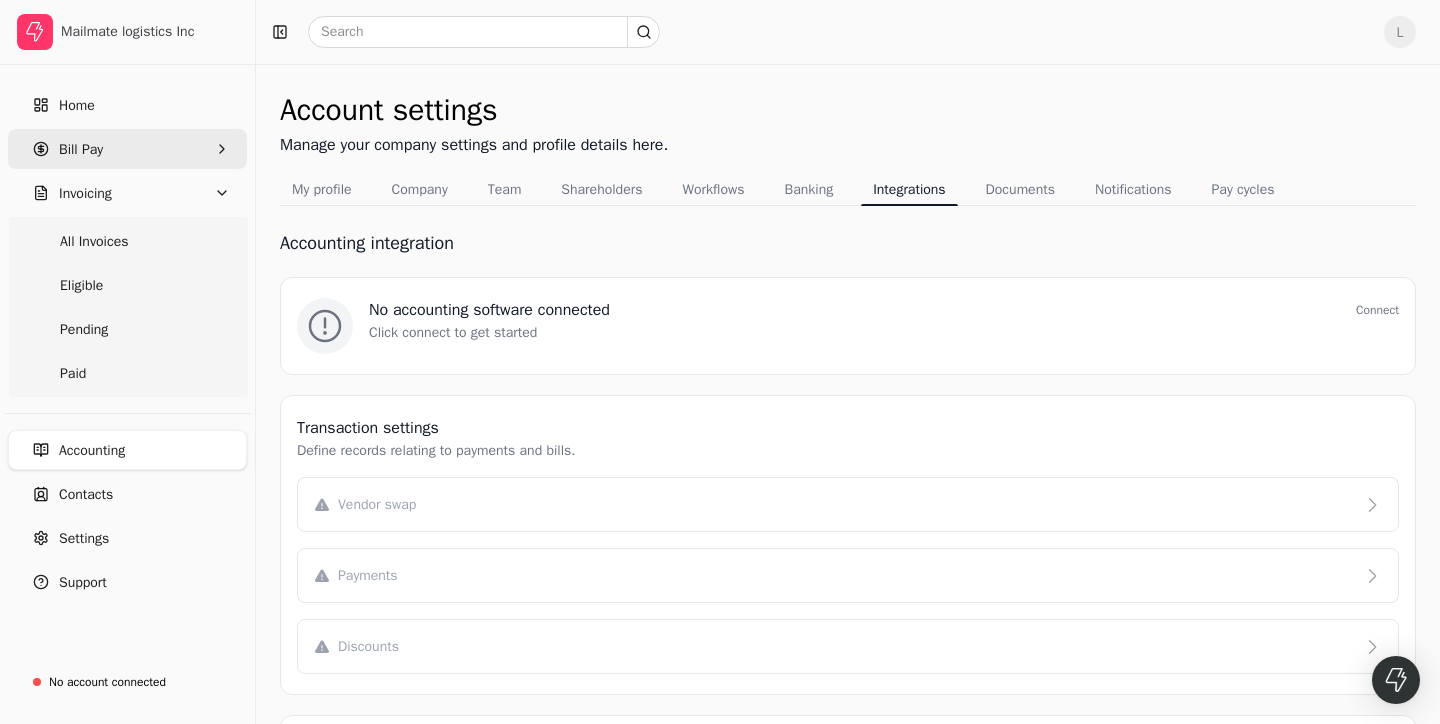 click on "Bill Pay" at bounding box center (127, 149) 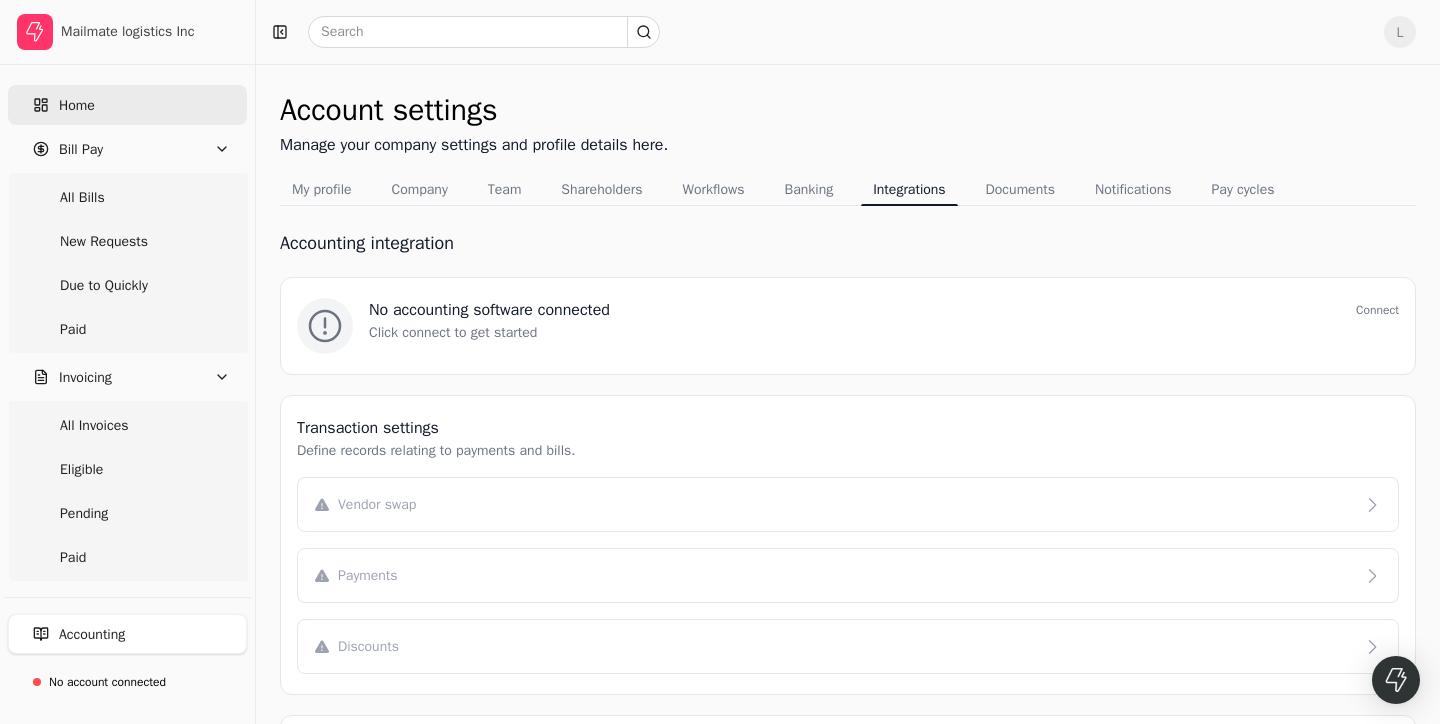 click on "Home" at bounding box center (127, 105) 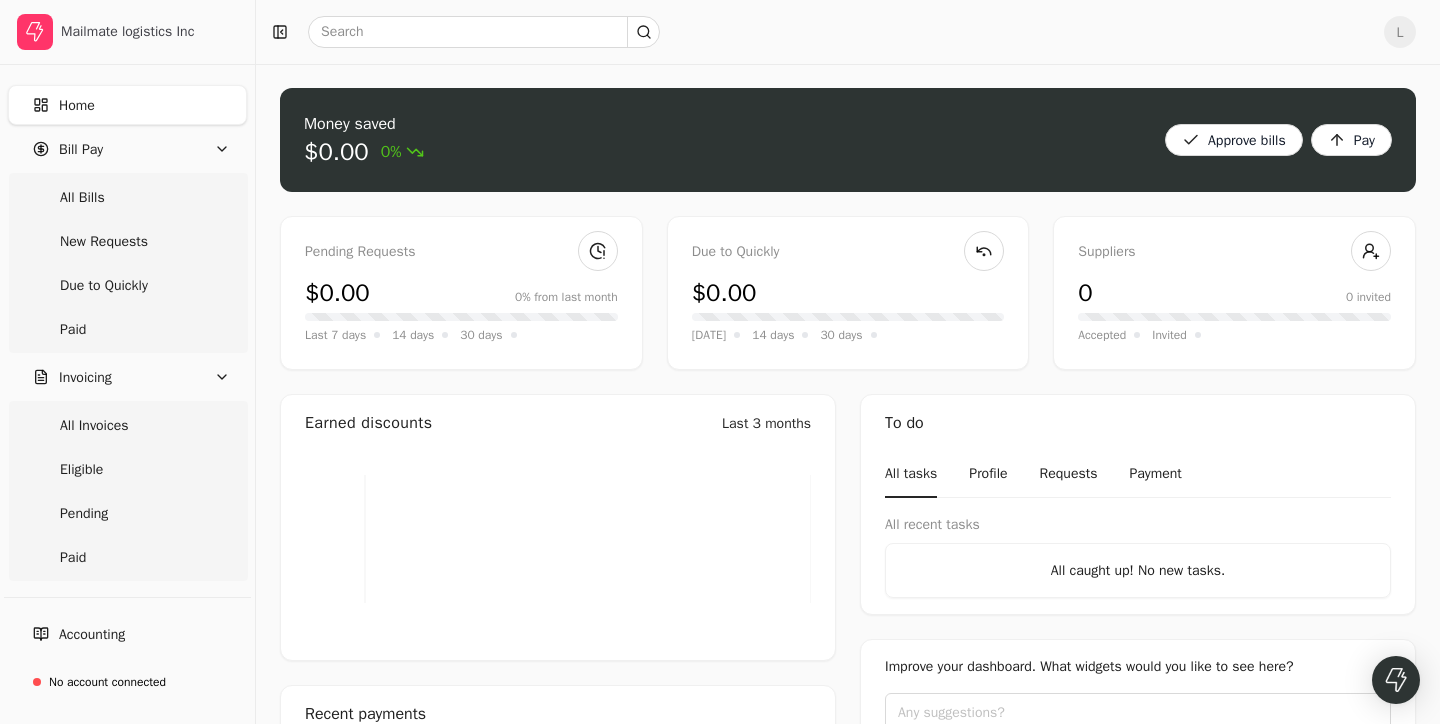 scroll, scrollTop: 0, scrollLeft: 0, axis: both 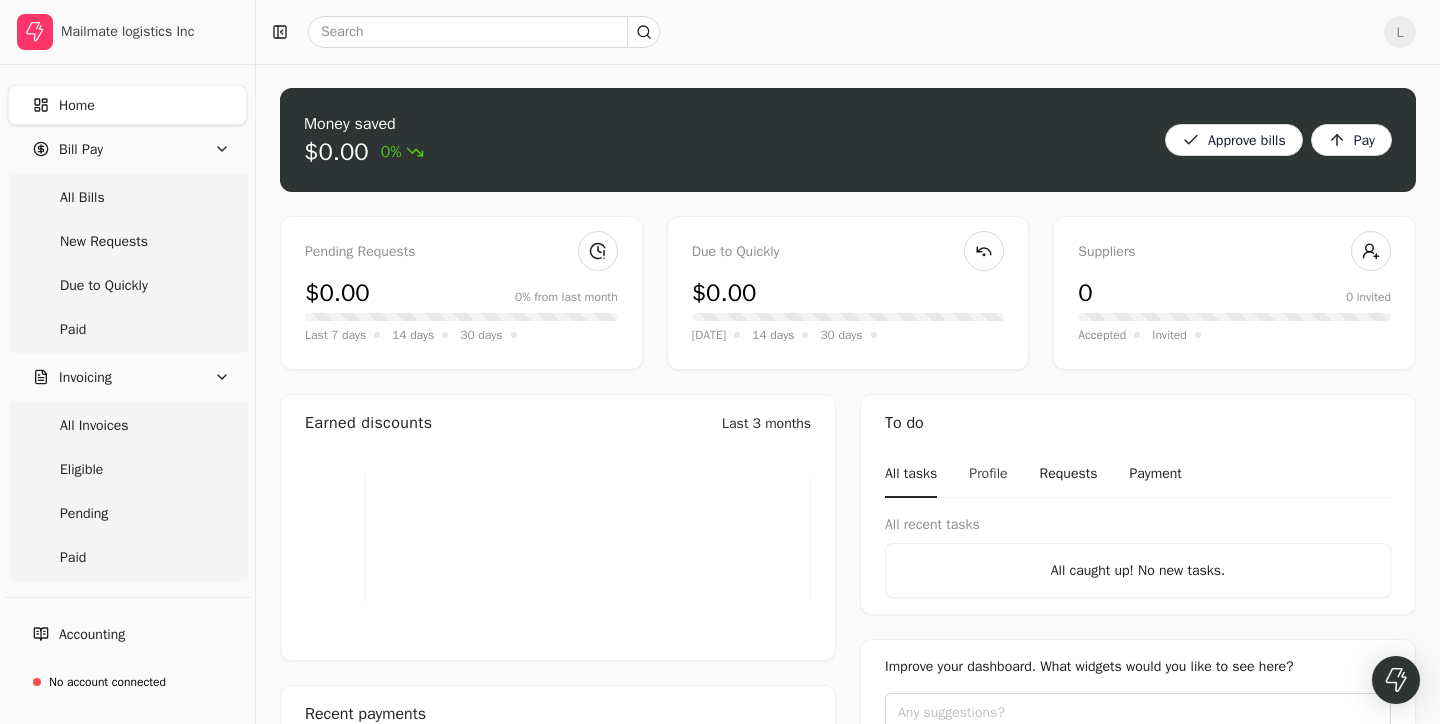 click on "Profile" at bounding box center (988, 474) 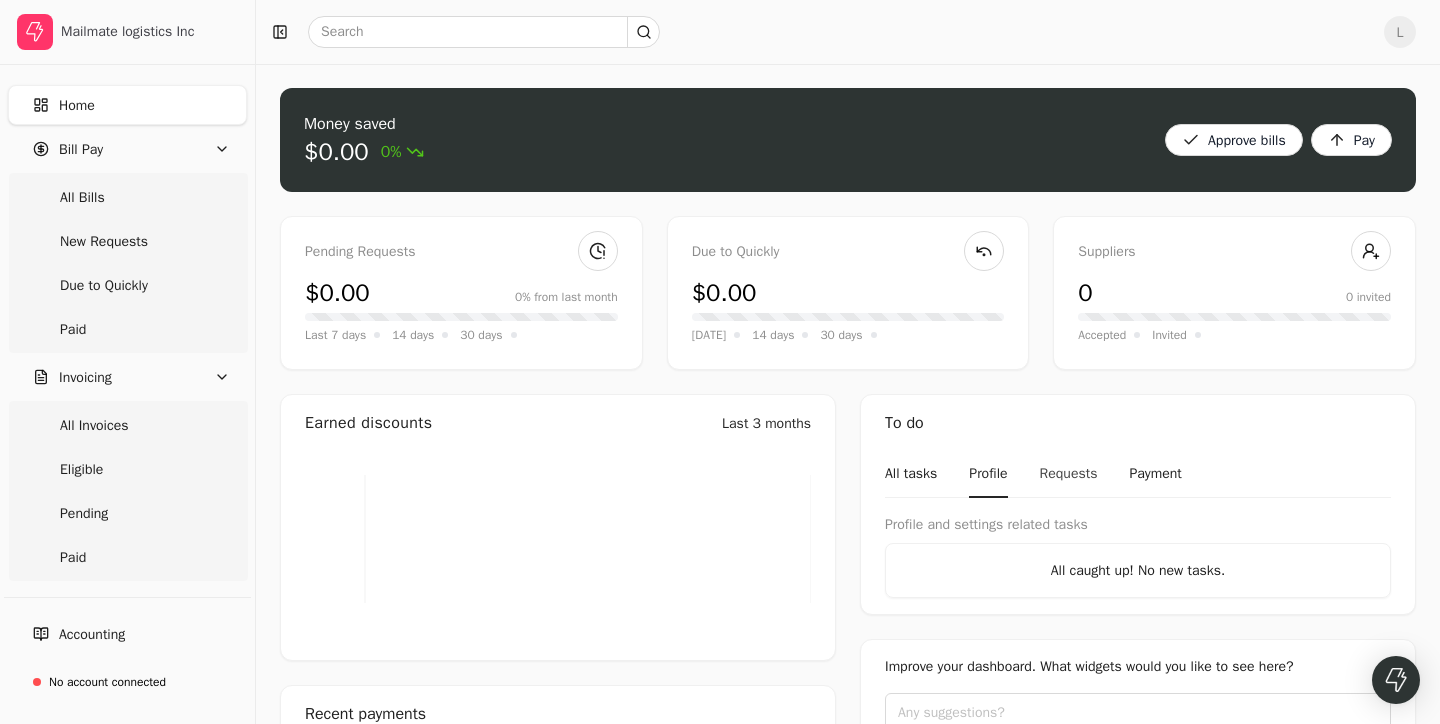 click on "Requests" at bounding box center [1069, 474] 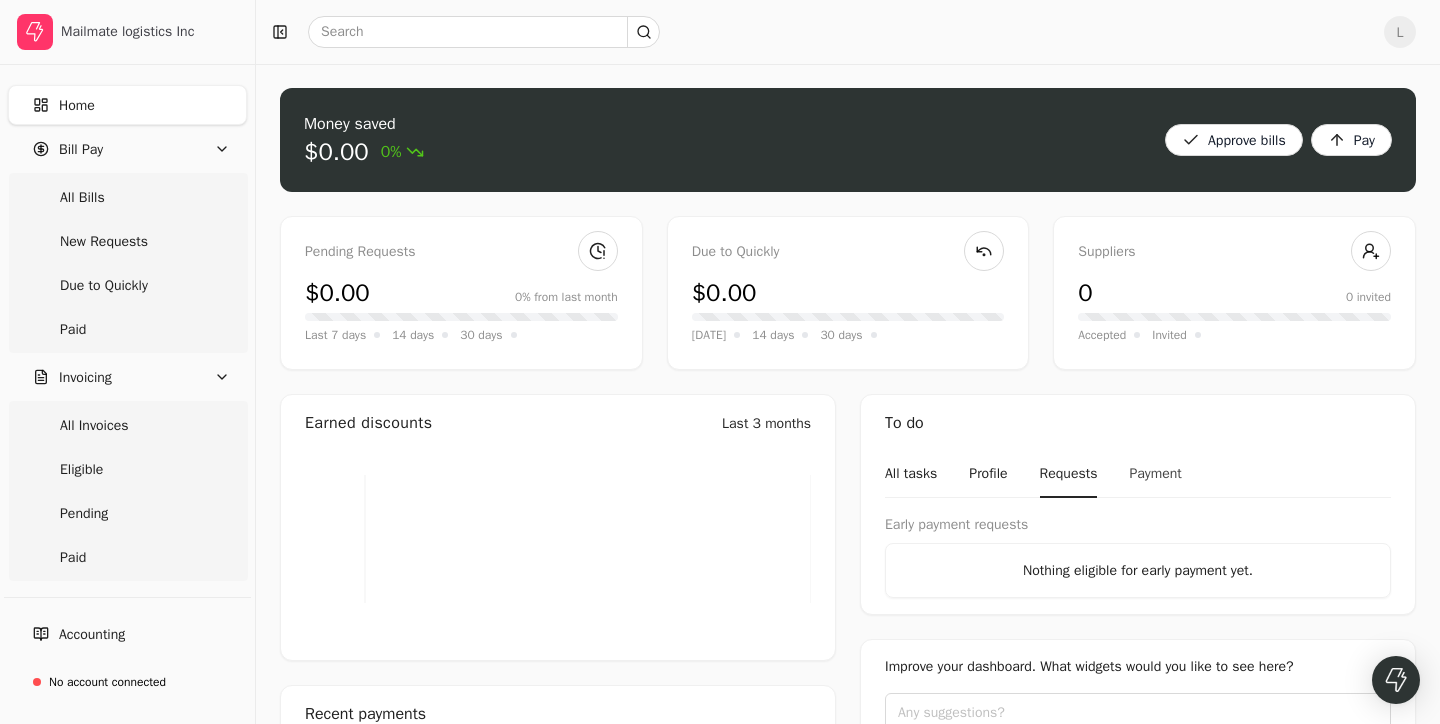 click on "Payment" at bounding box center [1155, 474] 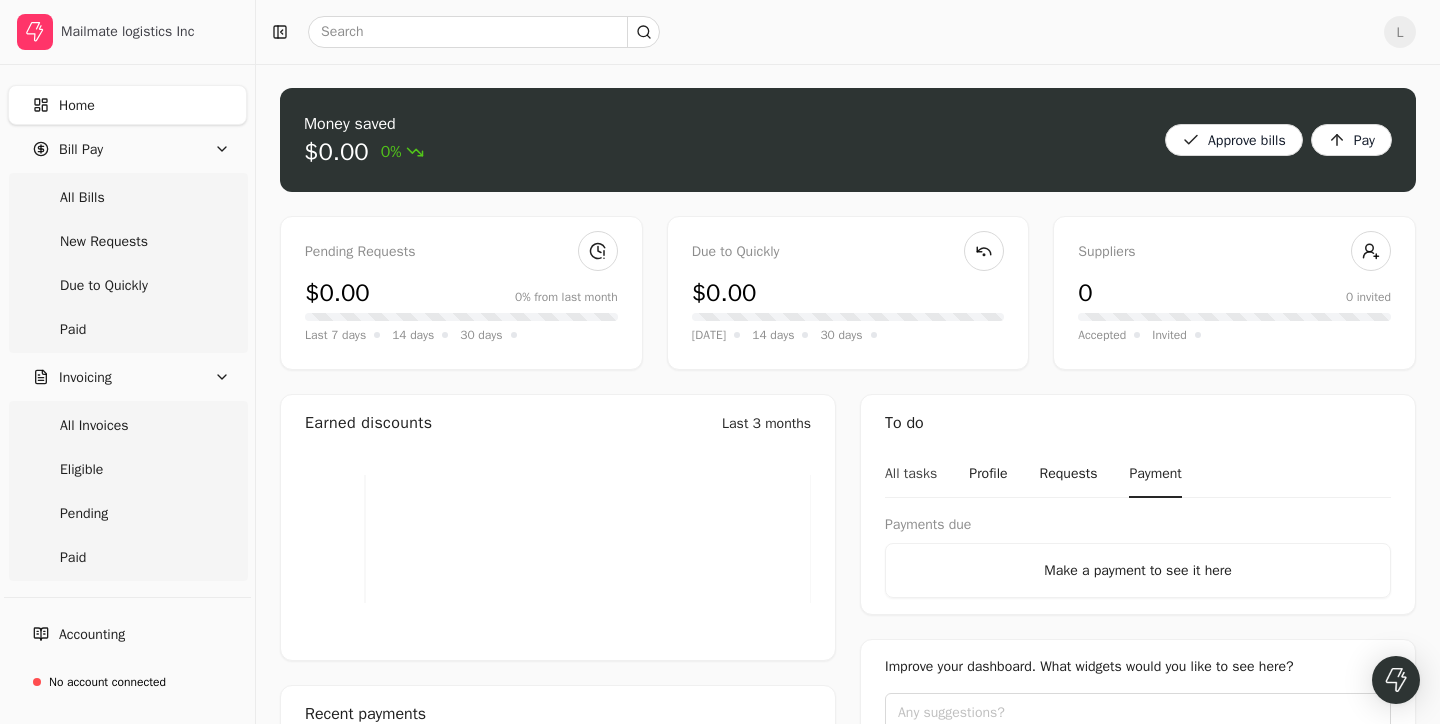 click on "All tasks" at bounding box center (911, 474) 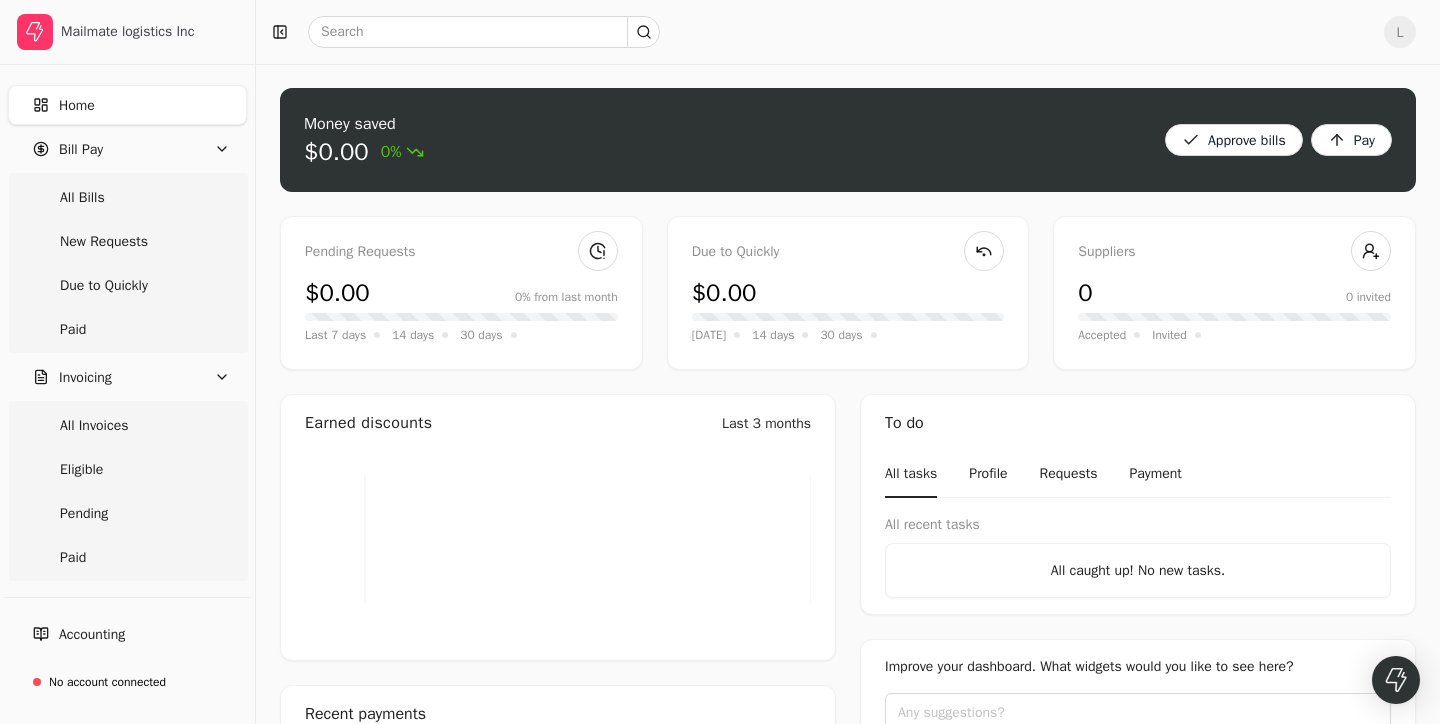 click on "0%" at bounding box center [402, 152] 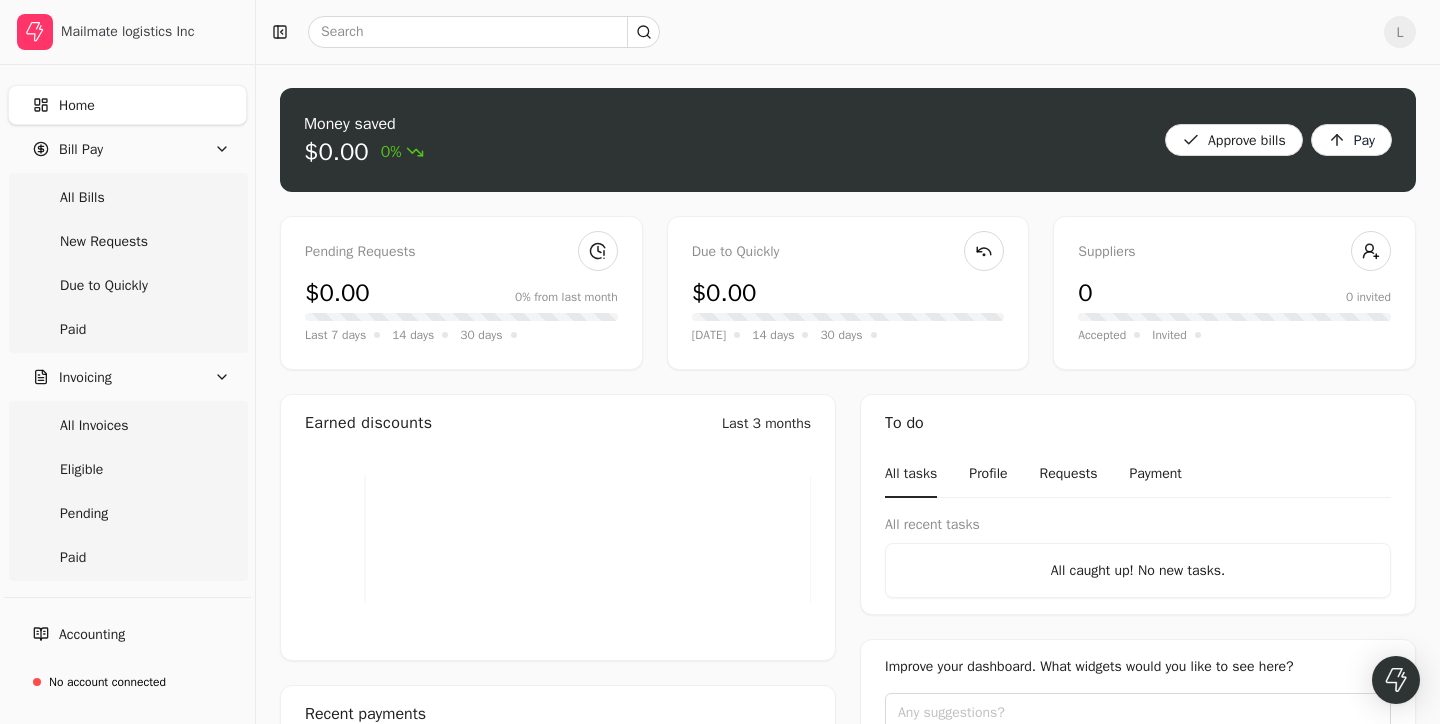 click on "Approve bills" at bounding box center (1234, 140) 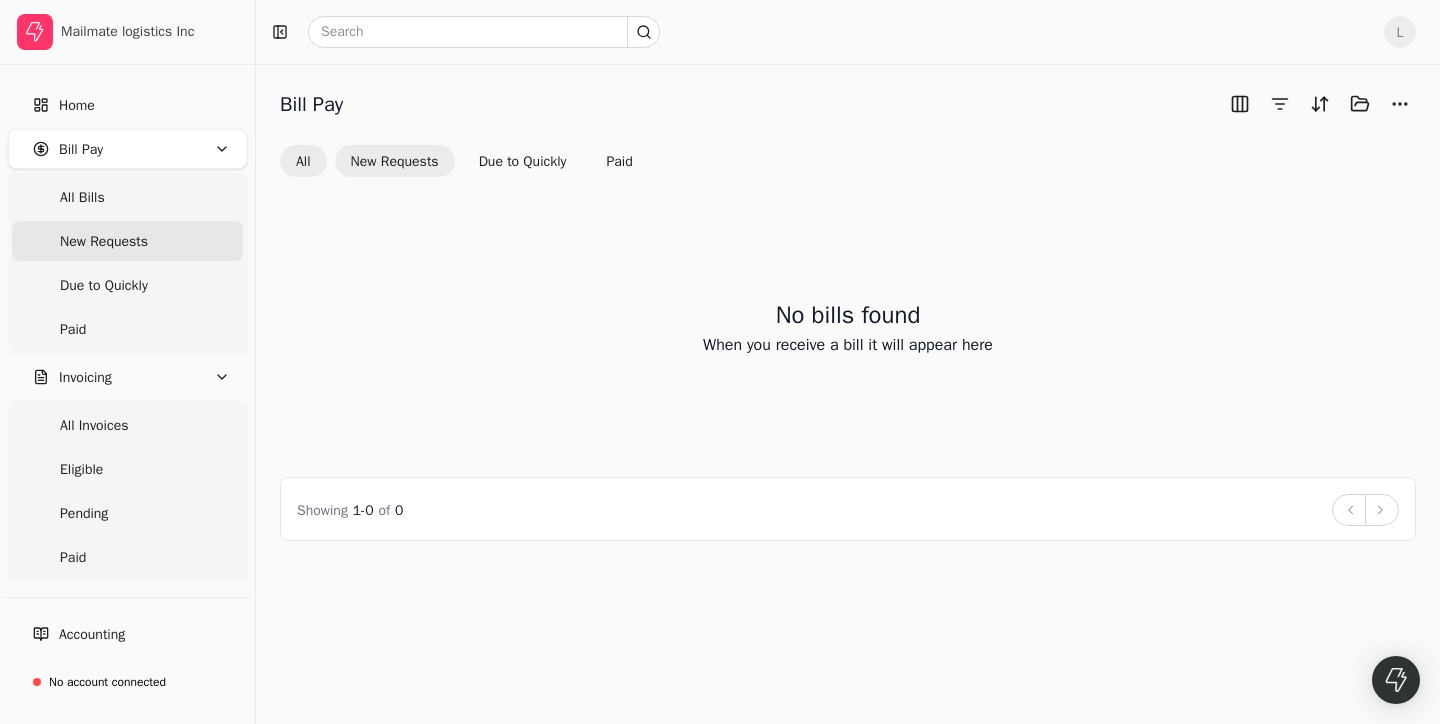 click on "All" at bounding box center (303, 161) 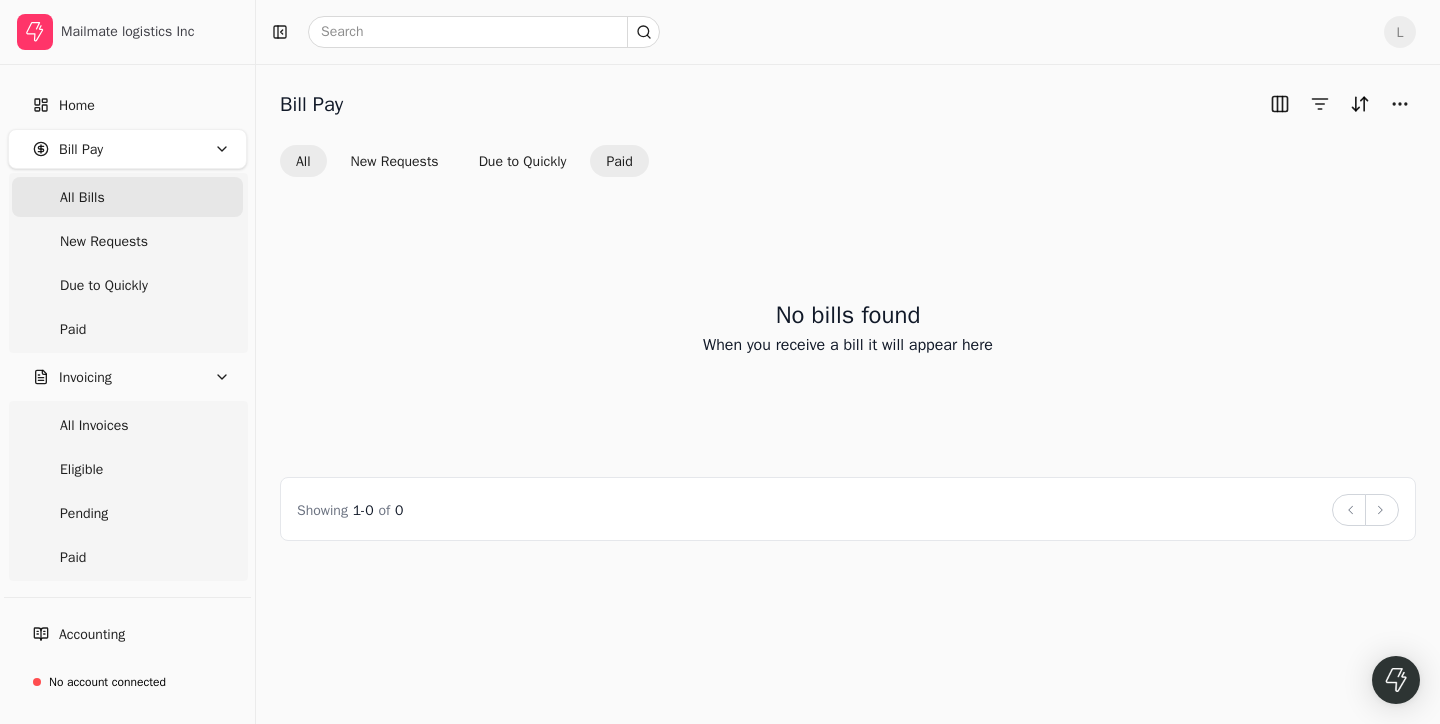click on "Paid" at bounding box center [619, 161] 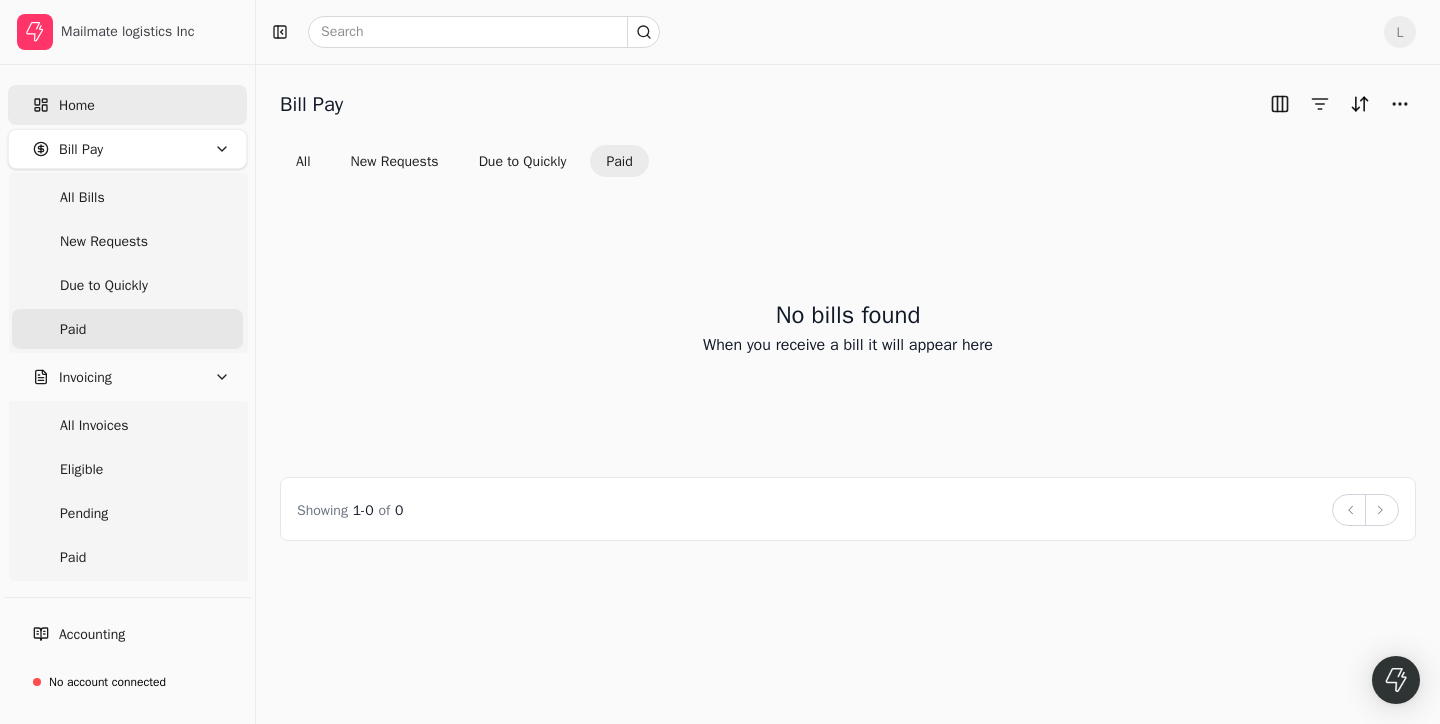 click on "Home" at bounding box center [127, 105] 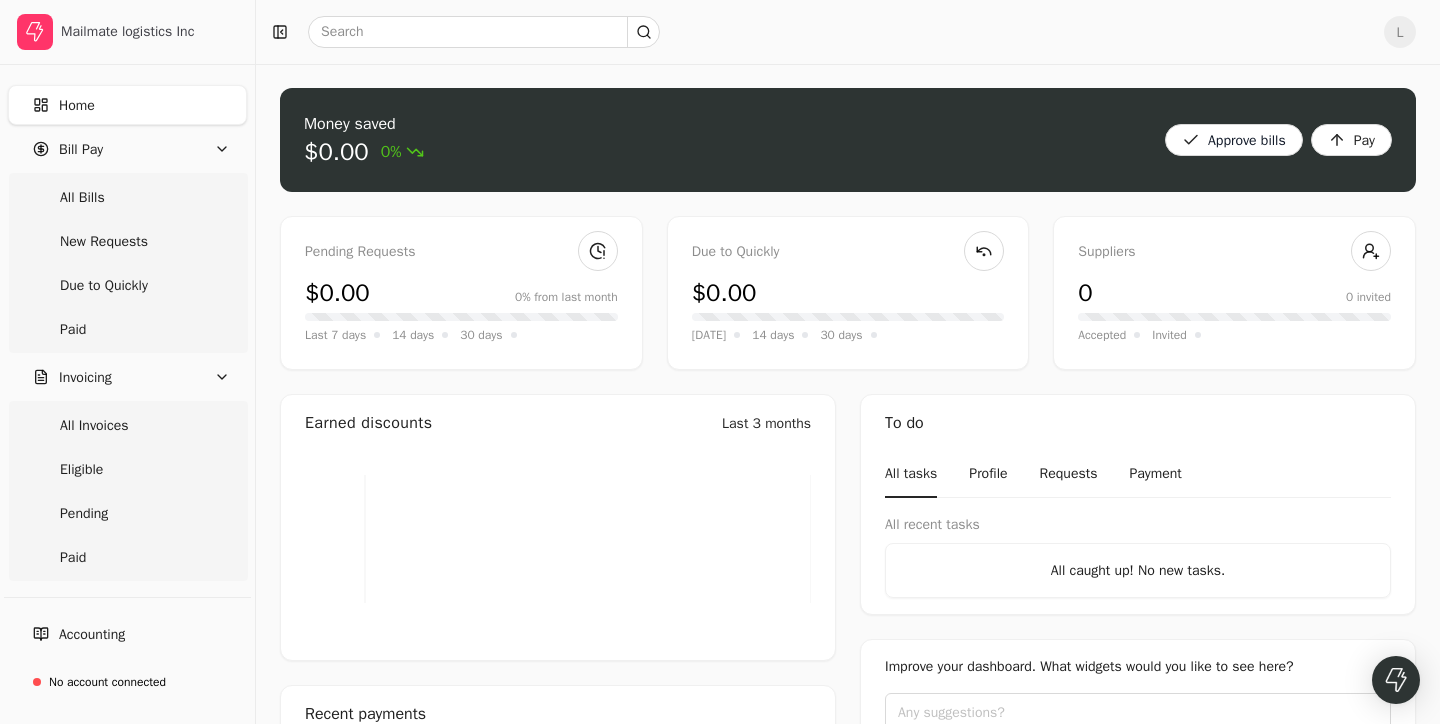 click on "Pay" at bounding box center [1351, 140] 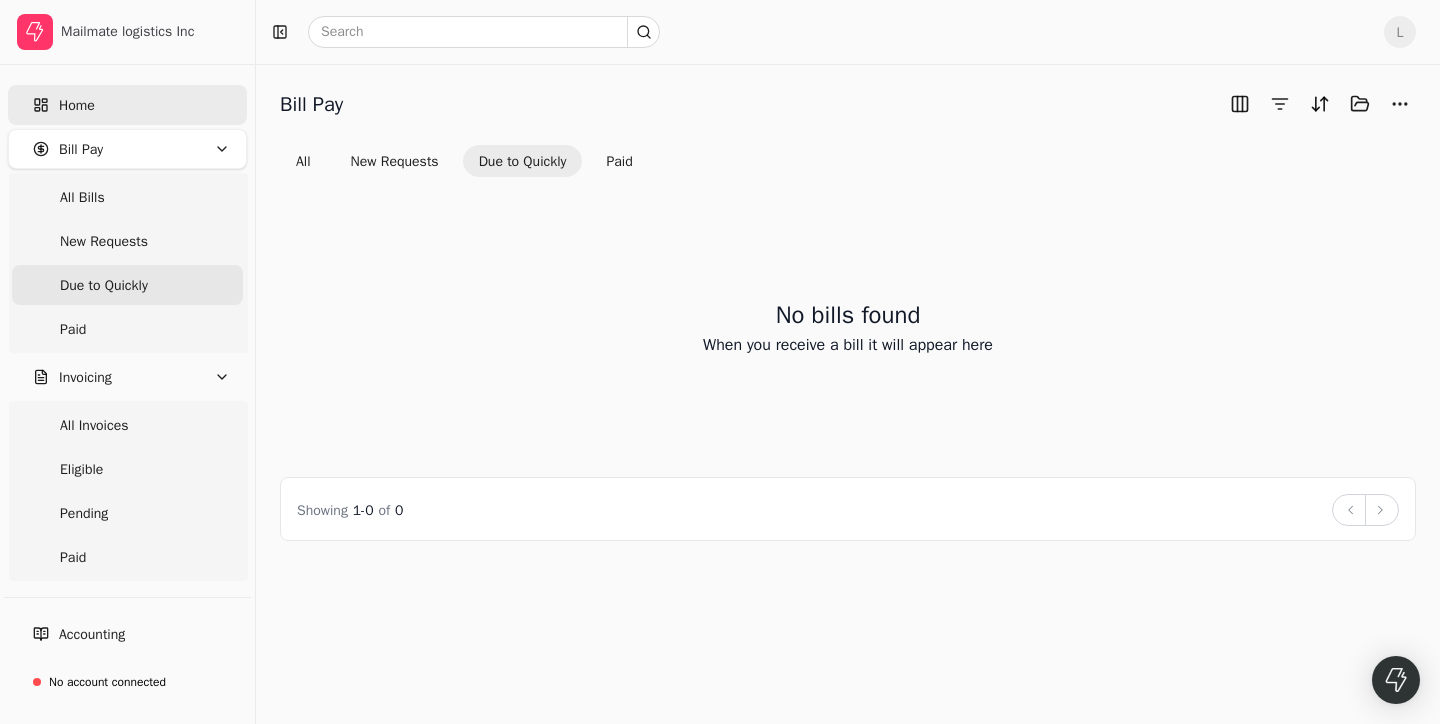 click on "Home" at bounding box center (127, 105) 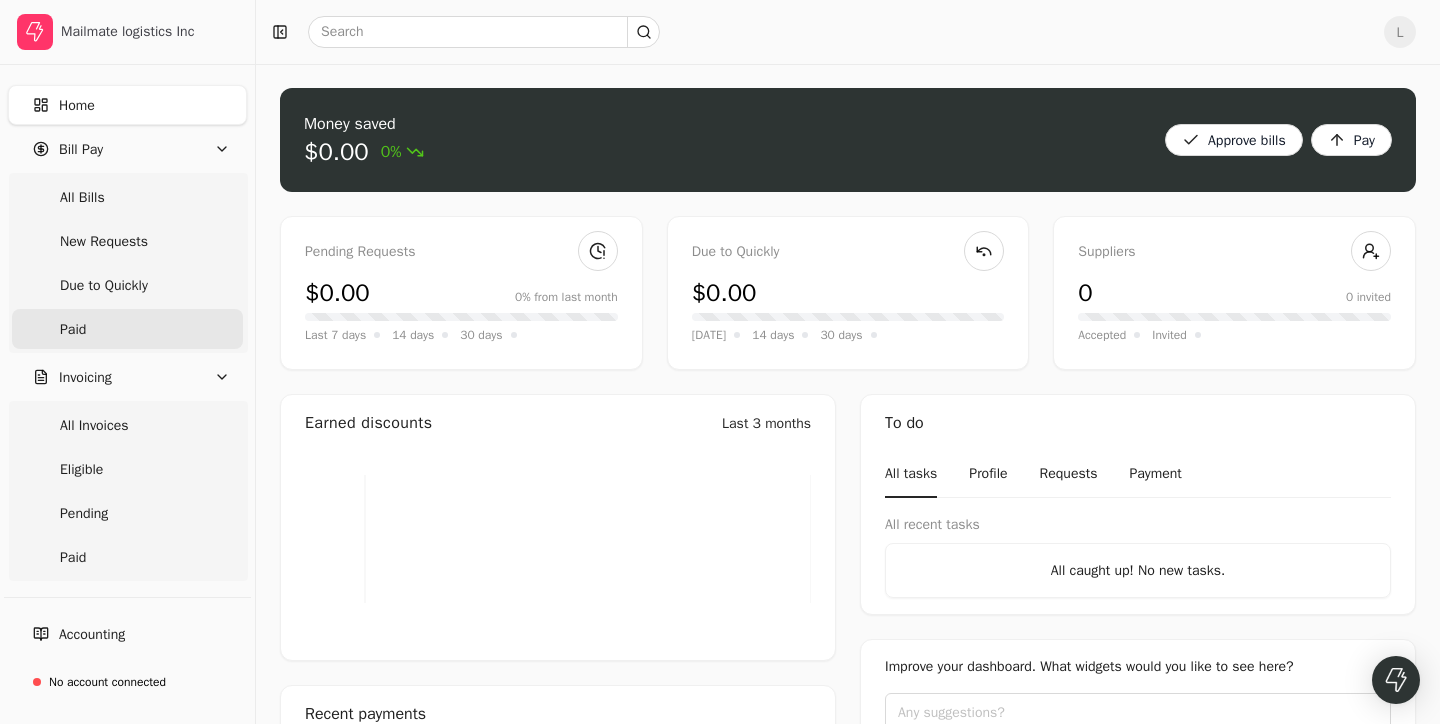 click on "Paid" at bounding box center (127, 329) 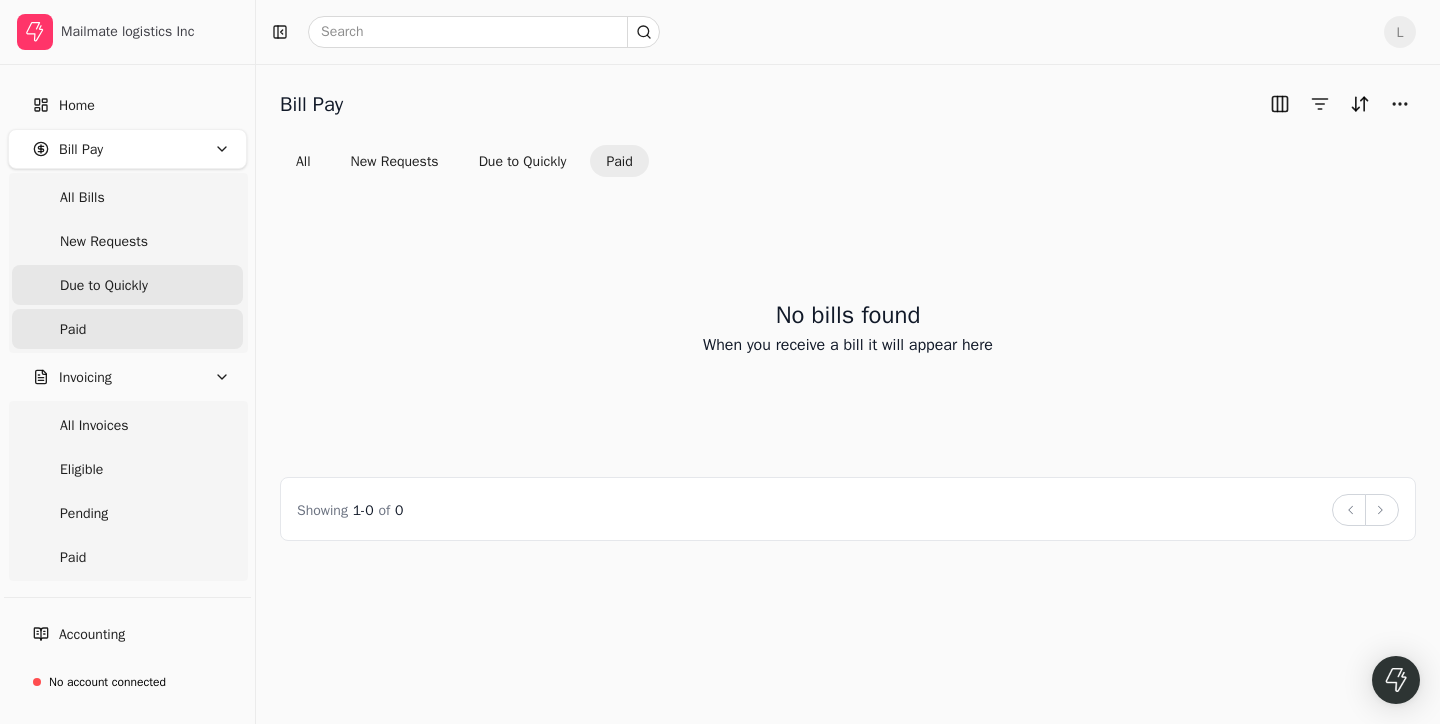 click on "Due to Quickly" at bounding box center [104, 285] 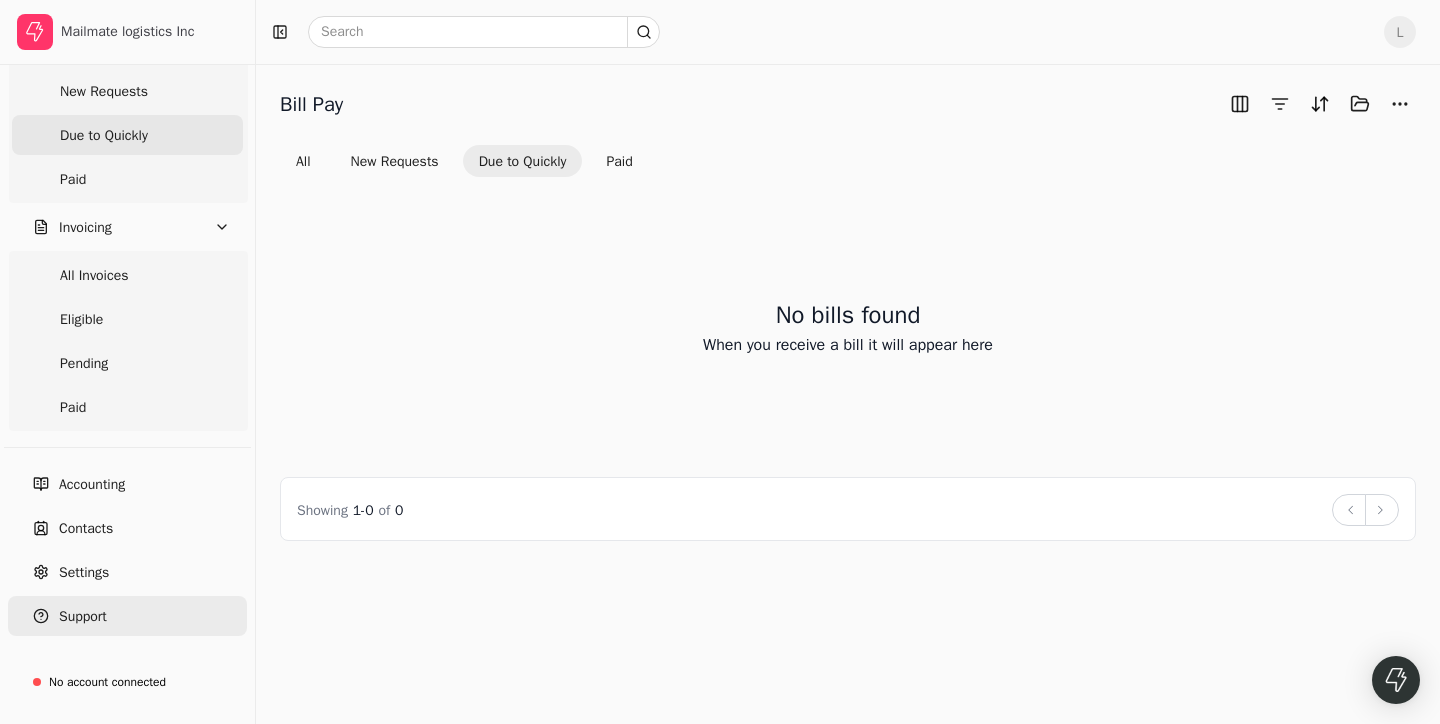 scroll, scrollTop: 150, scrollLeft: 0, axis: vertical 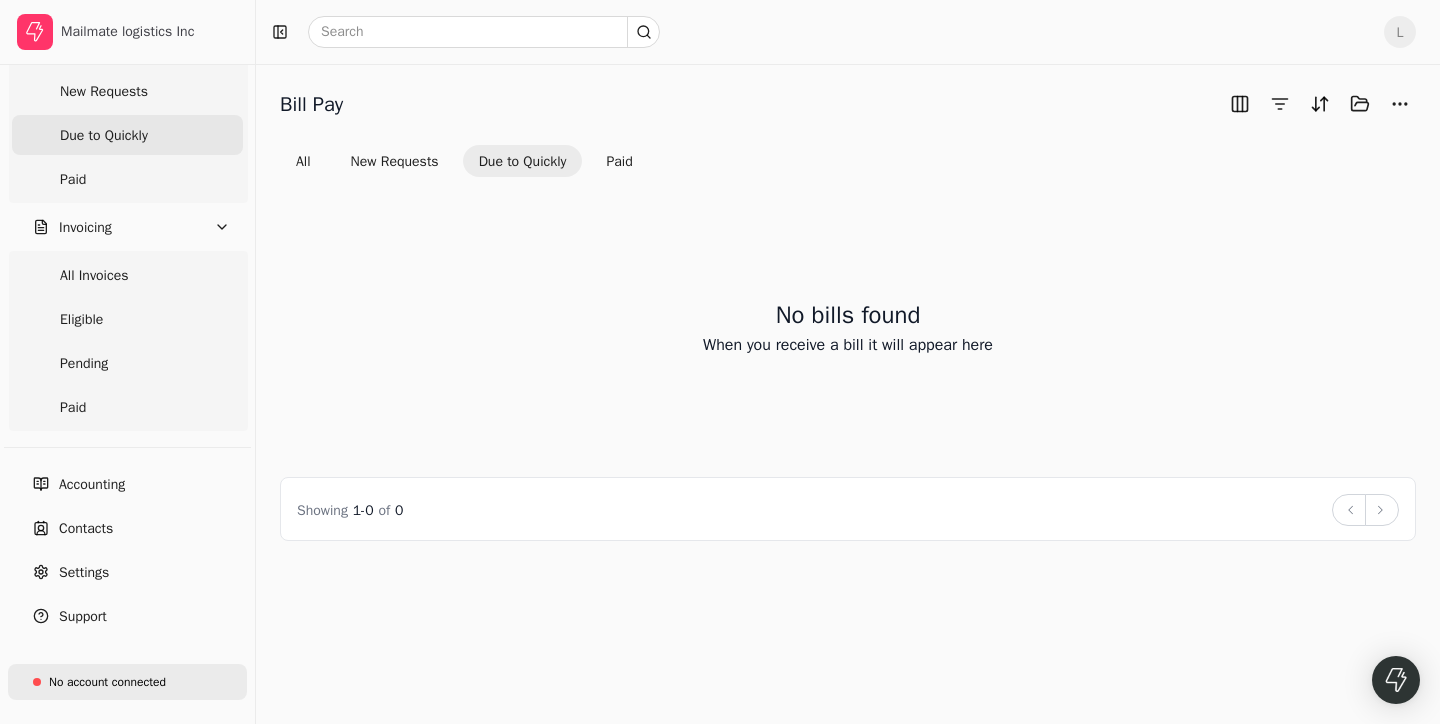 click on "No account connected" at bounding box center (107, 682) 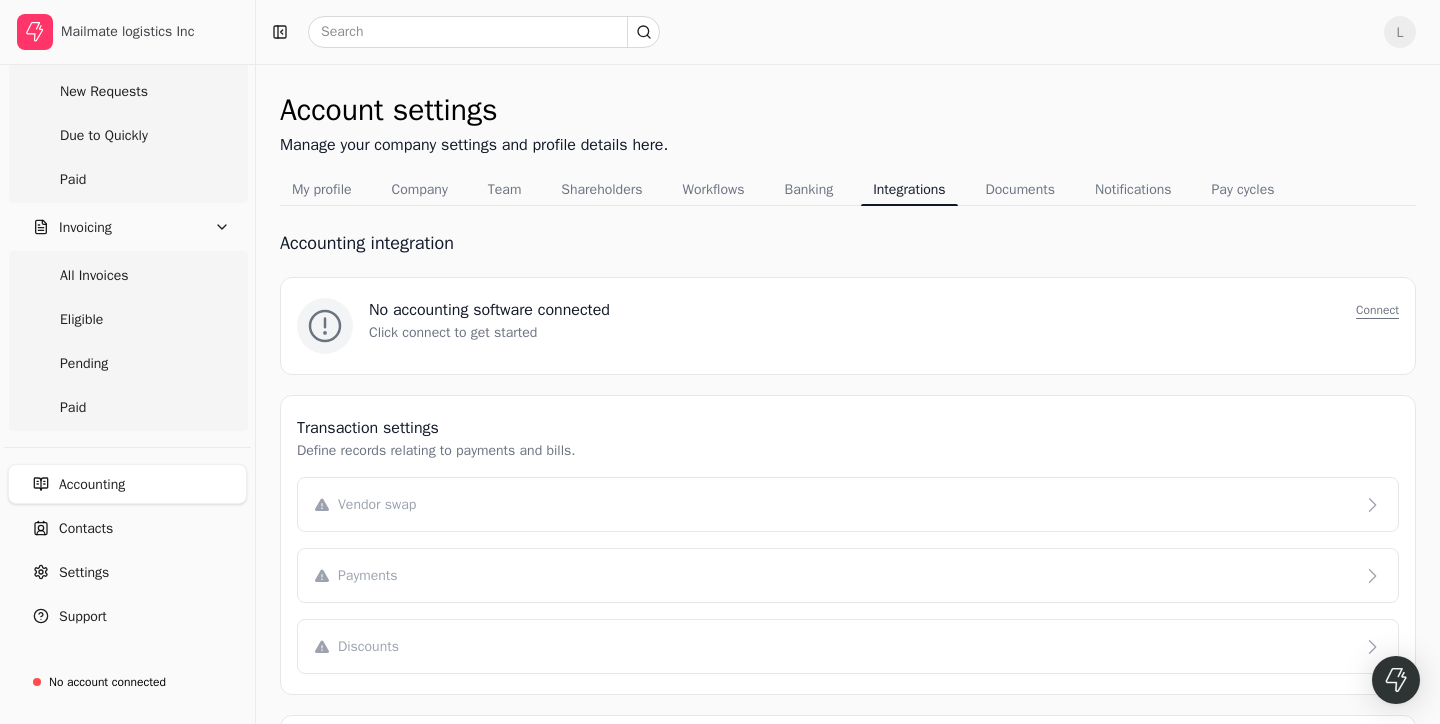 click on "Connect" at bounding box center (1377, 310) 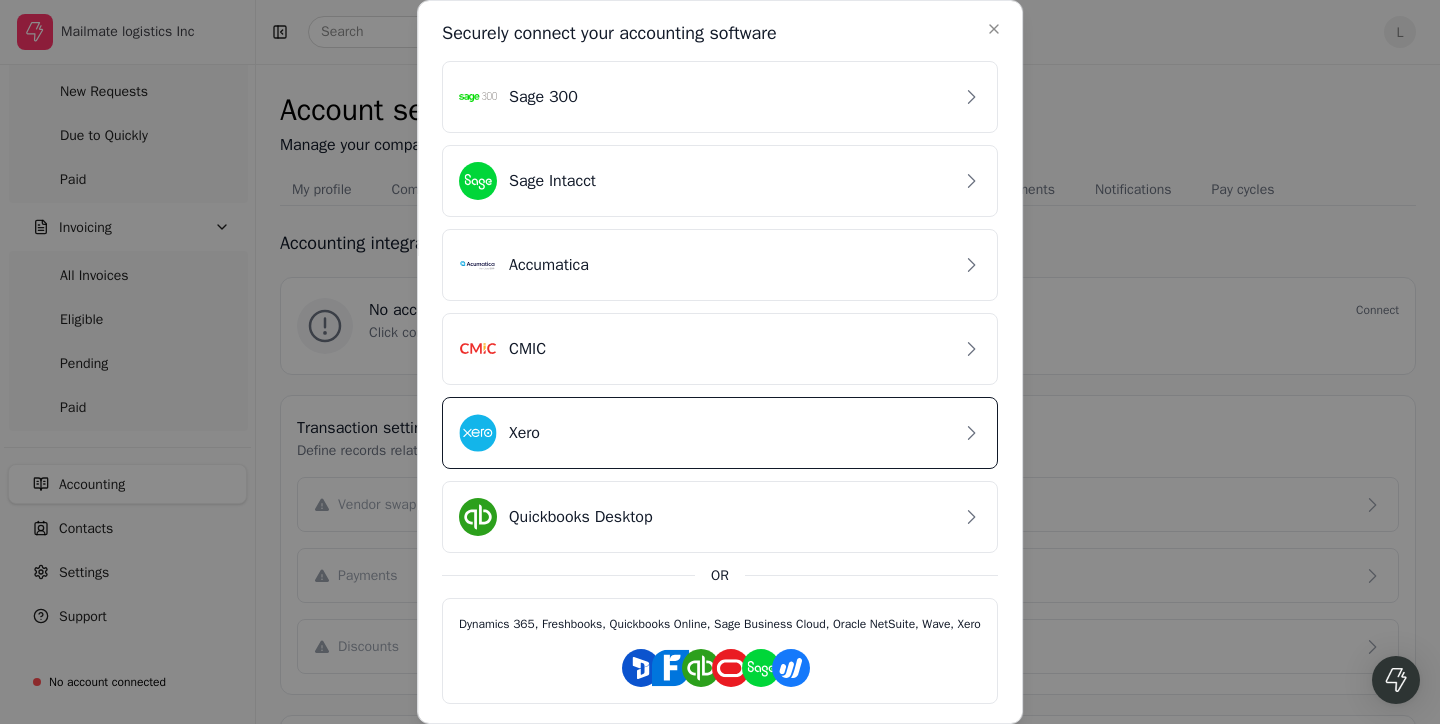 scroll, scrollTop: 0, scrollLeft: 0, axis: both 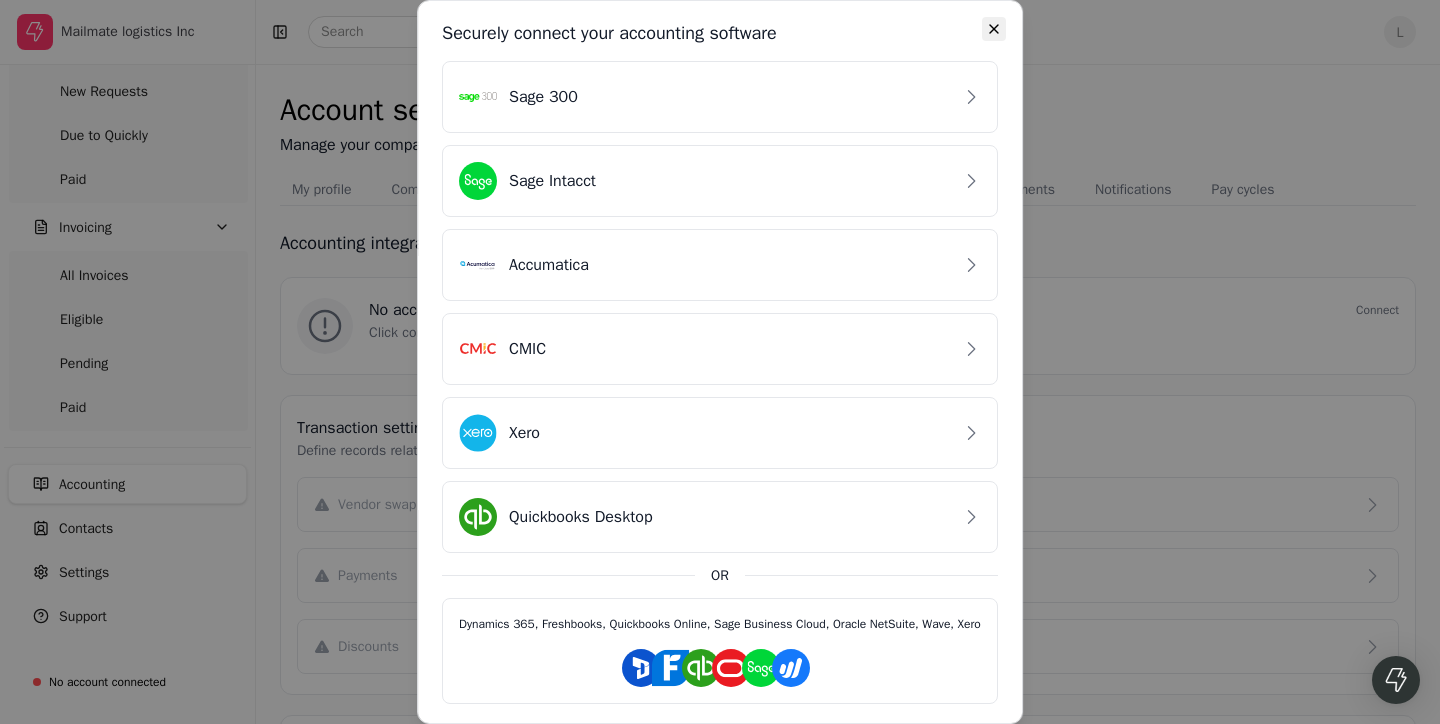 click 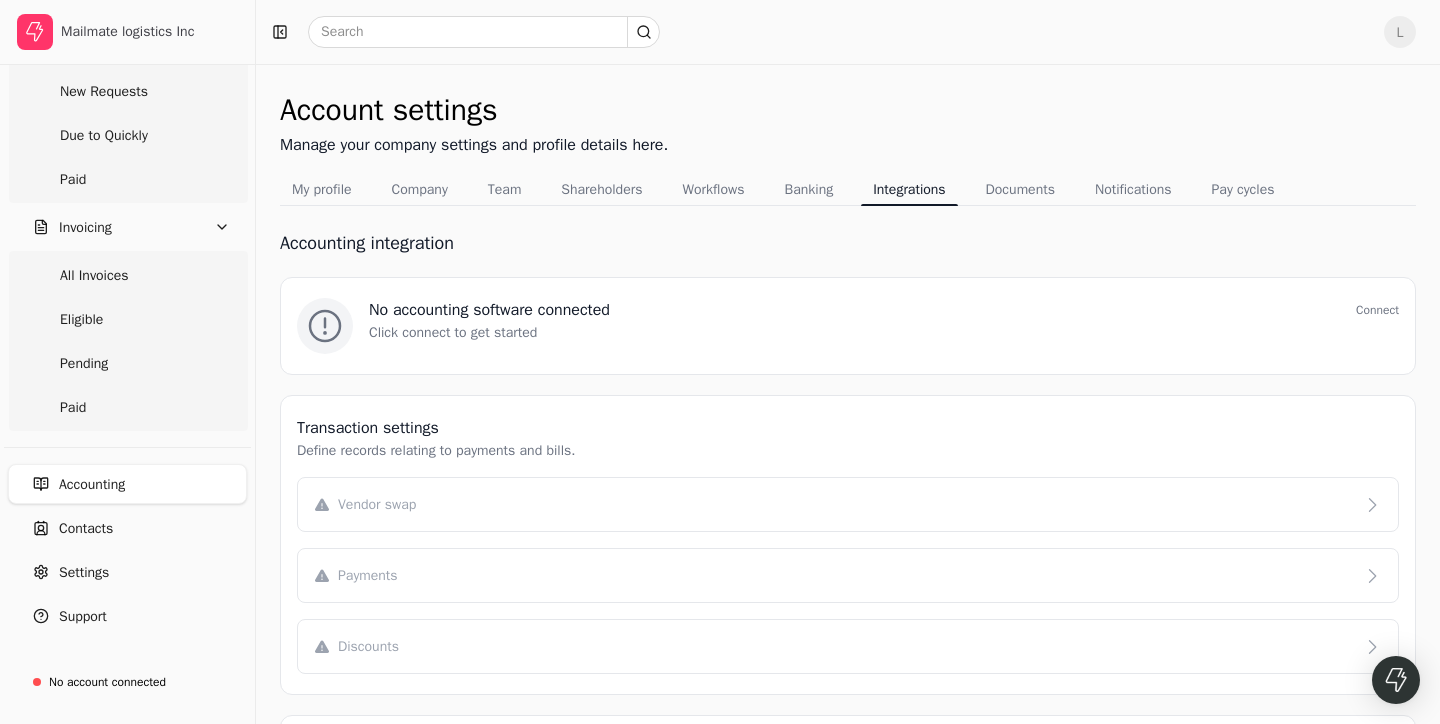 scroll, scrollTop: 0, scrollLeft: 0, axis: both 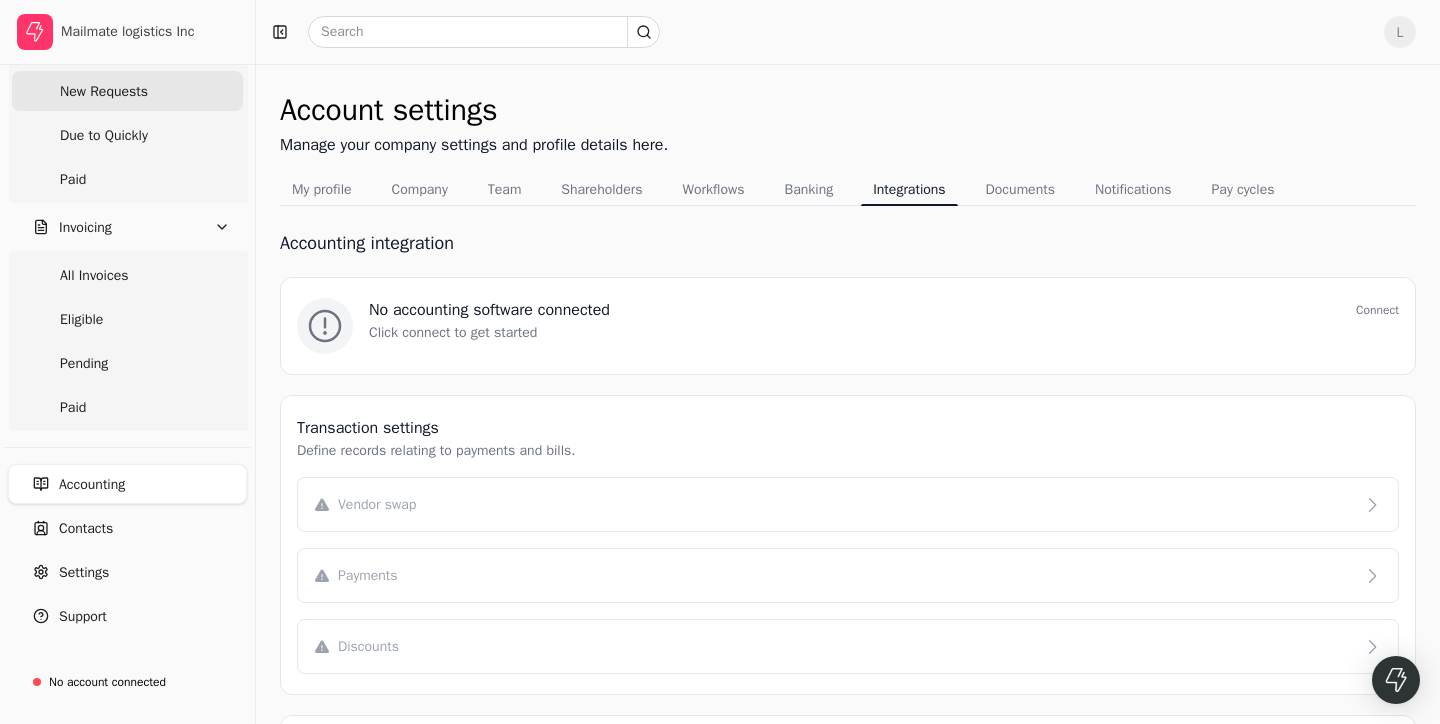click on "New Requests" at bounding box center (104, 91) 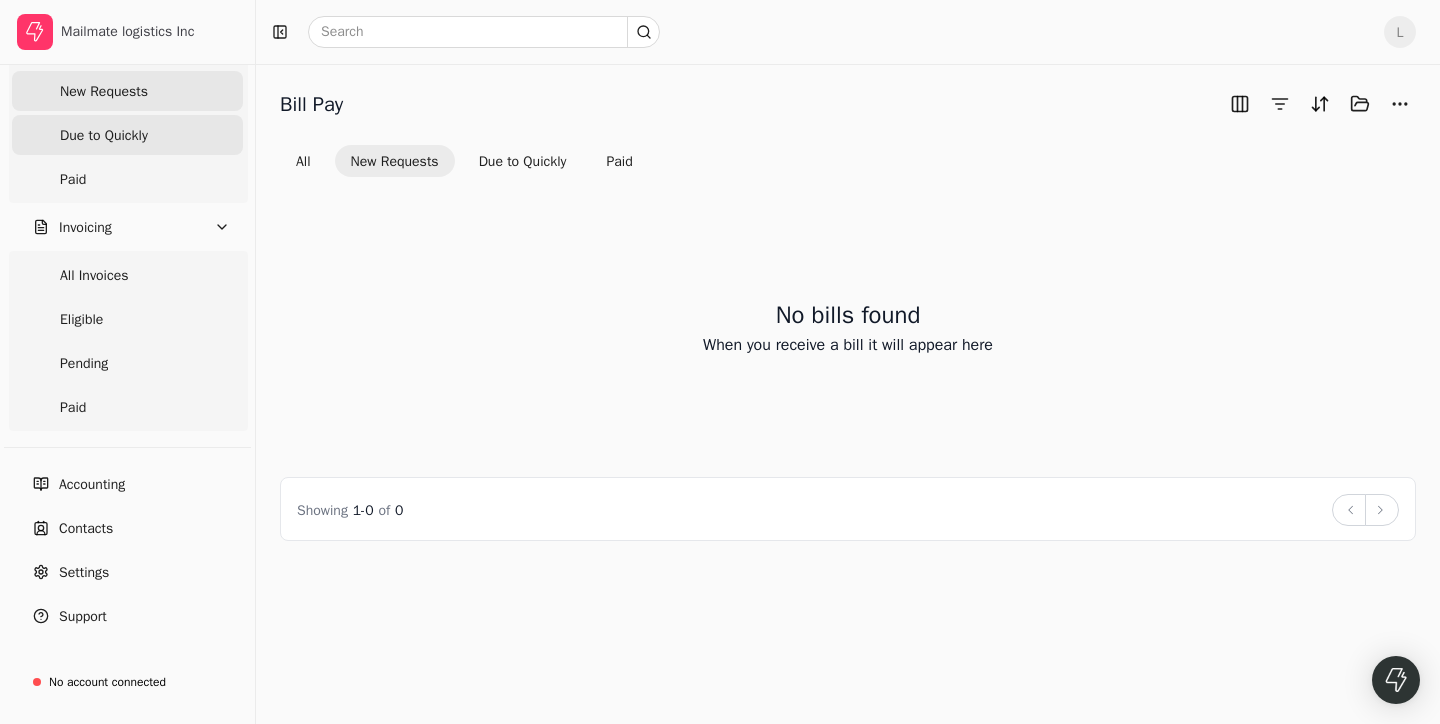 click on "Due to Quickly" at bounding box center (104, 135) 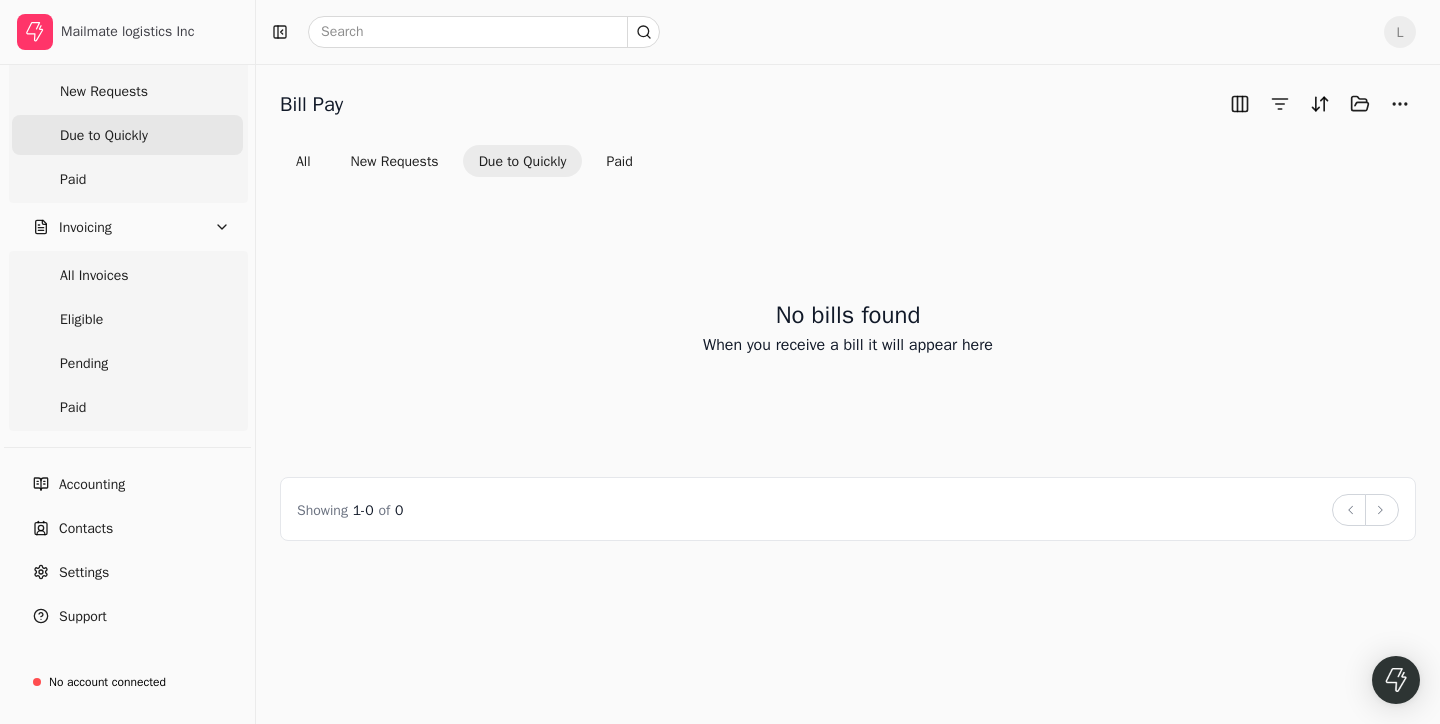 scroll, scrollTop: 0, scrollLeft: 0, axis: both 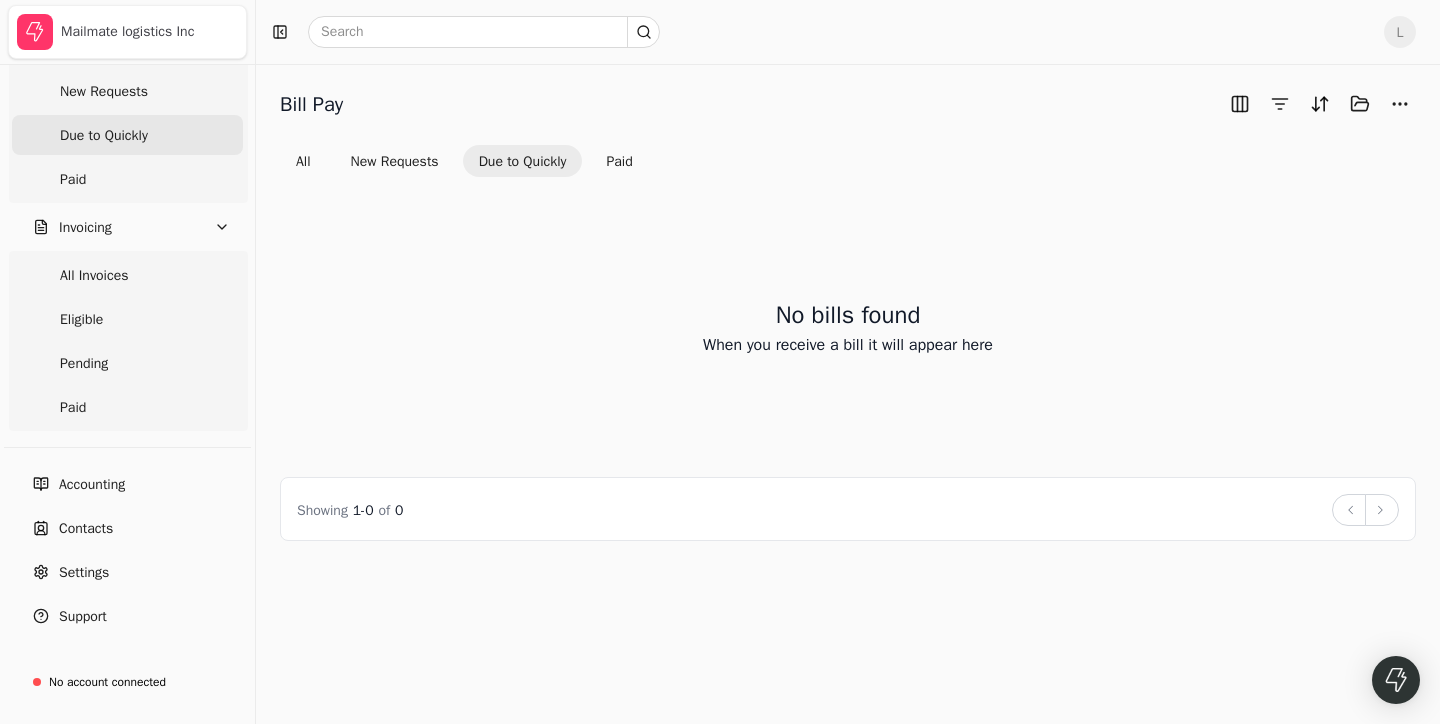 click on "Mailmate logistics Inc" at bounding box center [149, 32] 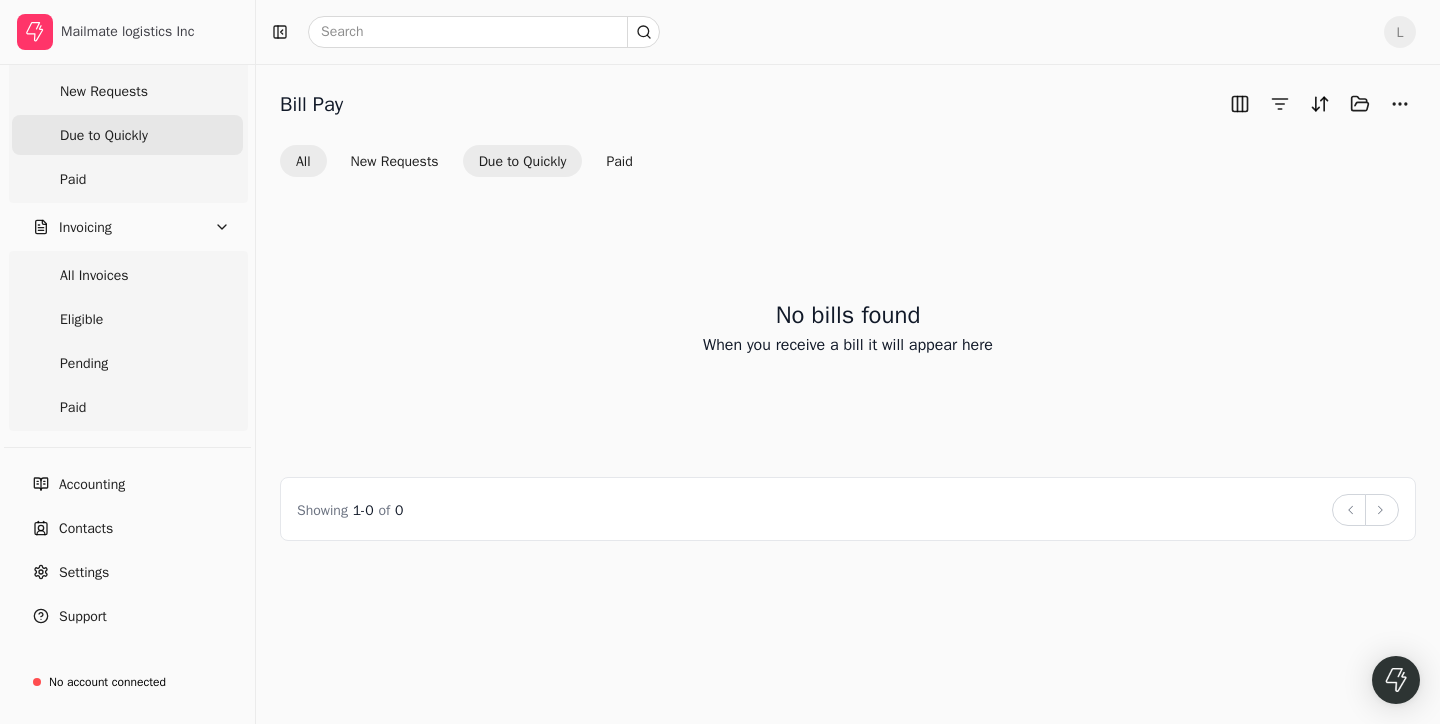 click on "All" at bounding box center (303, 161) 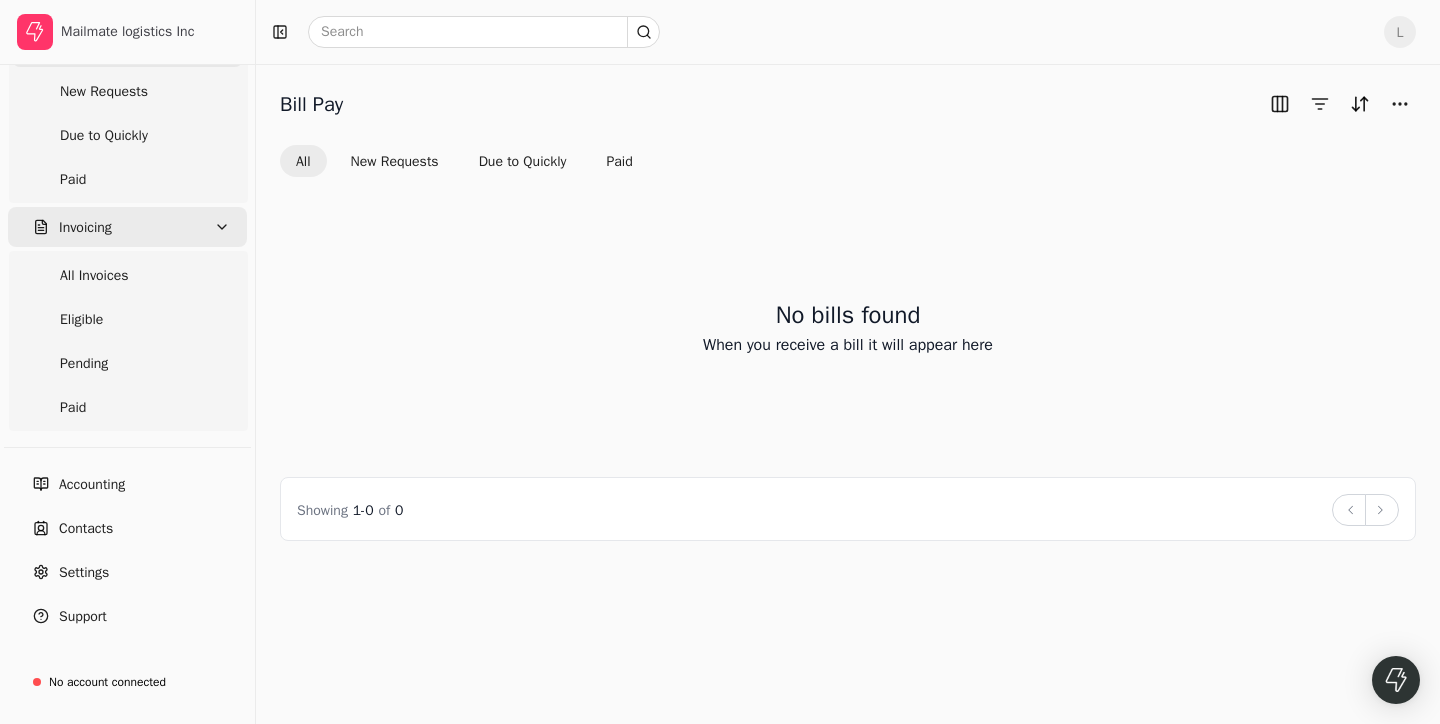 click on "Invoicing" at bounding box center [85, 227] 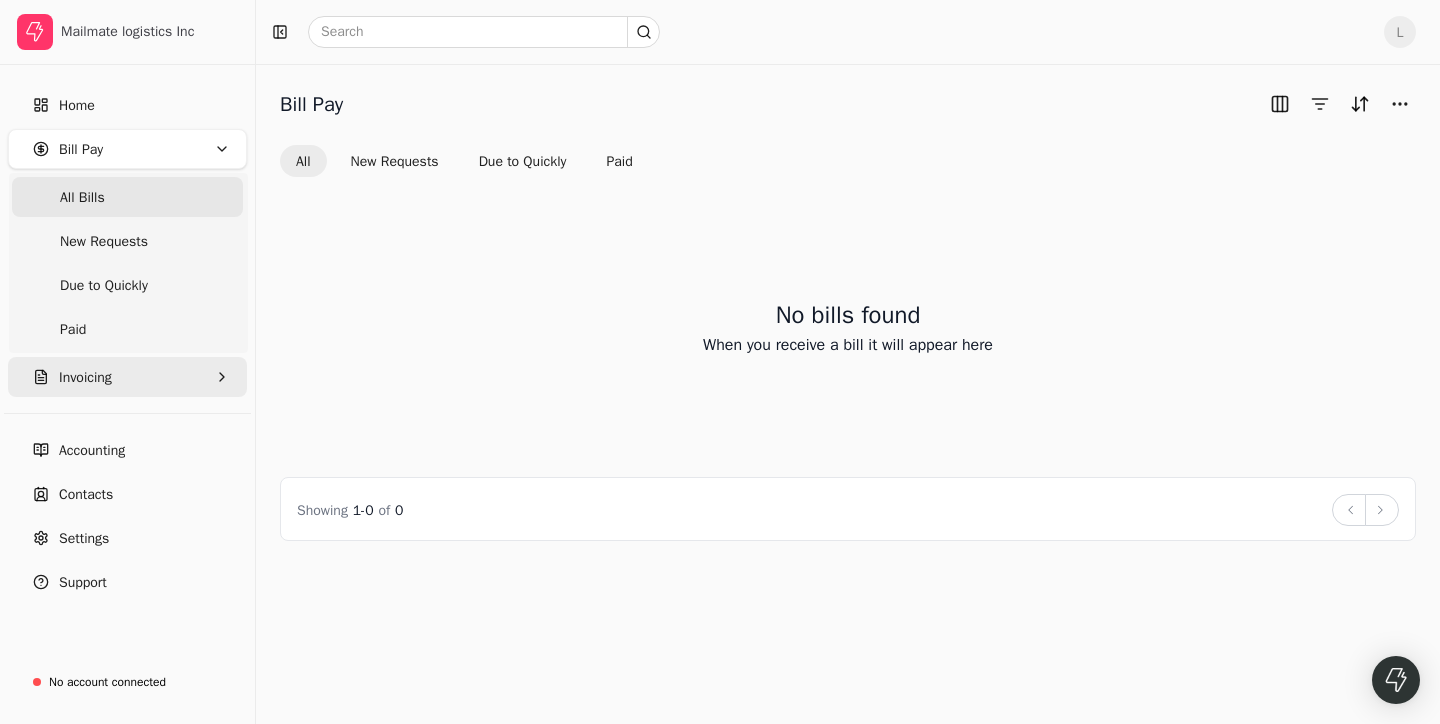 scroll, scrollTop: 0, scrollLeft: 0, axis: both 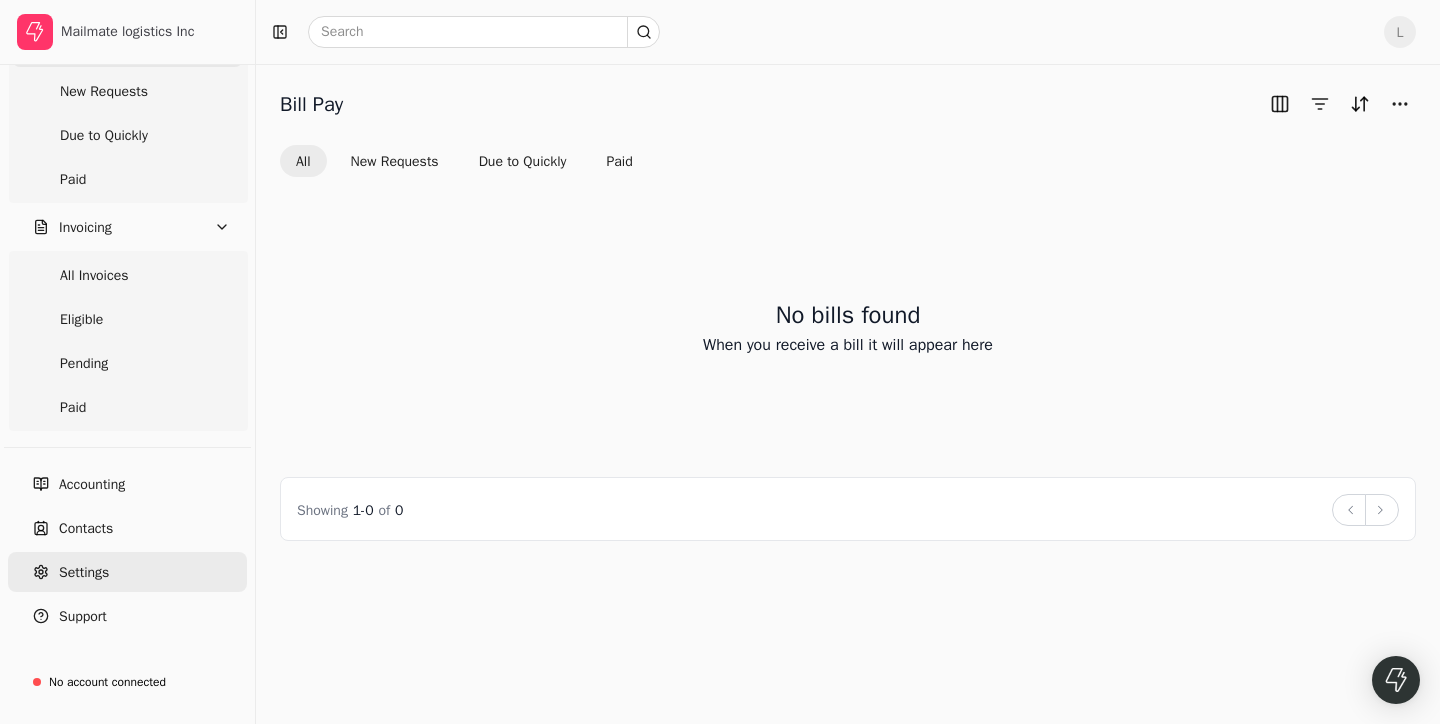 click on "Settings" at bounding box center [84, 572] 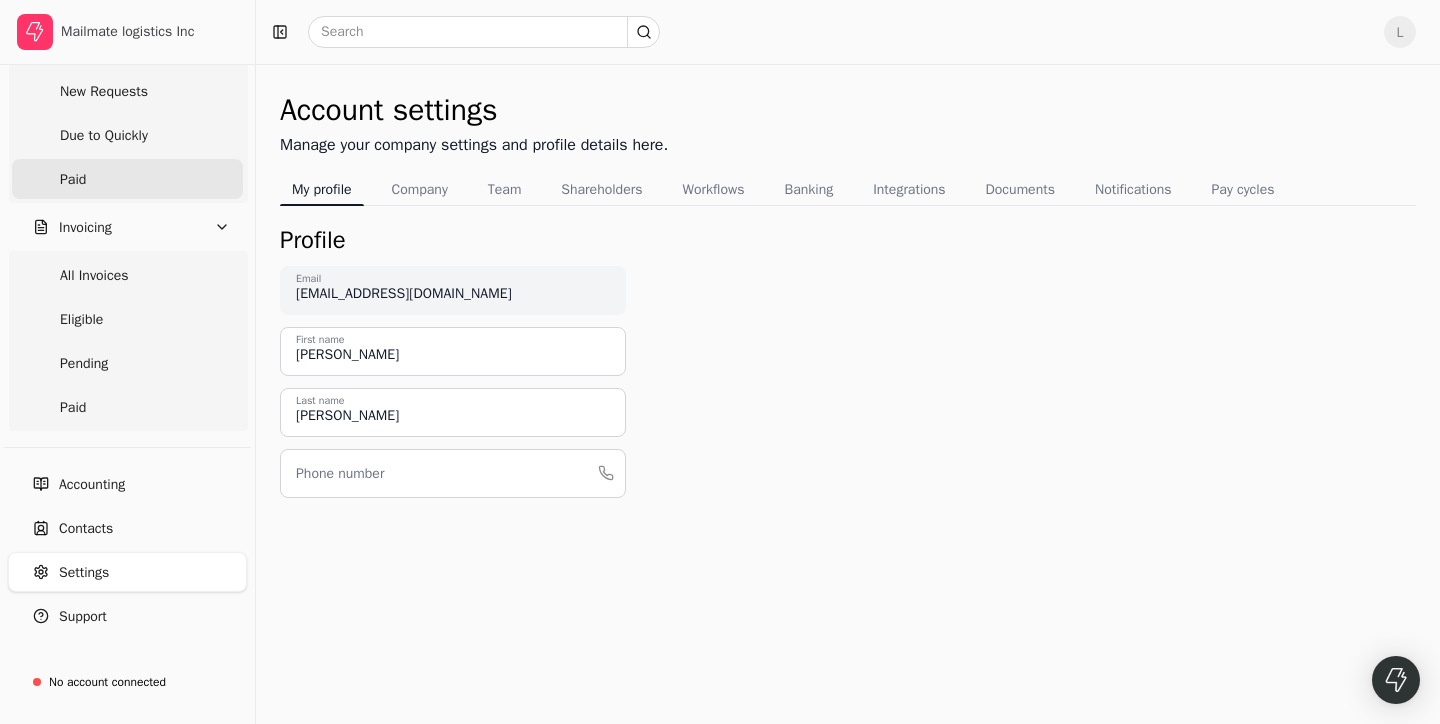 scroll, scrollTop: 0, scrollLeft: 0, axis: both 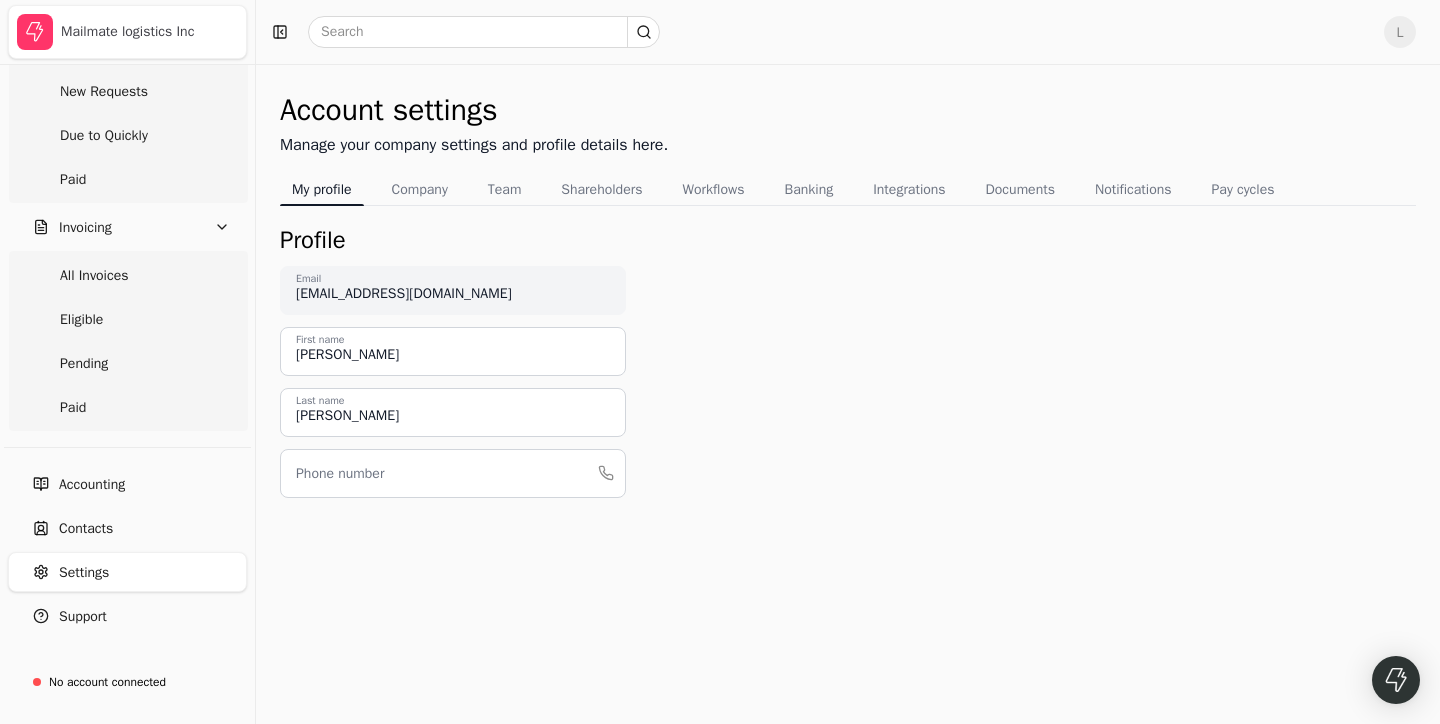 click on "Mailmate logistics Inc" at bounding box center [149, 32] 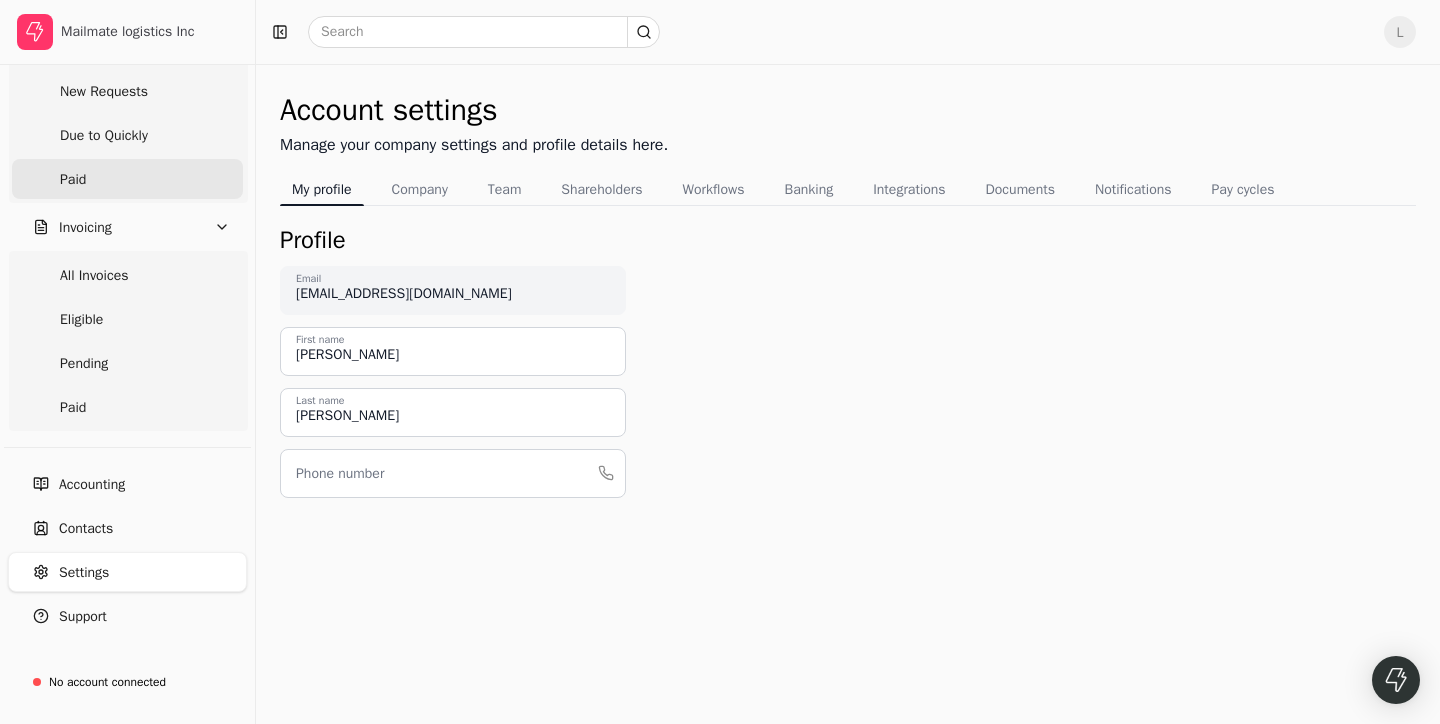 click on "Paid" at bounding box center (127, 179) 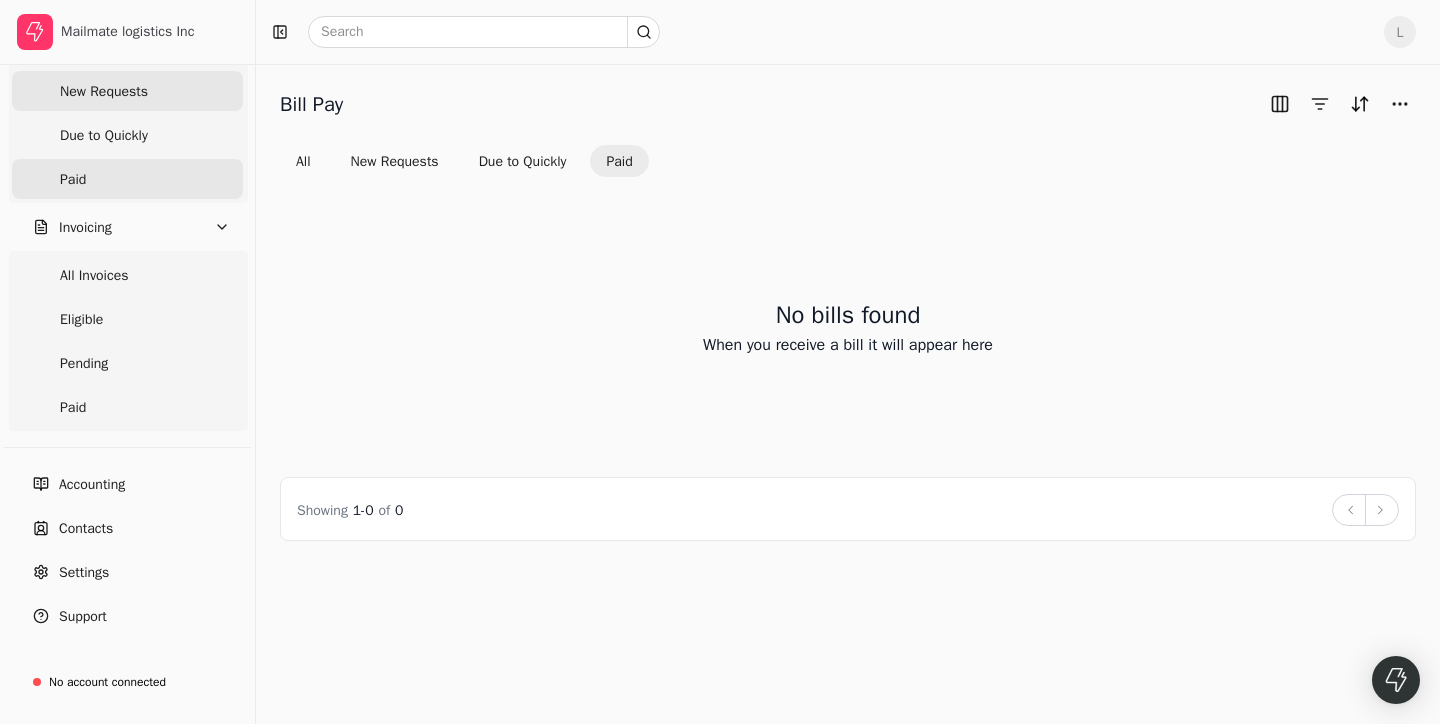 click on "New Requests" at bounding box center (127, 91) 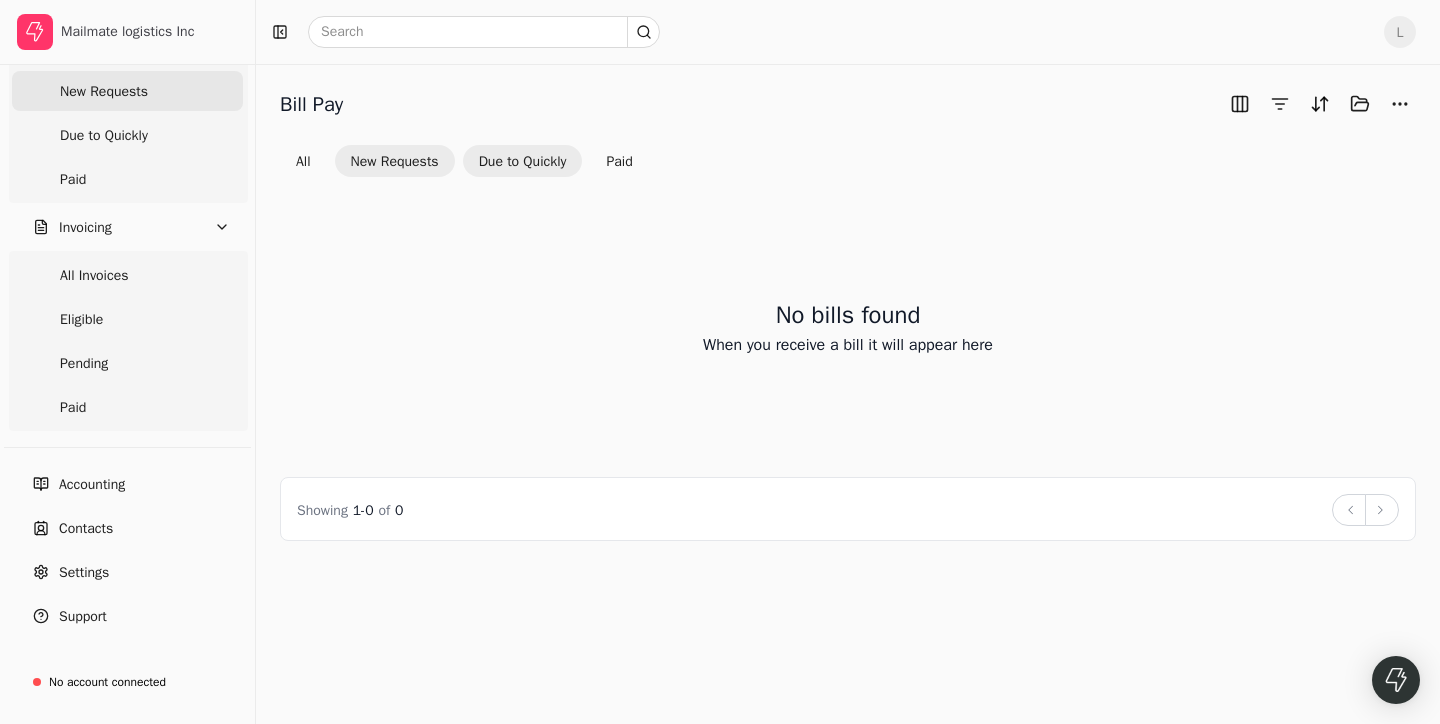 click on "Due to Quickly" at bounding box center (523, 161) 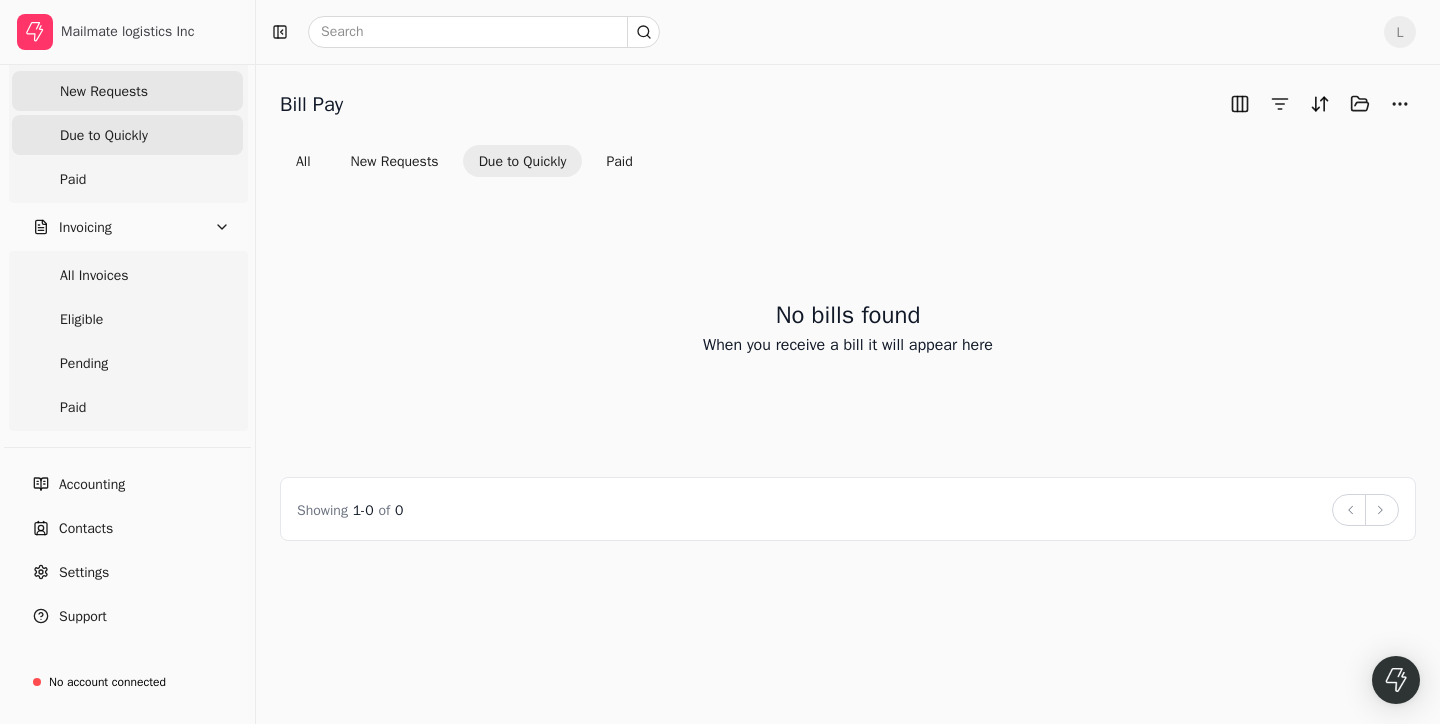 click on "New Requests" at bounding box center (104, 91) 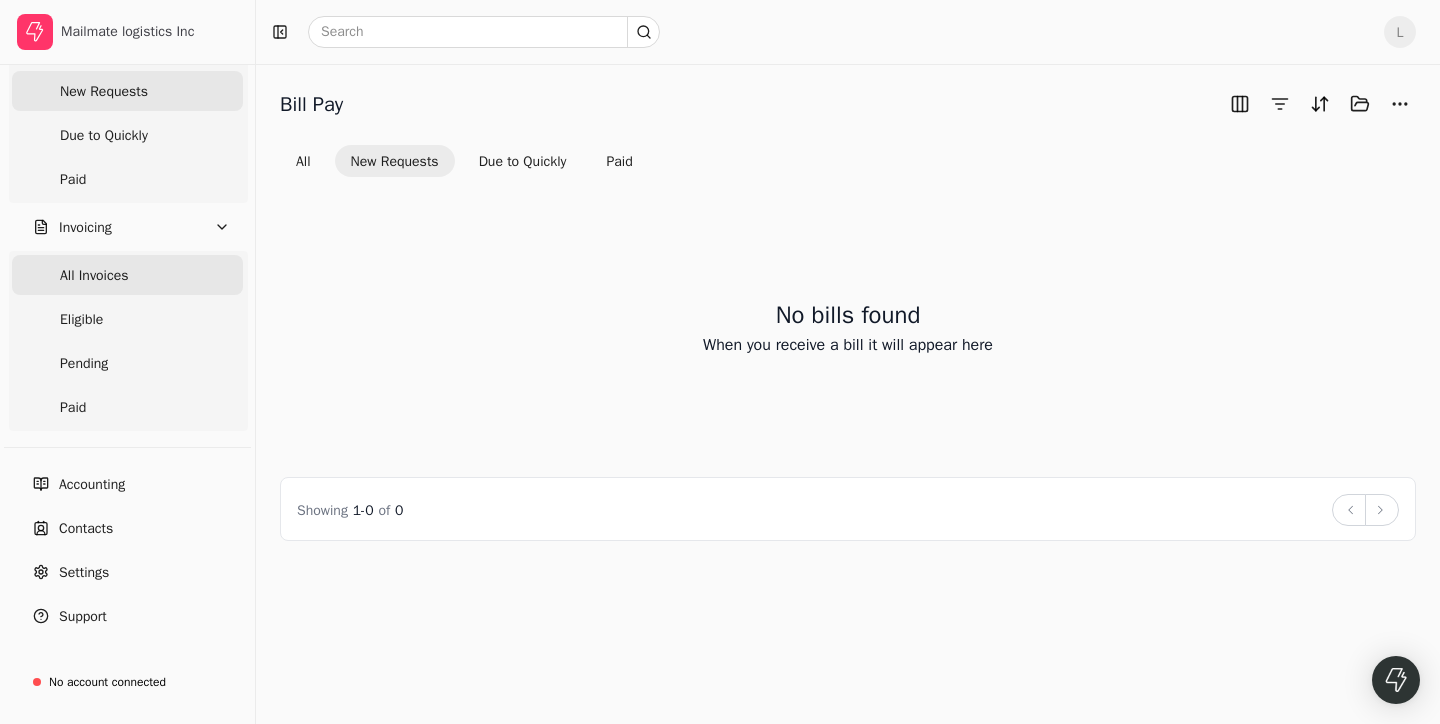 click on "All Invoices" at bounding box center [94, 275] 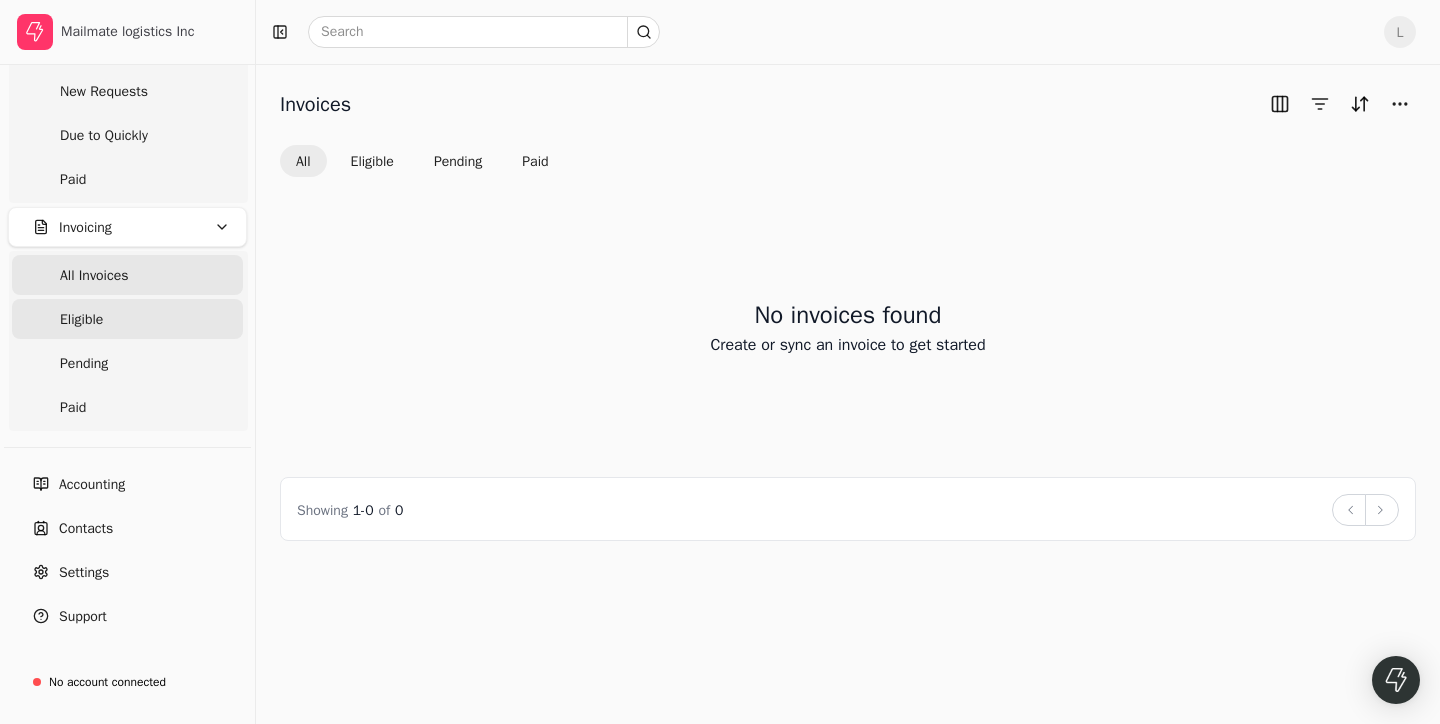 click on "Eligible" at bounding box center (81, 319) 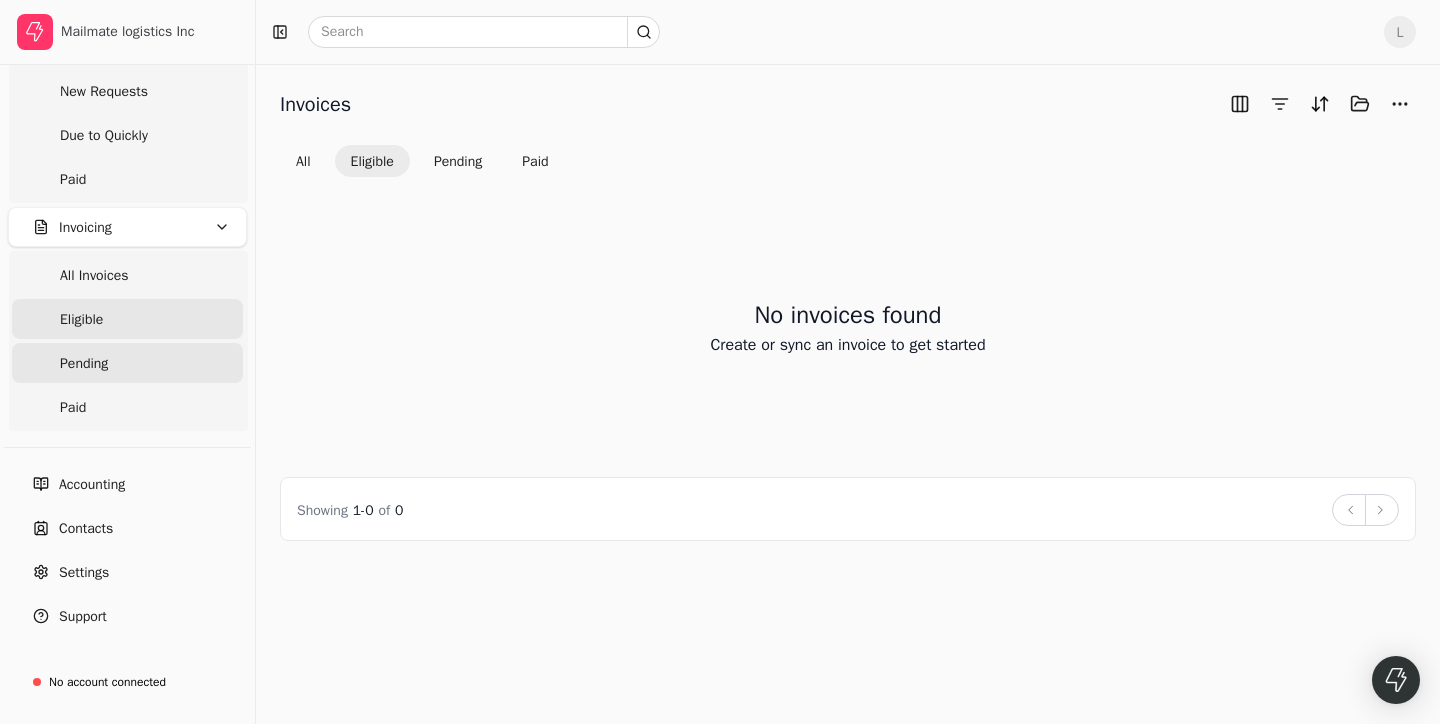 click on "Pending" at bounding box center [84, 363] 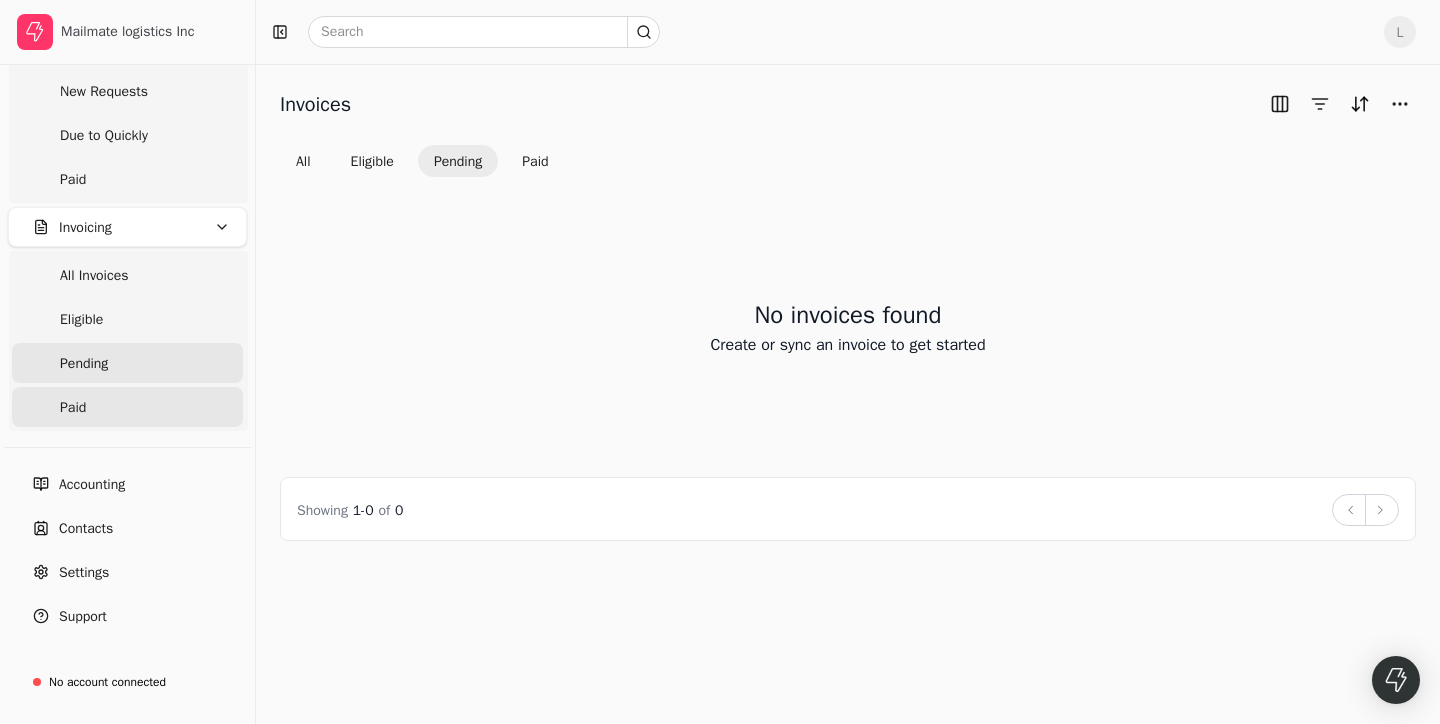 click on "Paid" at bounding box center (127, 407) 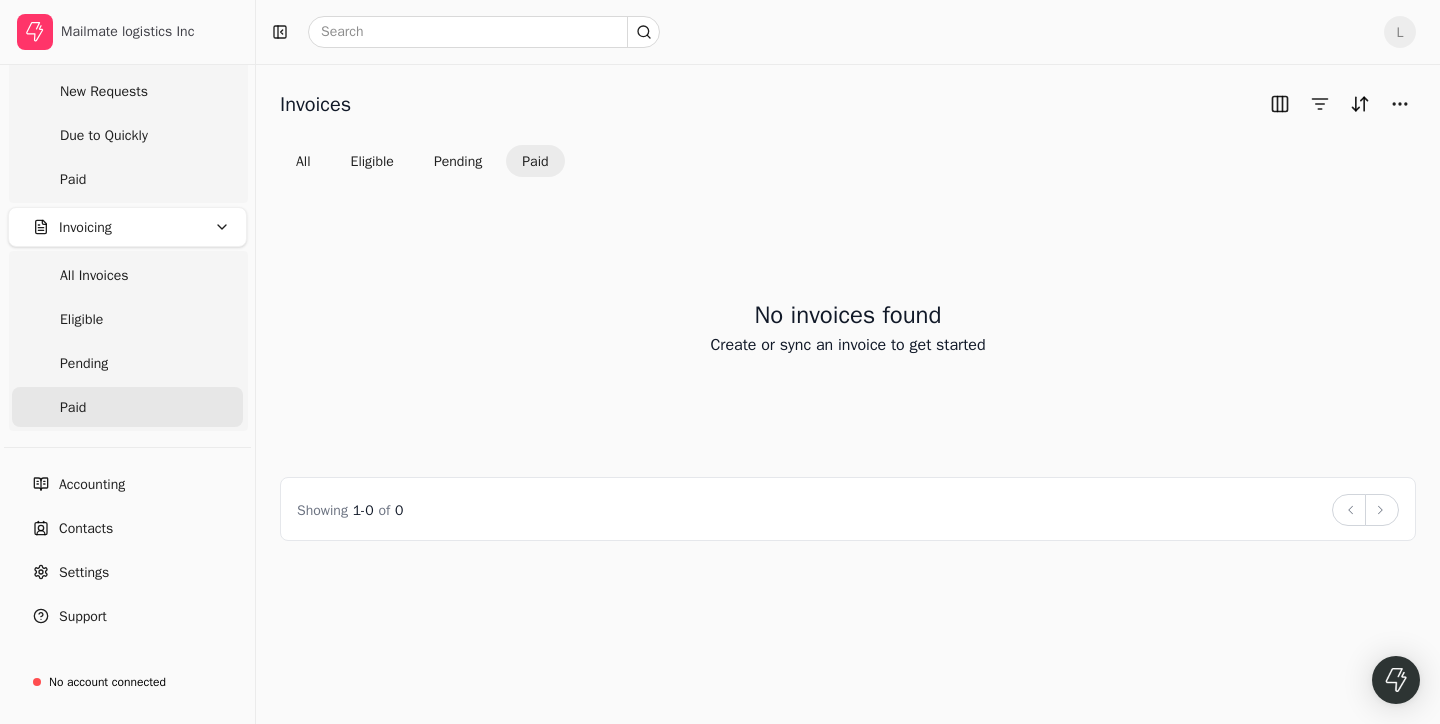 scroll, scrollTop: 0, scrollLeft: 0, axis: both 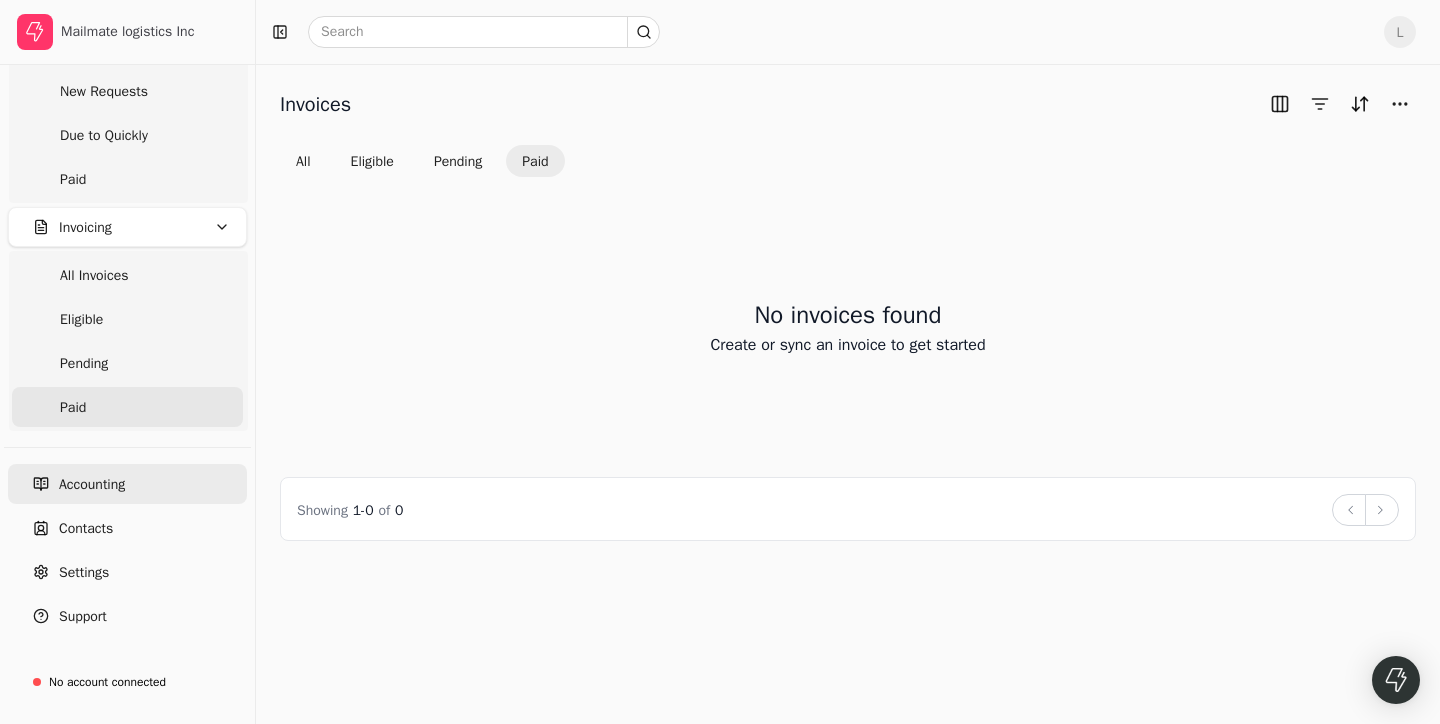 click on "Accounting" at bounding box center [127, 484] 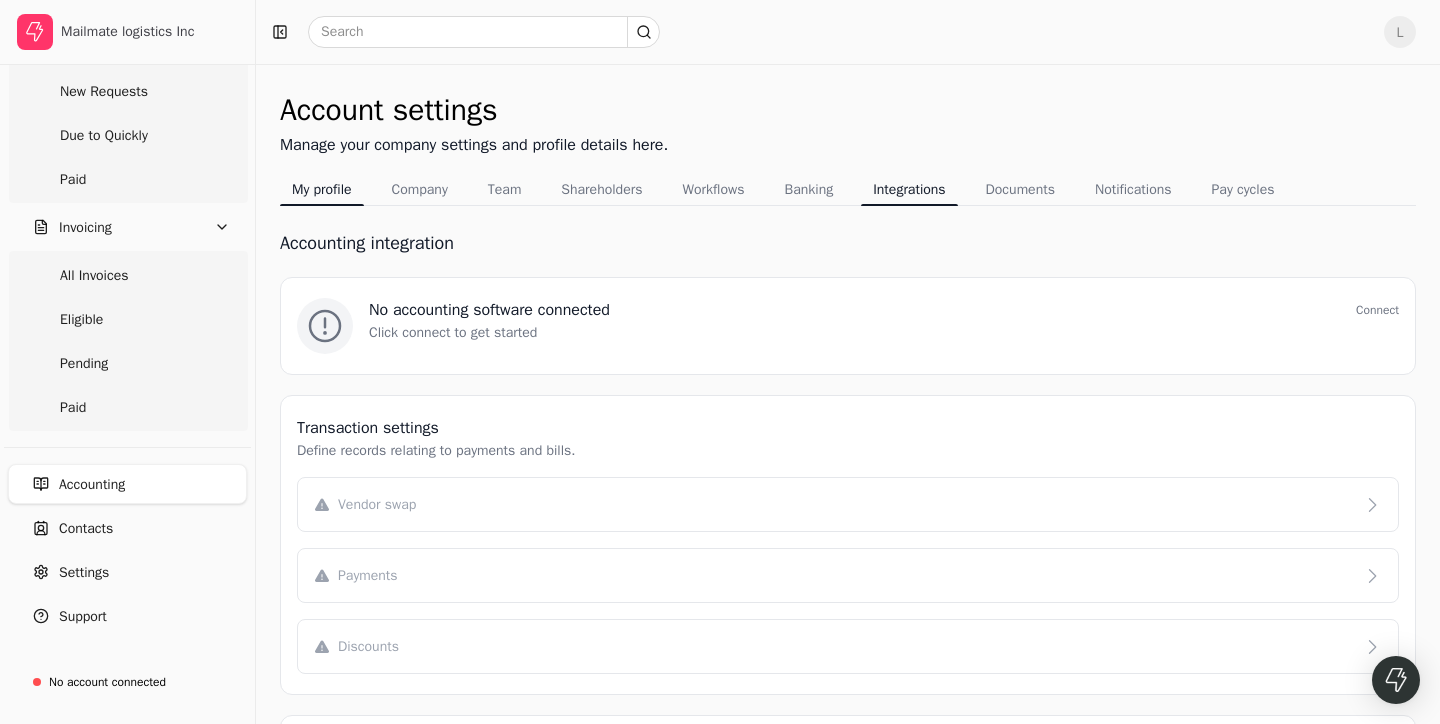 click on "My profile" at bounding box center (322, 189) 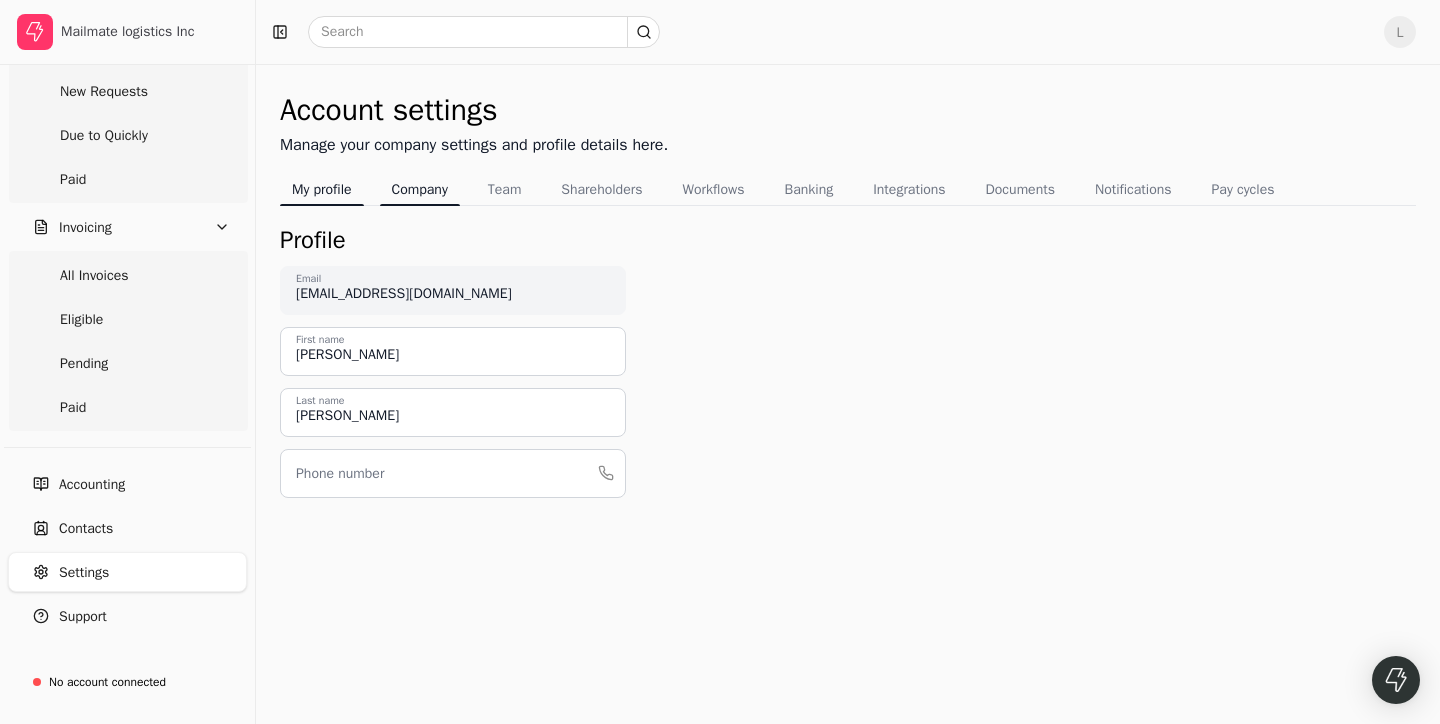 click on "Company" at bounding box center (420, 189) 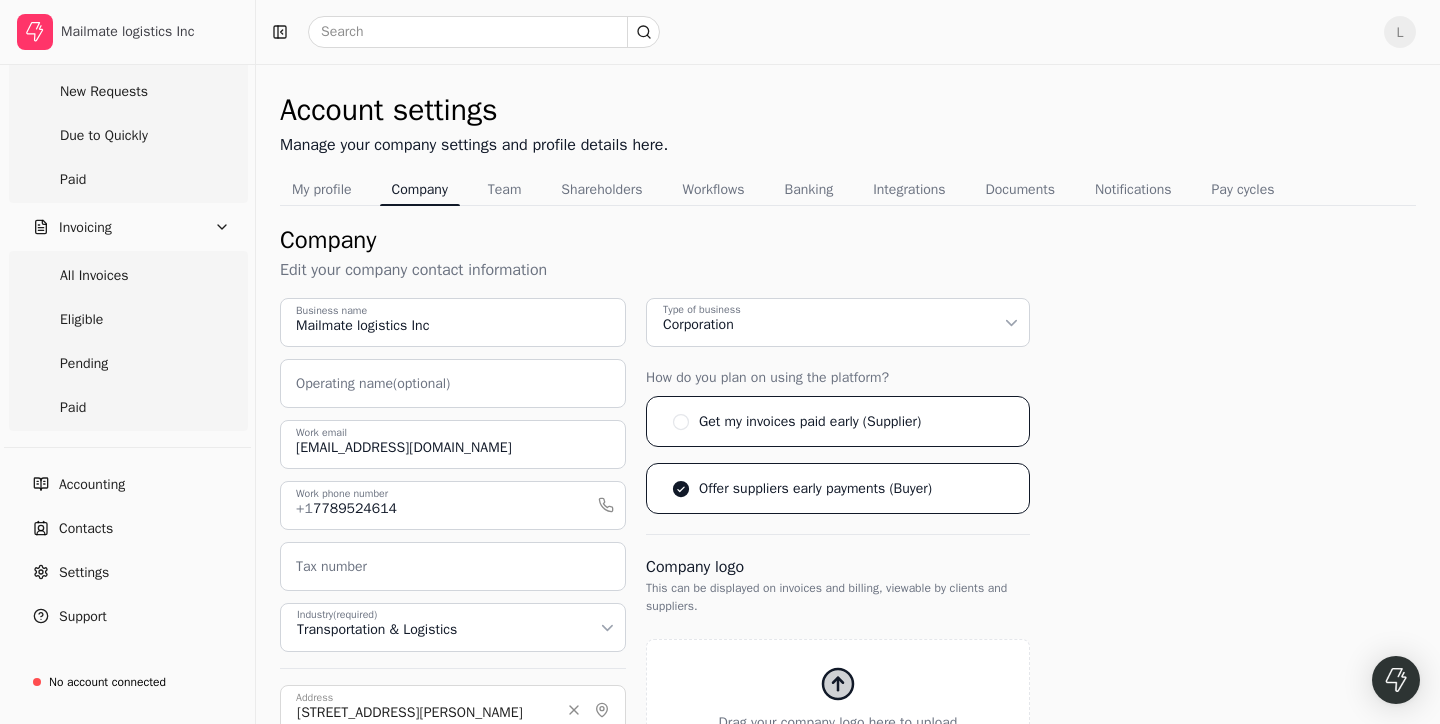 click 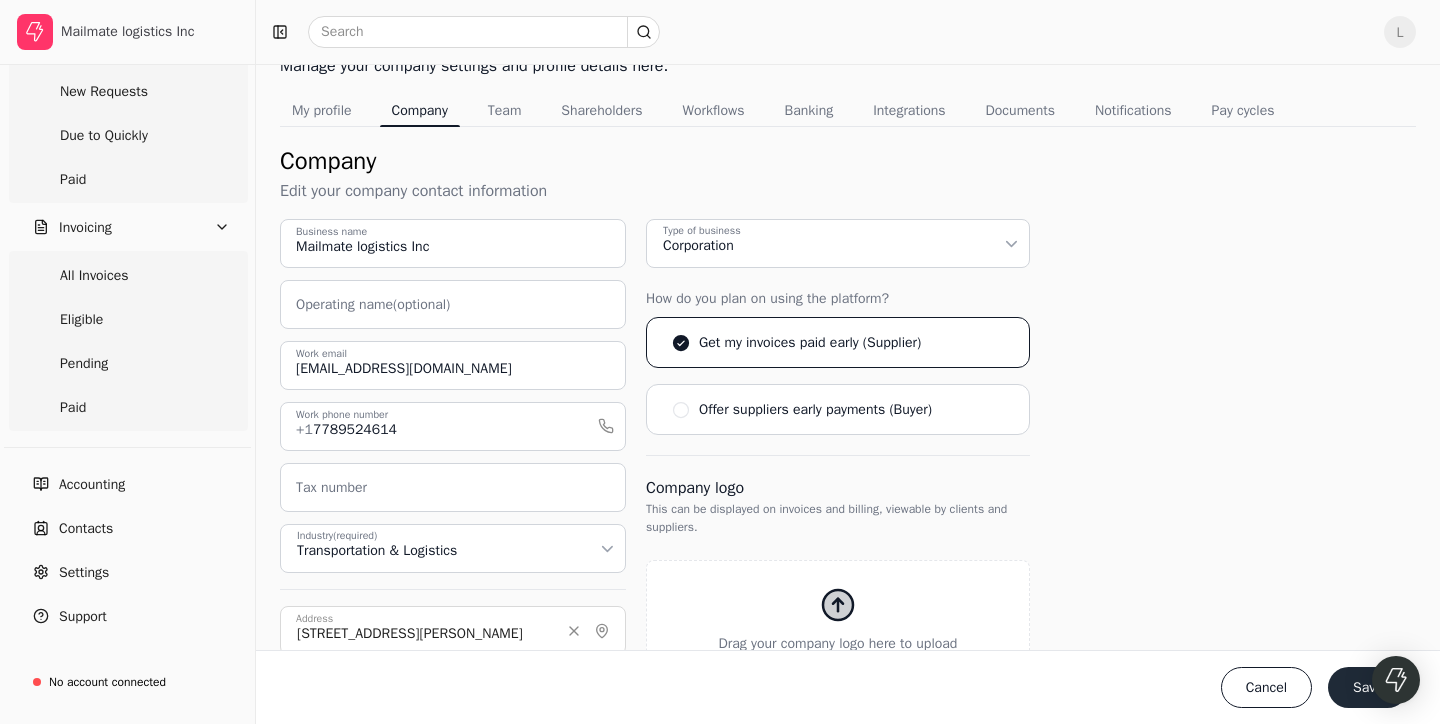scroll, scrollTop: 75, scrollLeft: 0, axis: vertical 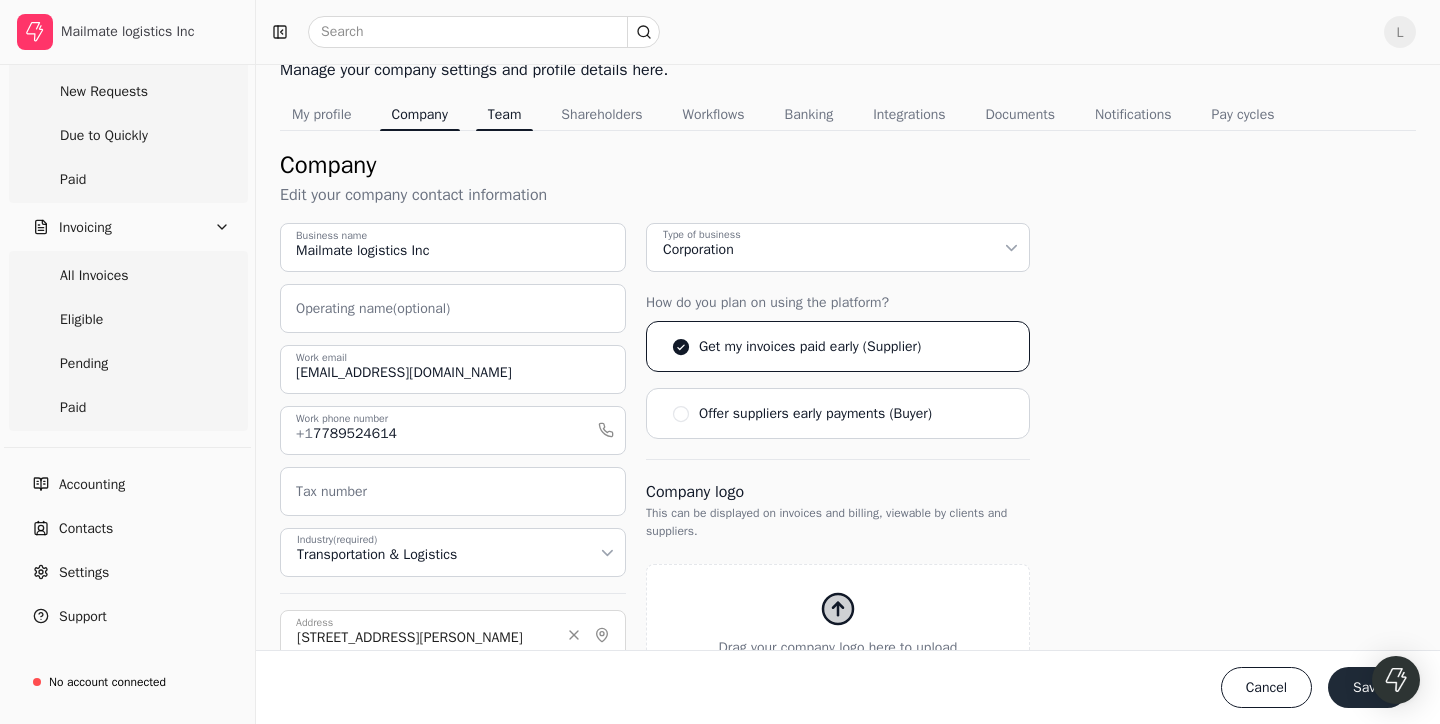 click on "Team" at bounding box center (505, 114) 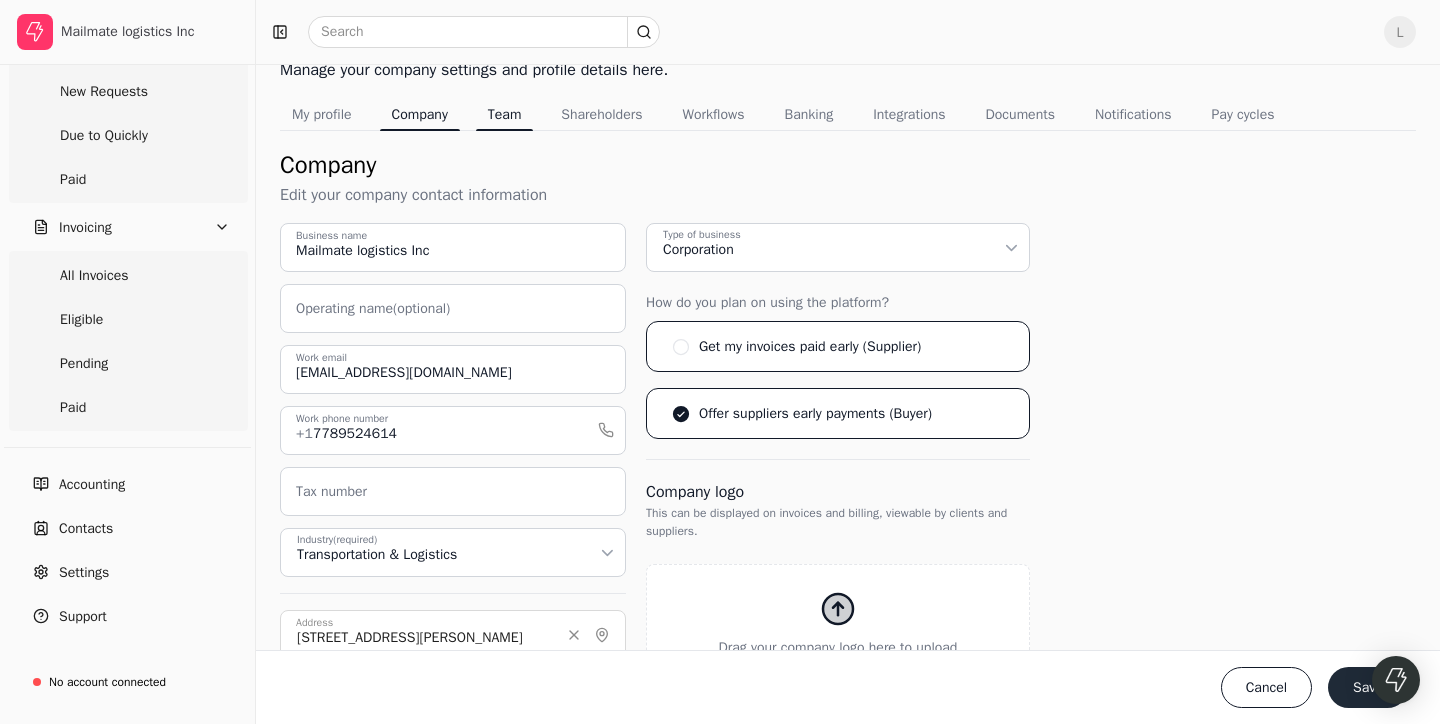 scroll, scrollTop: 0, scrollLeft: 0, axis: both 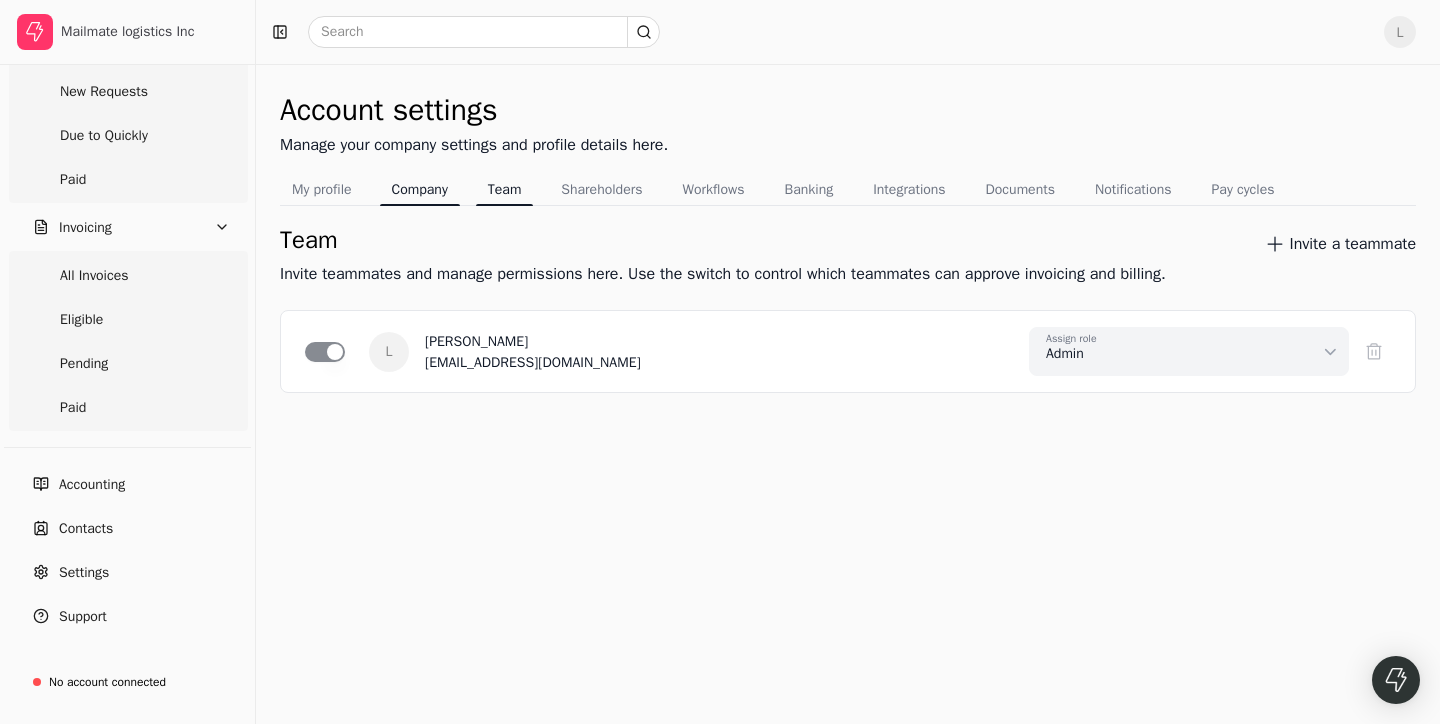 click on "Company" at bounding box center [420, 189] 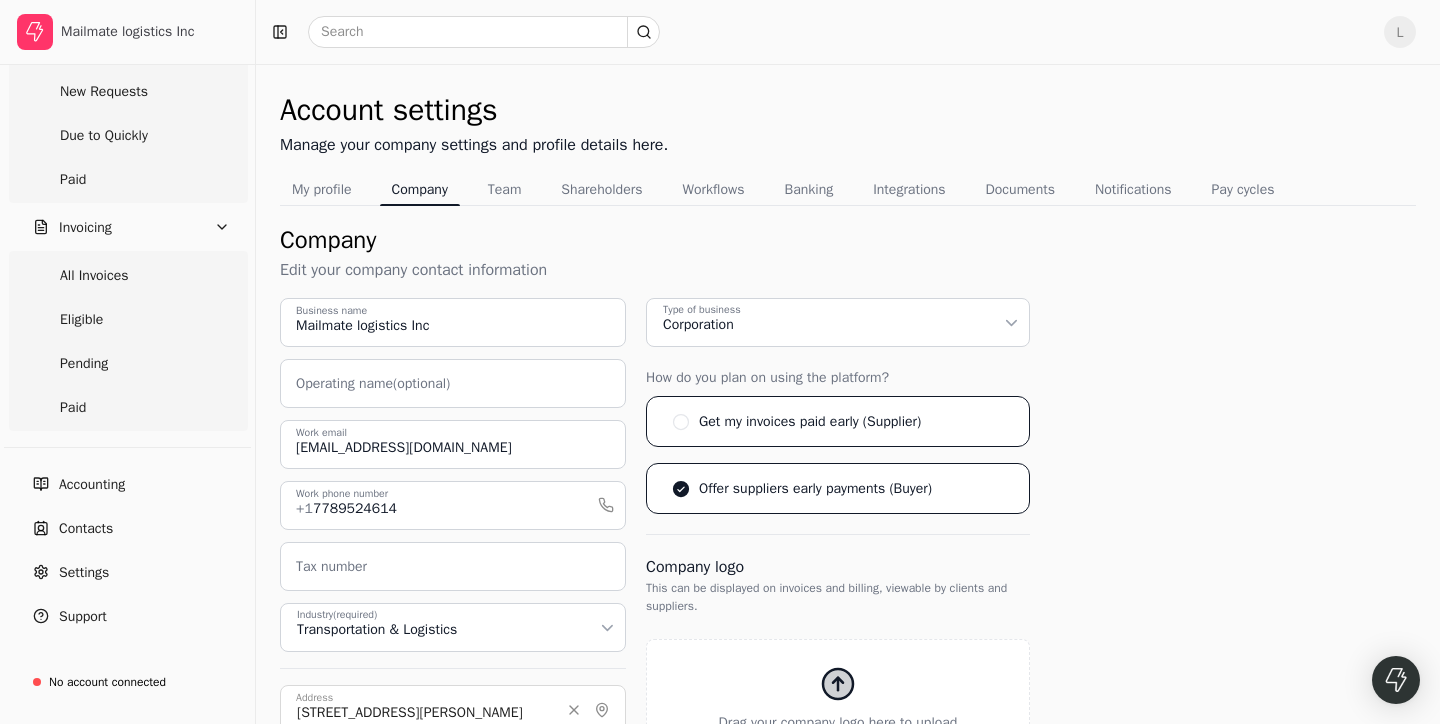 scroll, scrollTop: 0, scrollLeft: 0, axis: both 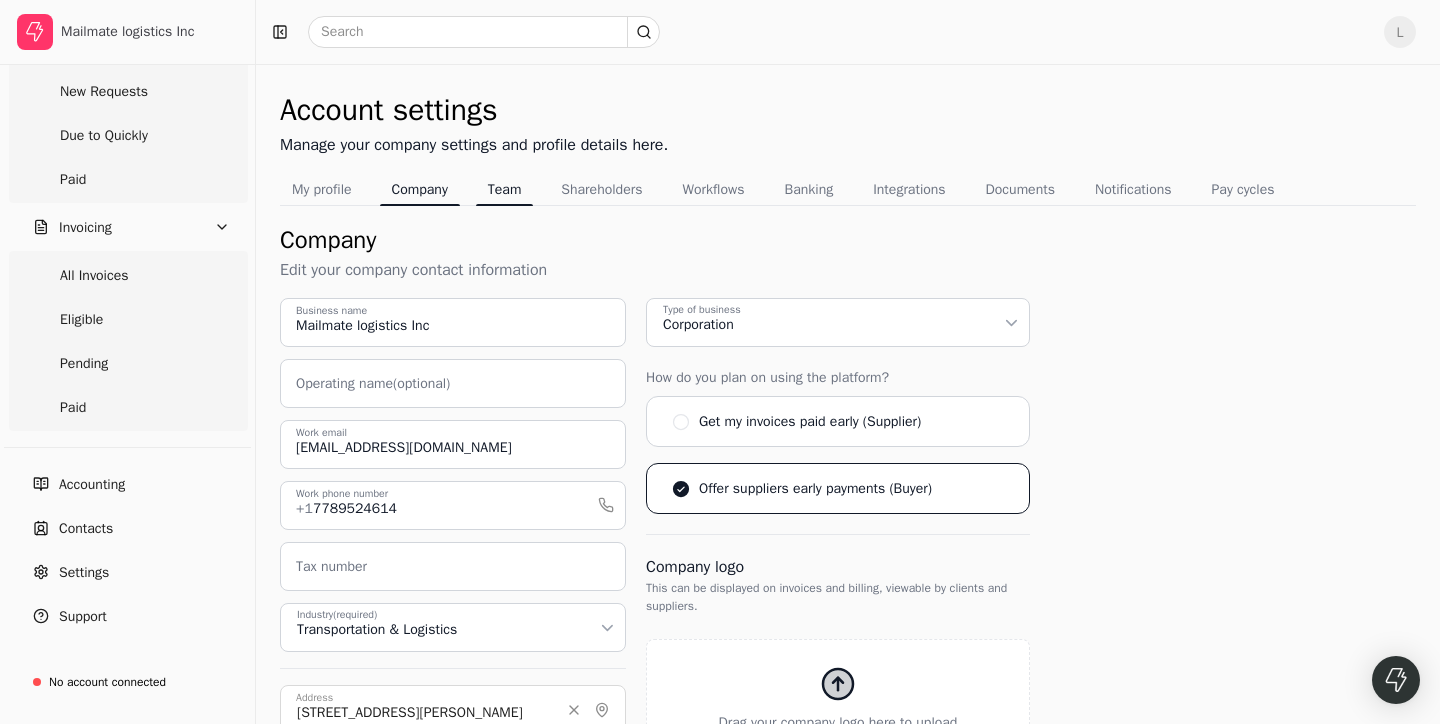 click on "Team" at bounding box center (505, 189) 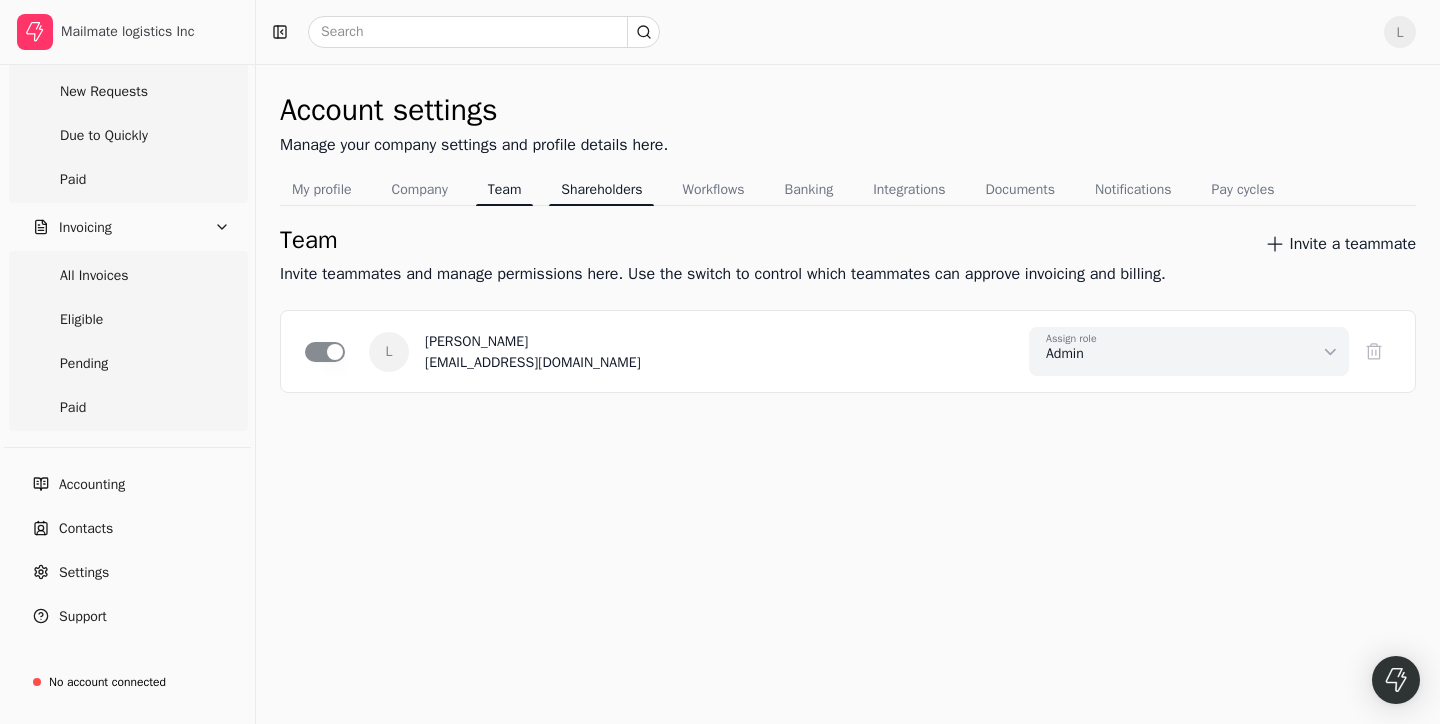 click on "Shareholders" at bounding box center [601, 189] 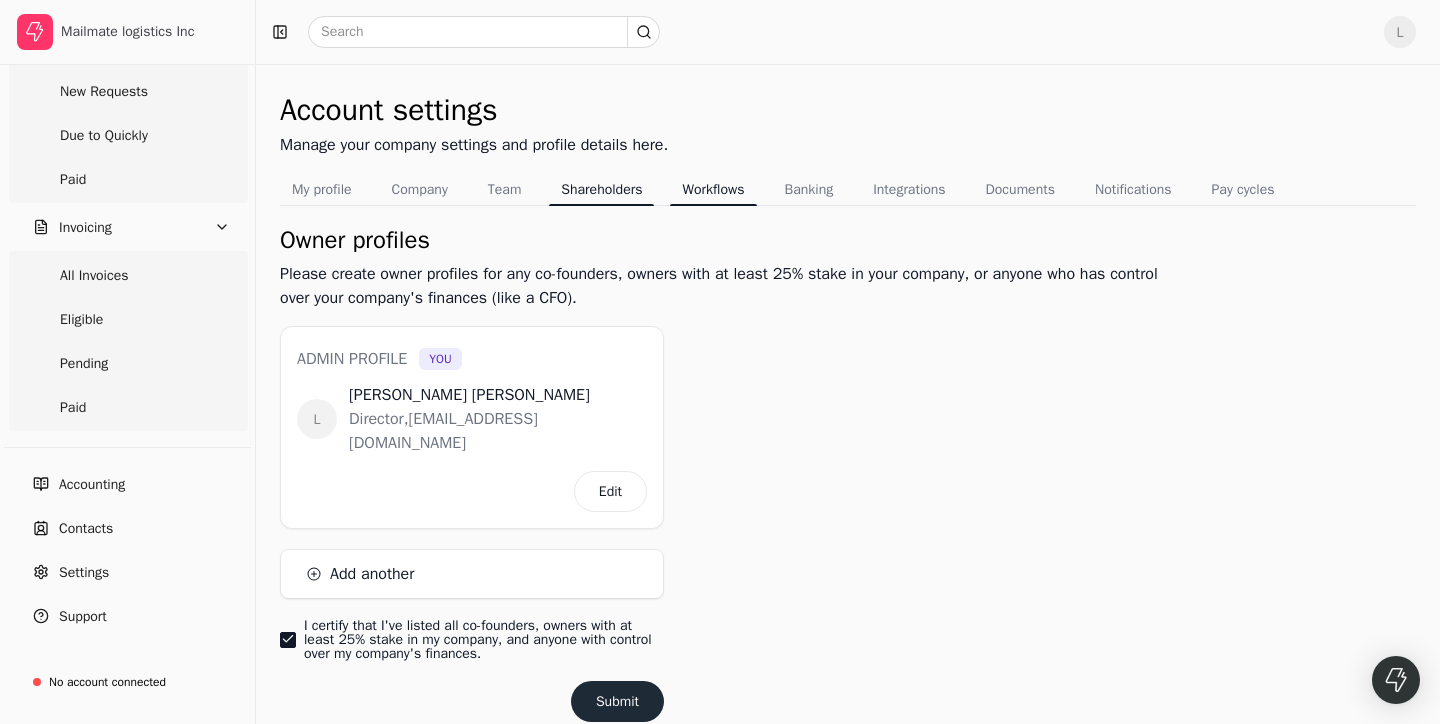 click on "Workflows" at bounding box center [713, 189] 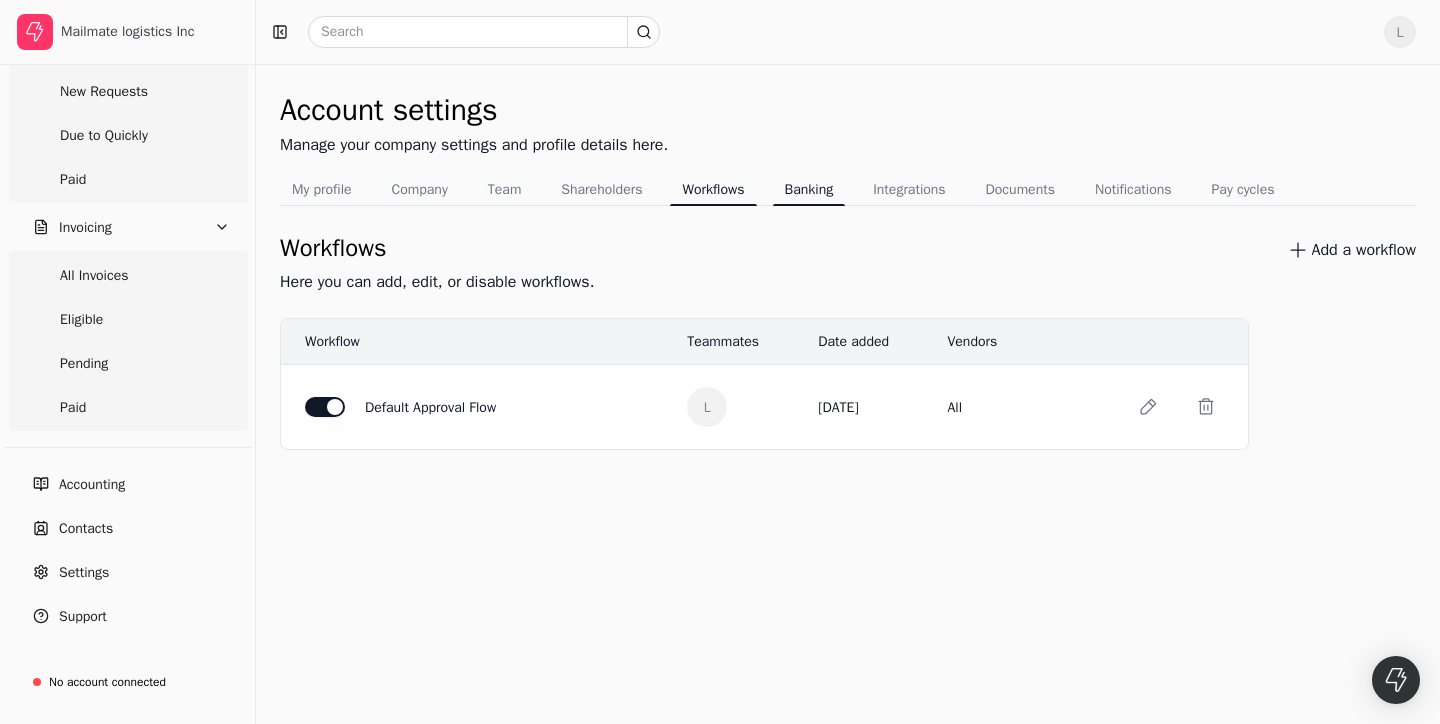 click on "Banking" at bounding box center (809, 189) 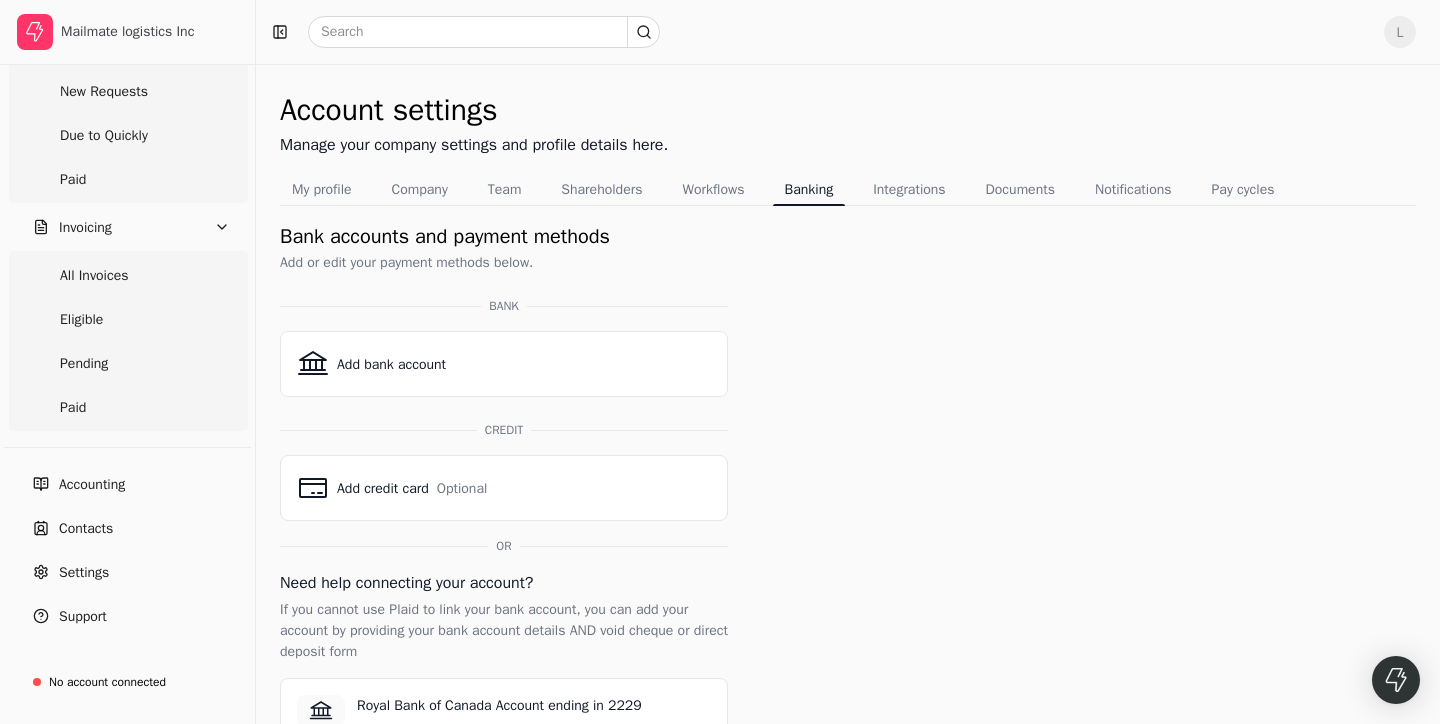scroll, scrollTop: 0, scrollLeft: 0, axis: both 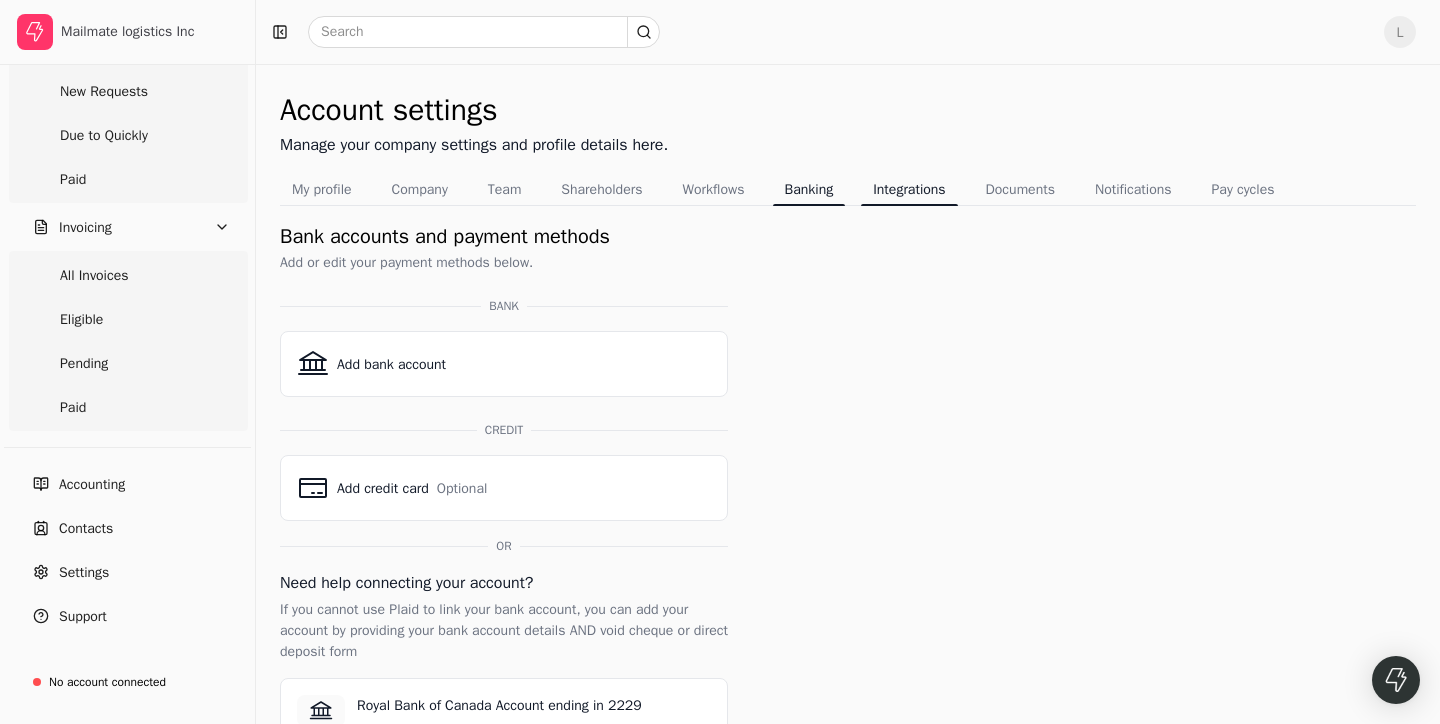 click on "Integrations" at bounding box center [909, 189] 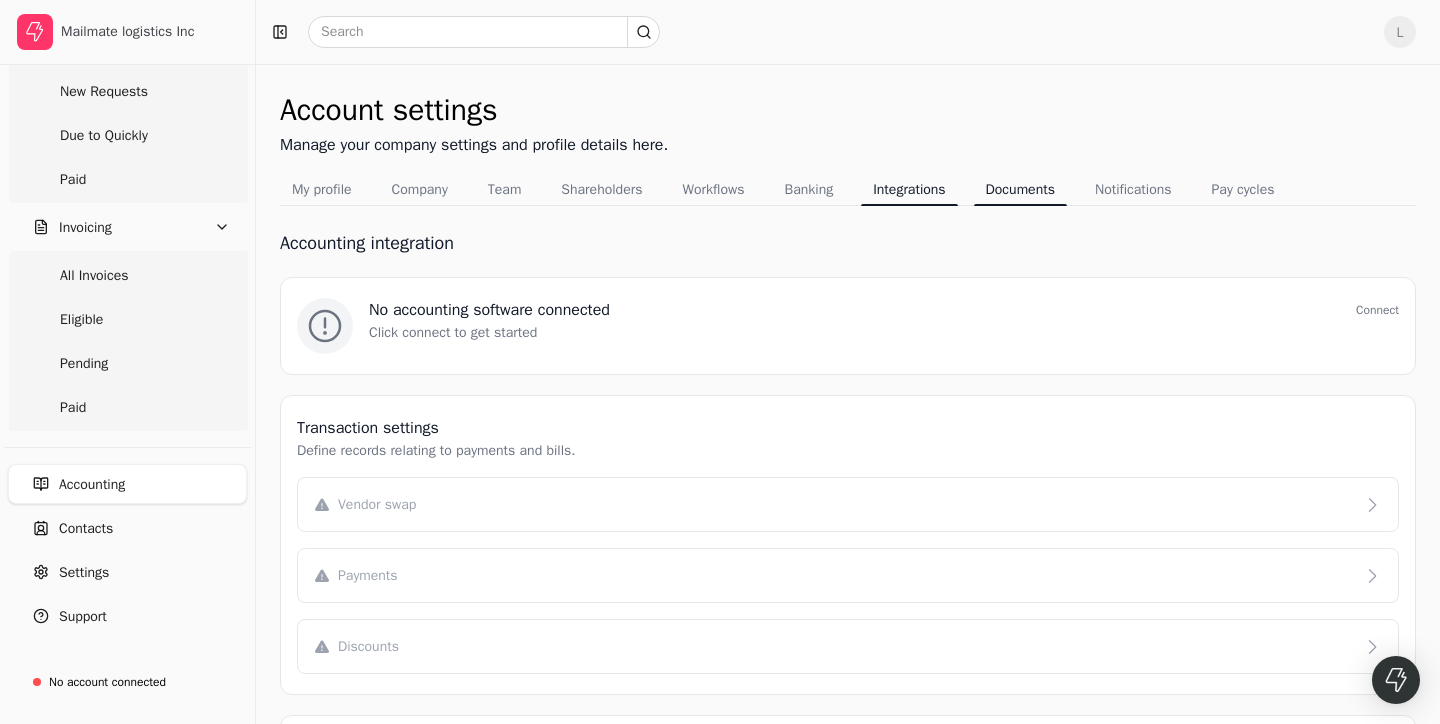 click on "Documents" at bounding box center (1020, 189) 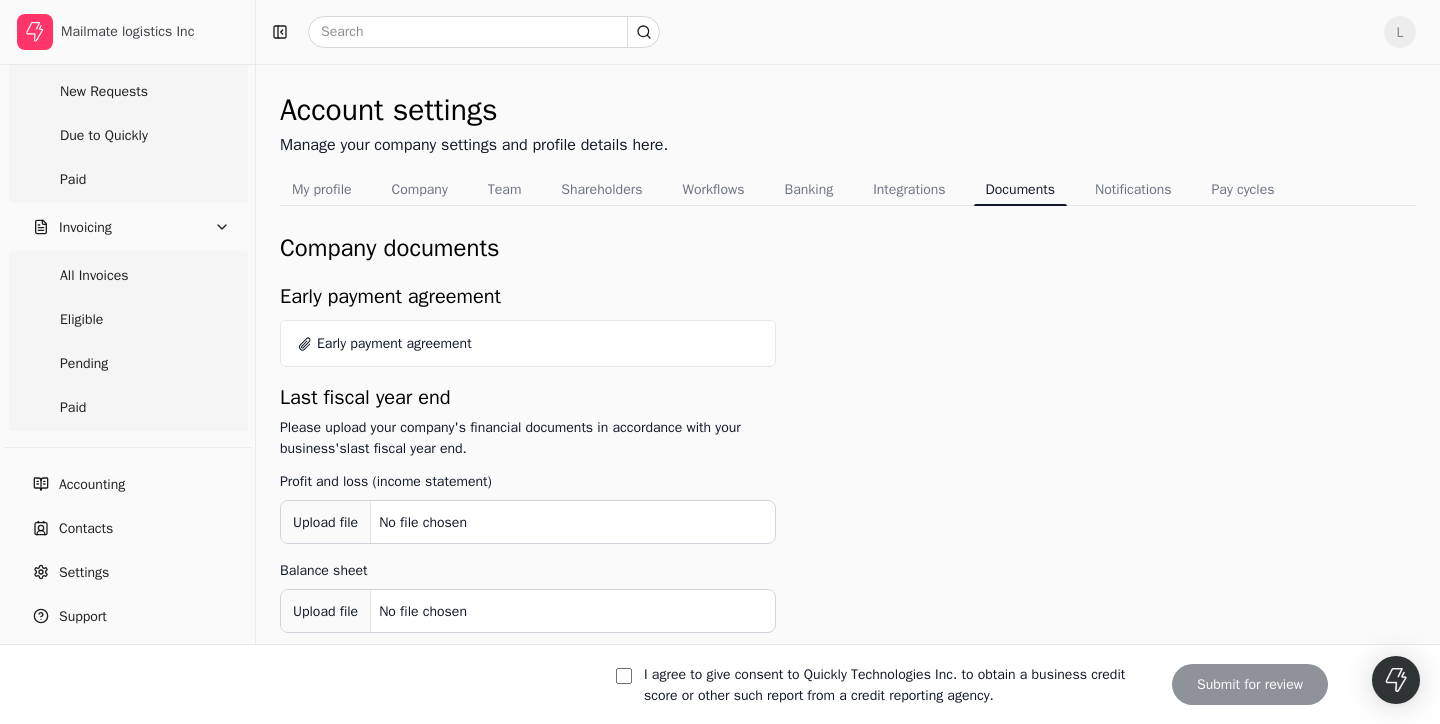 scroll, scrollTop: 0, scrollLeft: 0, axis: both 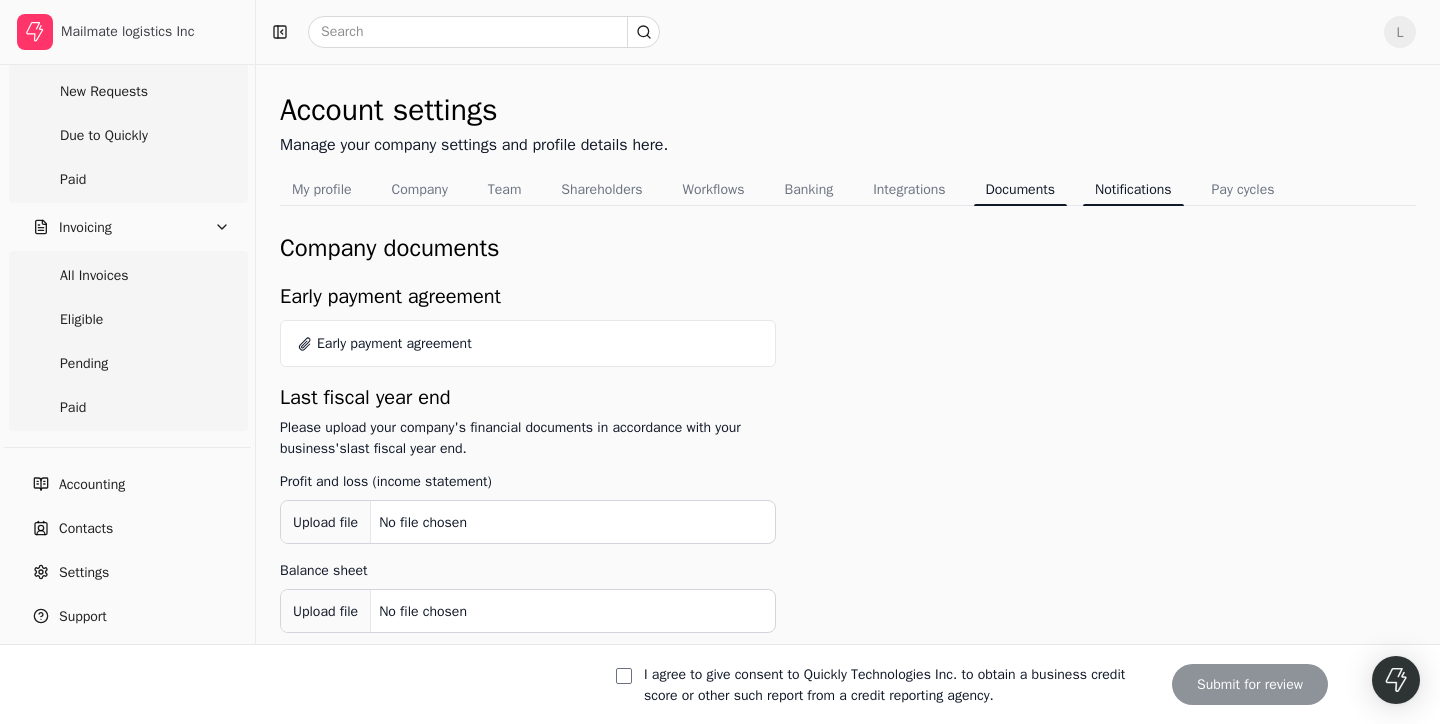 click on "Notifications" at bounding box center (1133, 189) 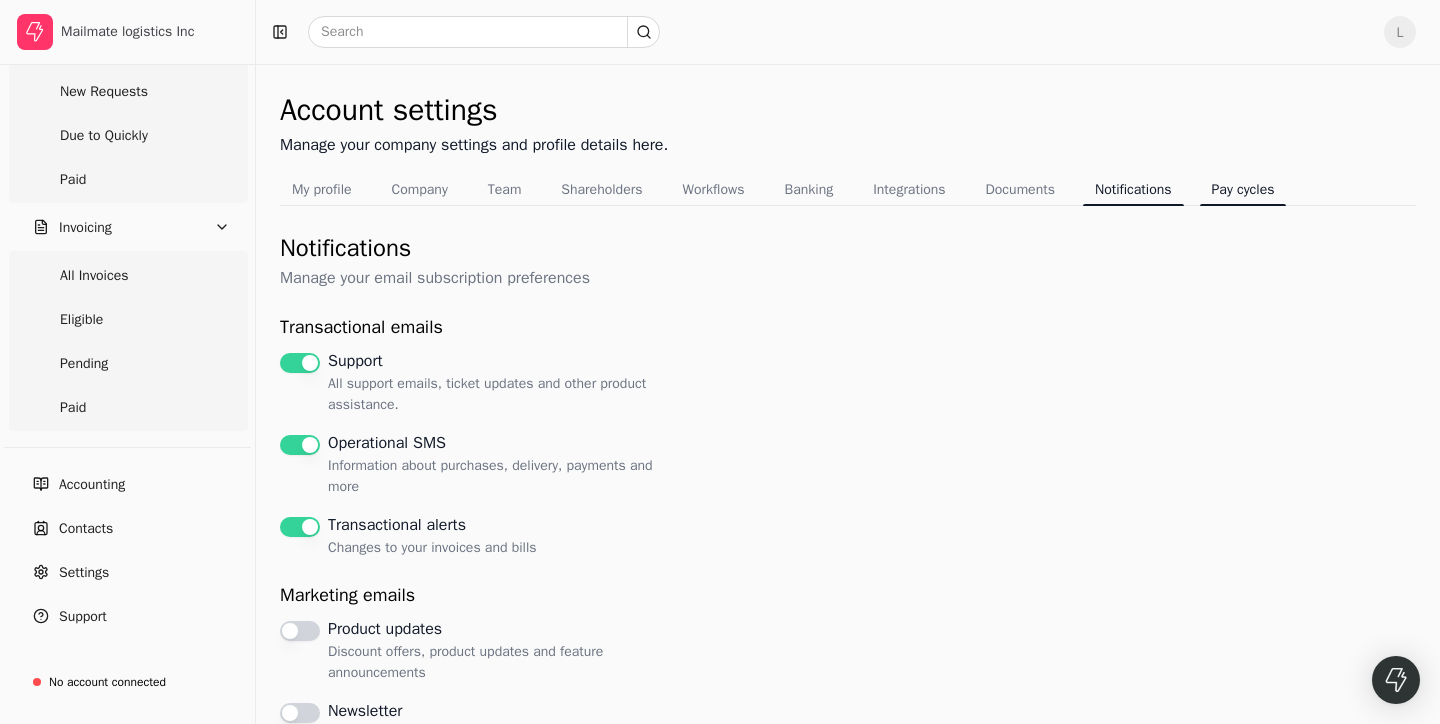 click on "Pay cycles" at bounding box center [1243, 189] 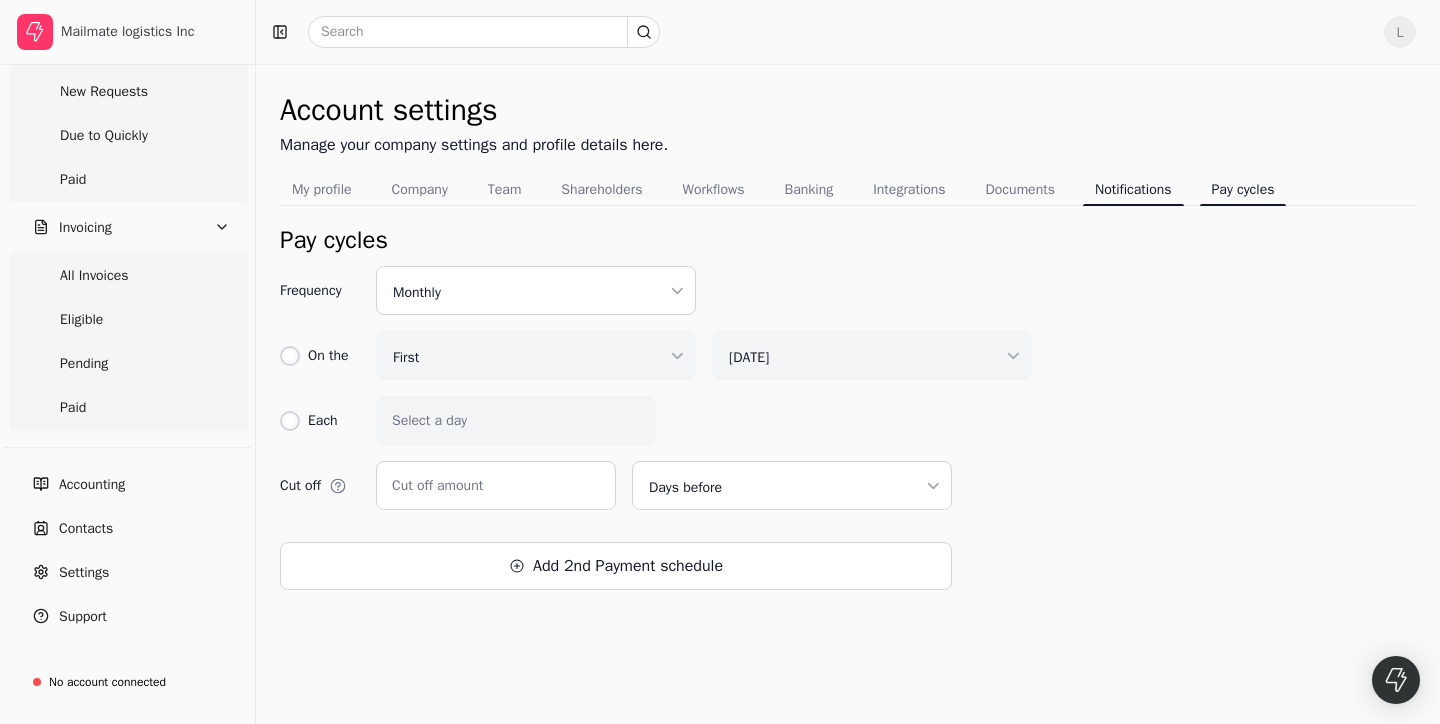 click on "Notifications" at bounding box center (1133, 189) 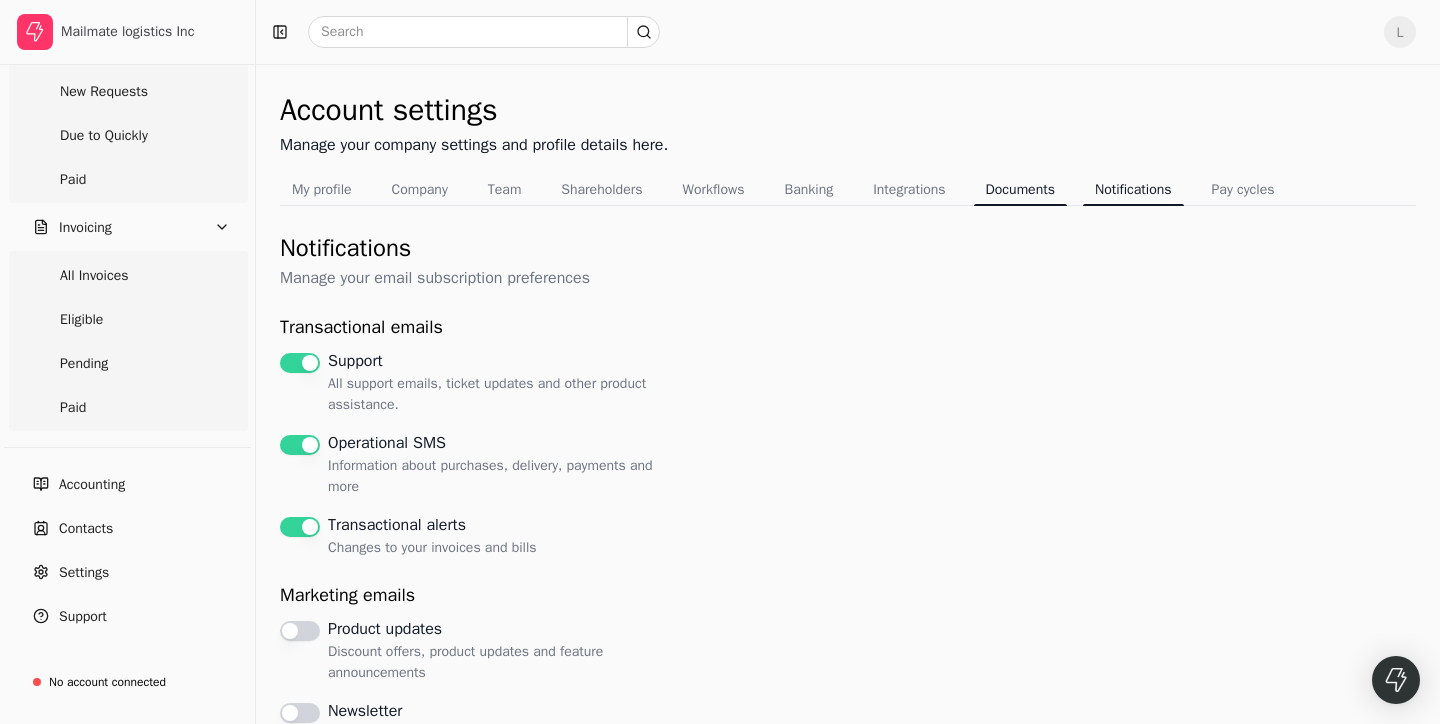 click on "Documents" at bounding box center [1020, 189] 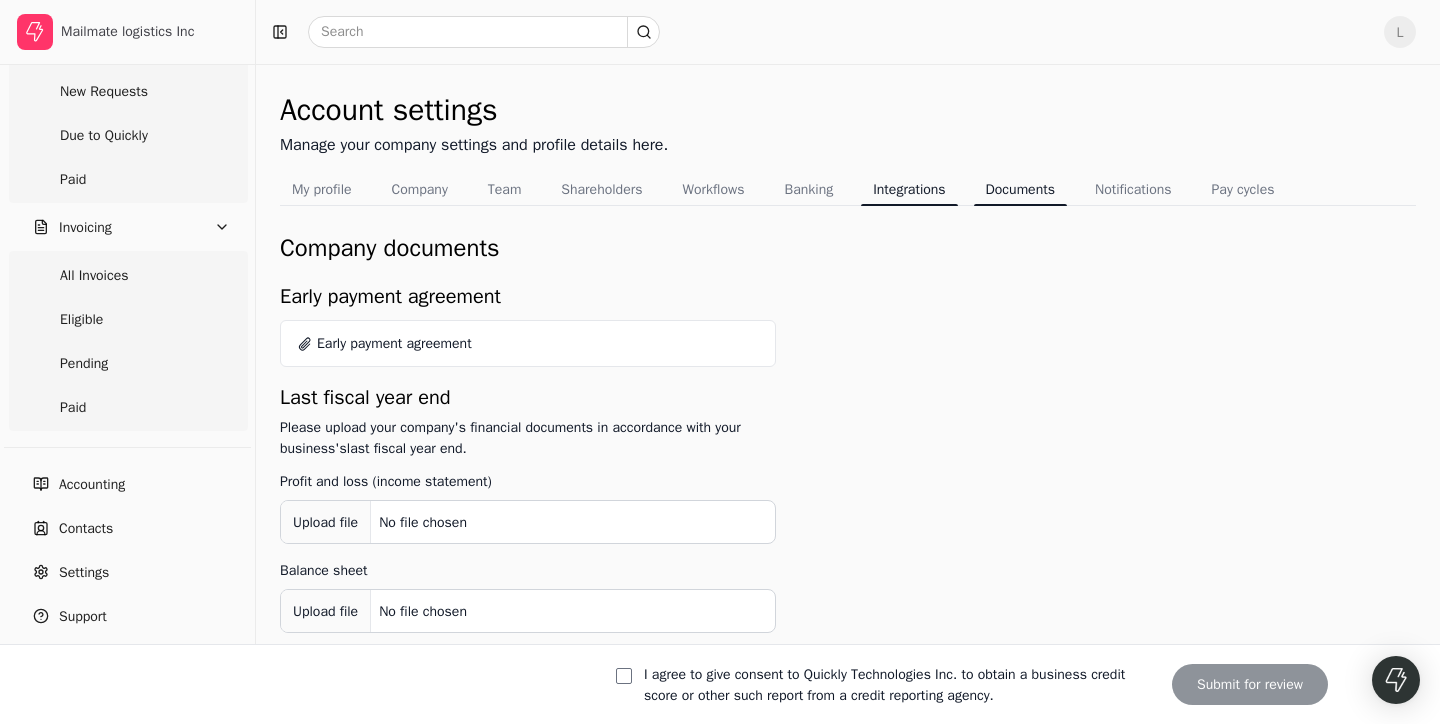 click on "Integrations" at bounding box center (909, 189) 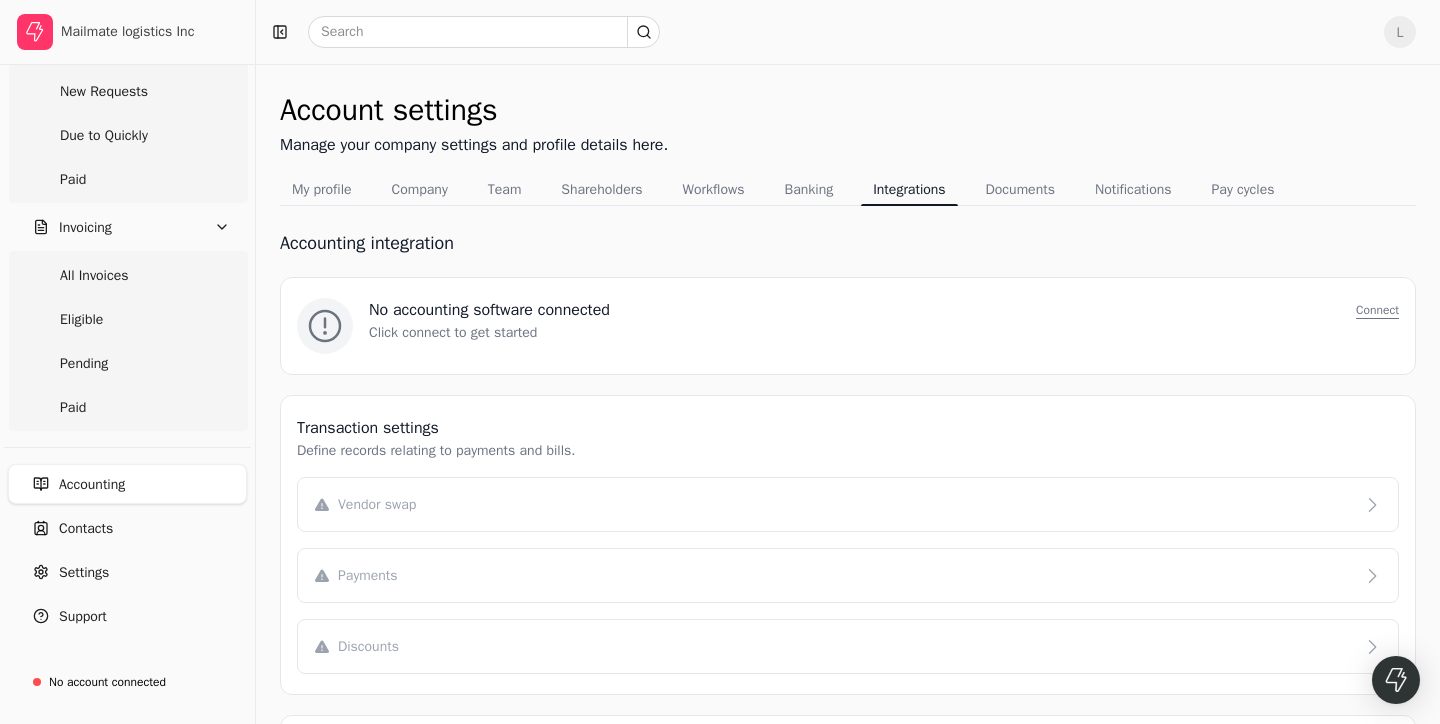 click on "Connect" at bounding box center [1377, 310] 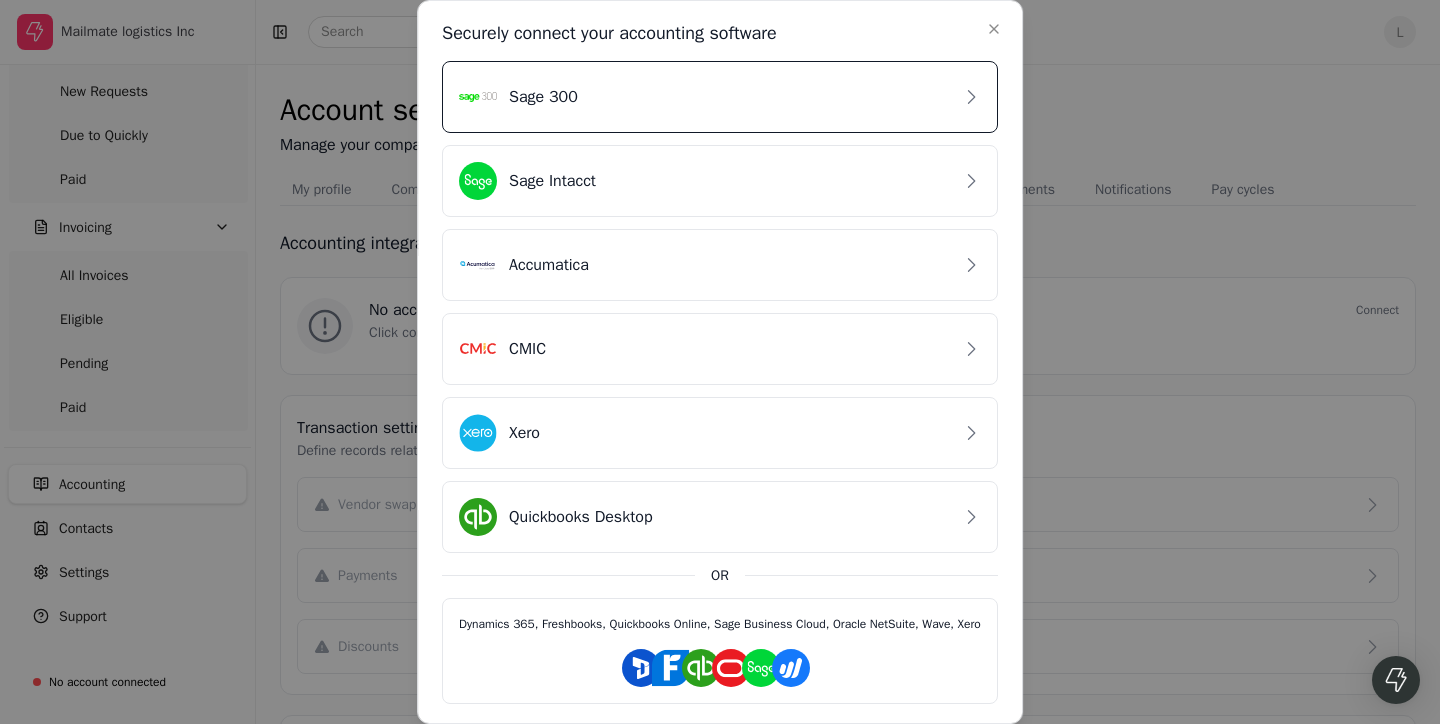 click on "Sage 300" at bounding box center [704, 97] 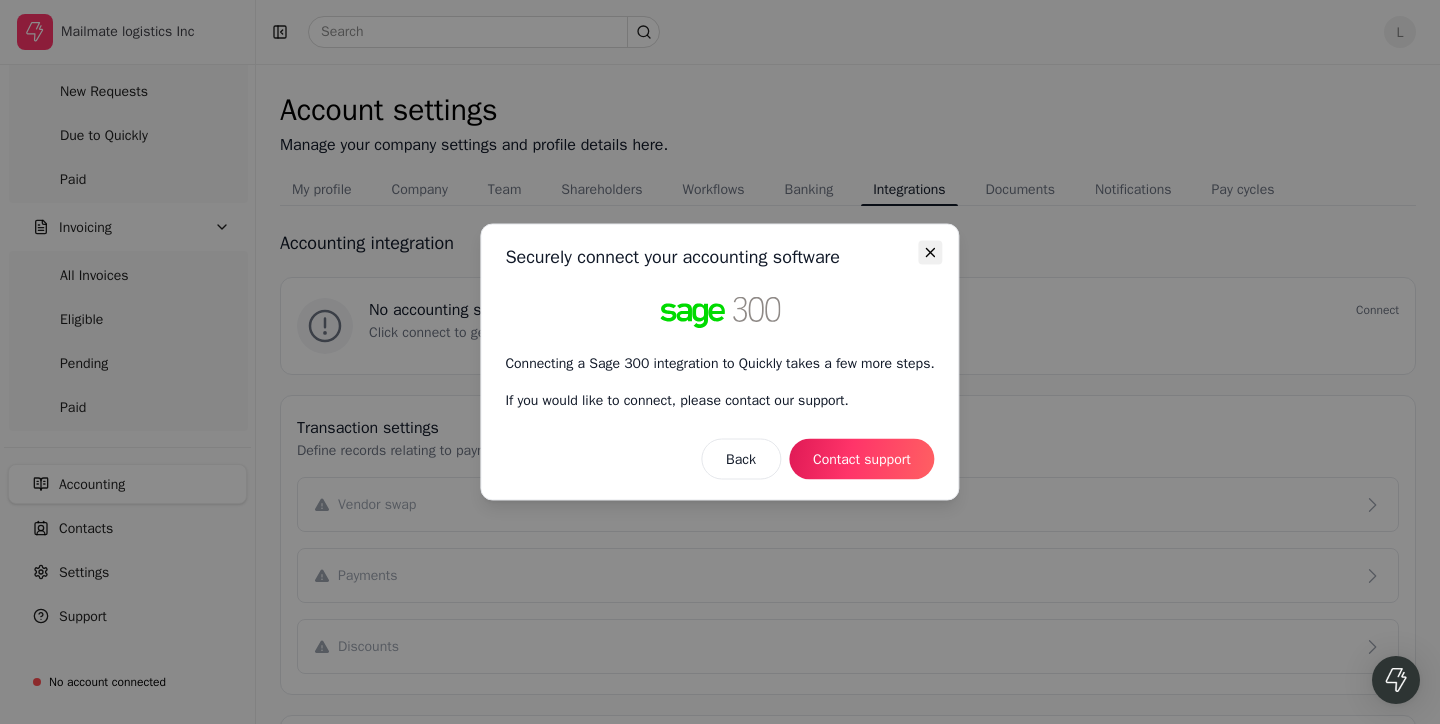 click 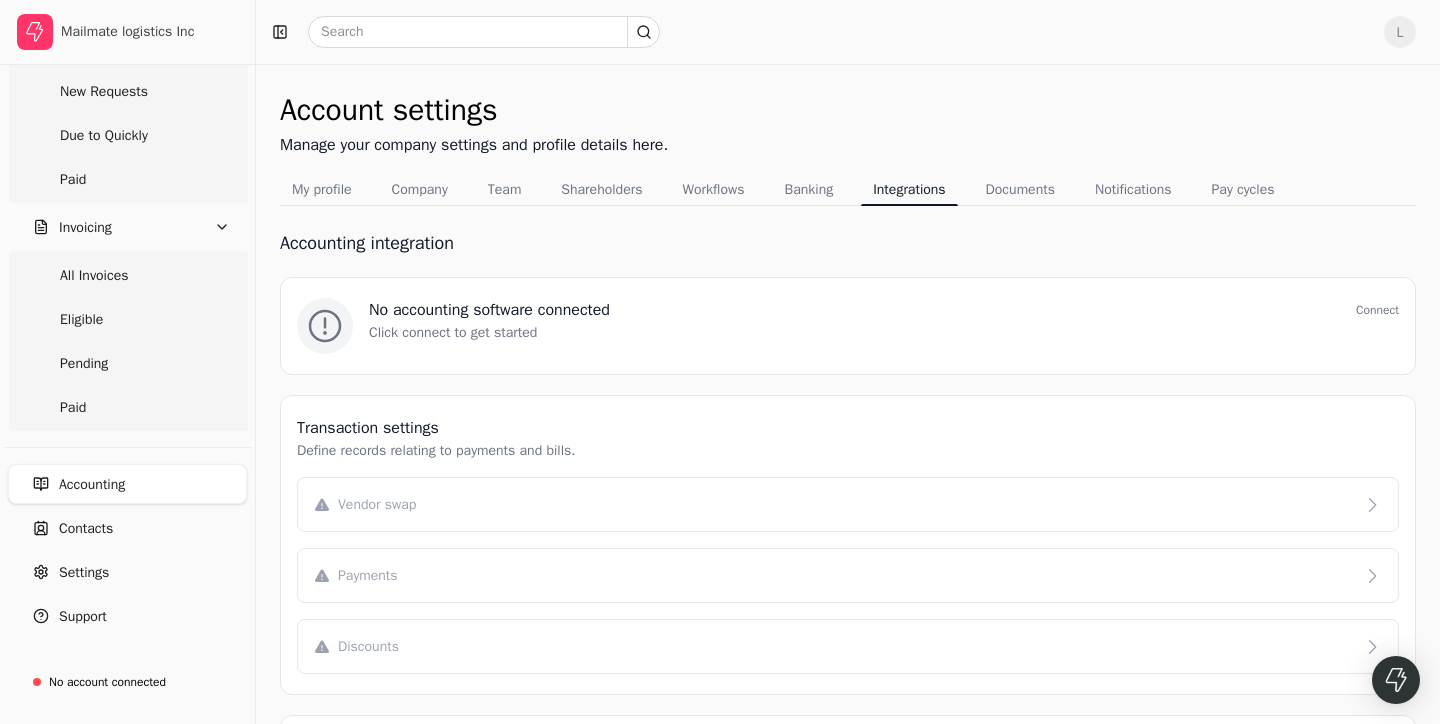 click on "No accounting software connected Connect Click connect to get started" at bounding box center [848, 326] 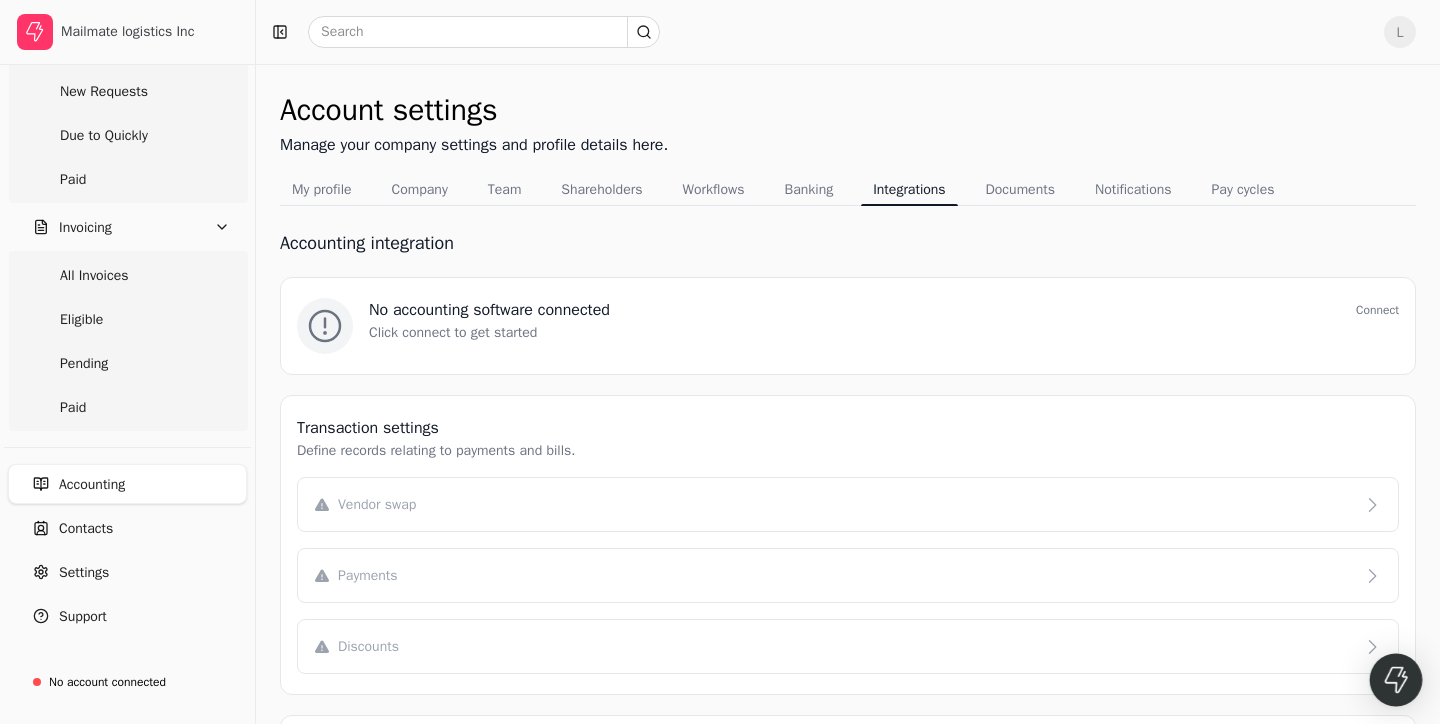 click at bounding box center (1396, 680) 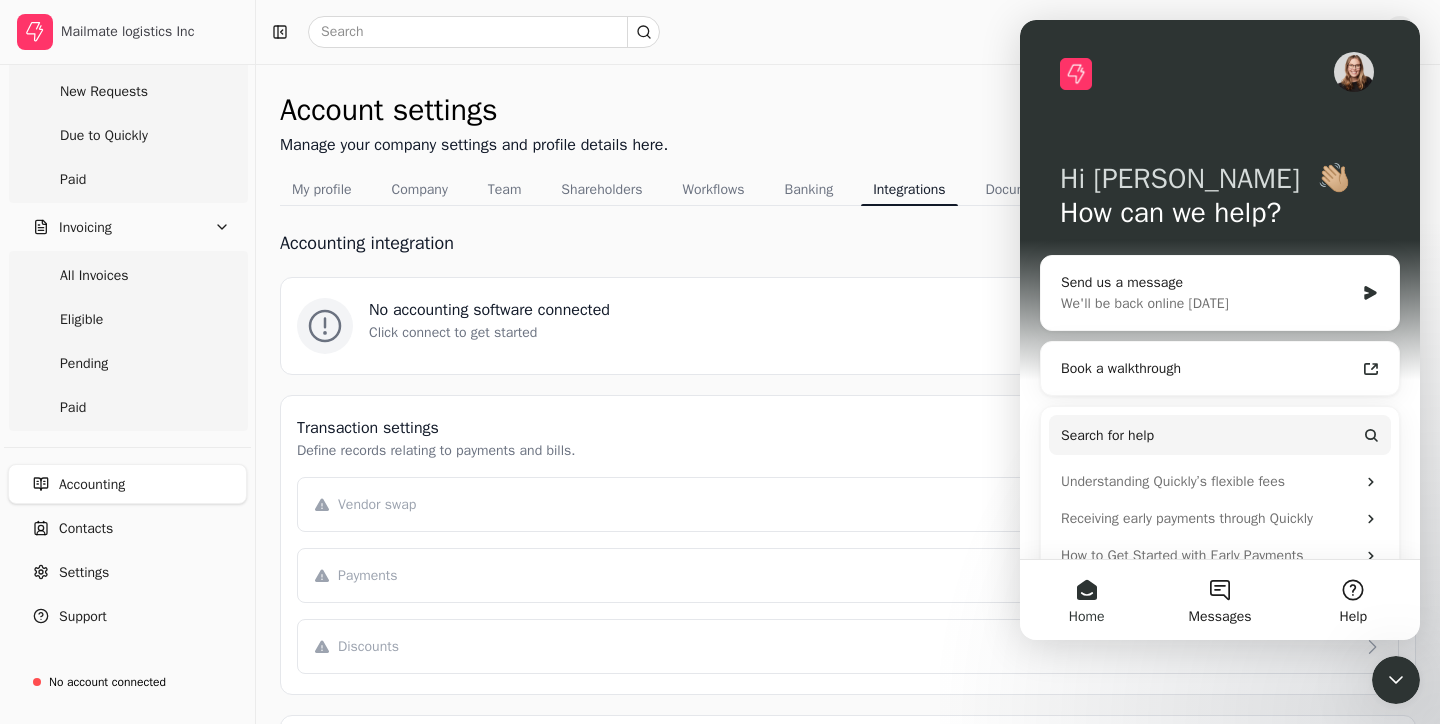 scroll, scrollTop: 0, scrollLeft: 0, axis: both 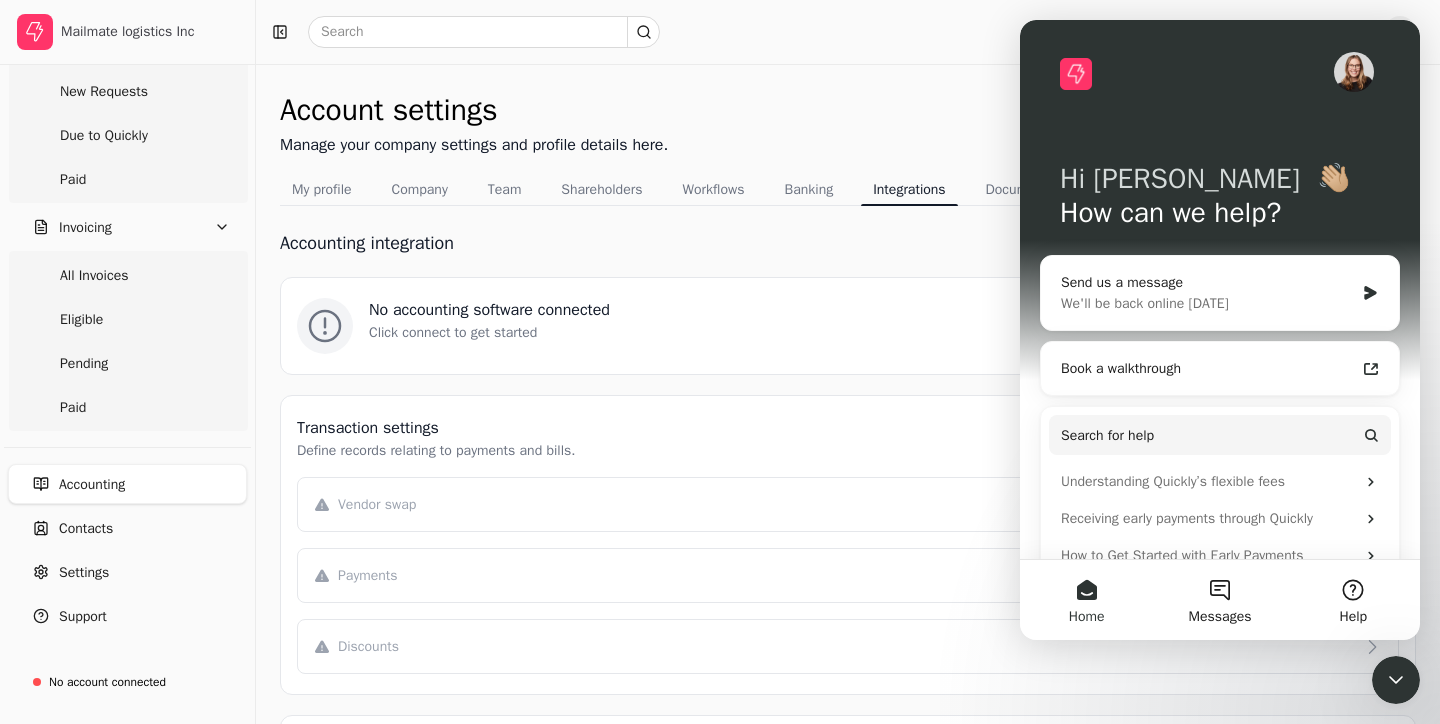 click on "Account settings Manage your company settings and profile details here." at bounding box center [848, 130] 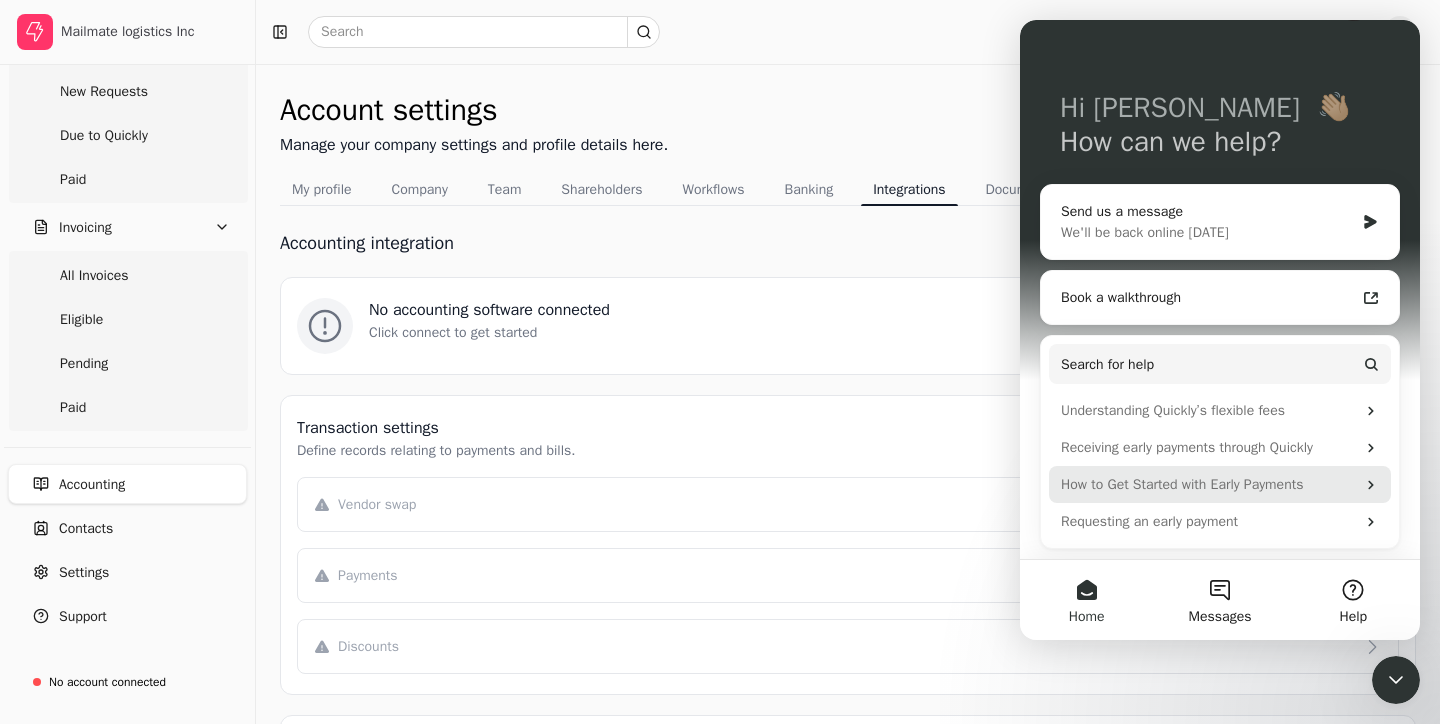 scroll, scrollTop: 71, scrollLeft: 0, axis: vertical 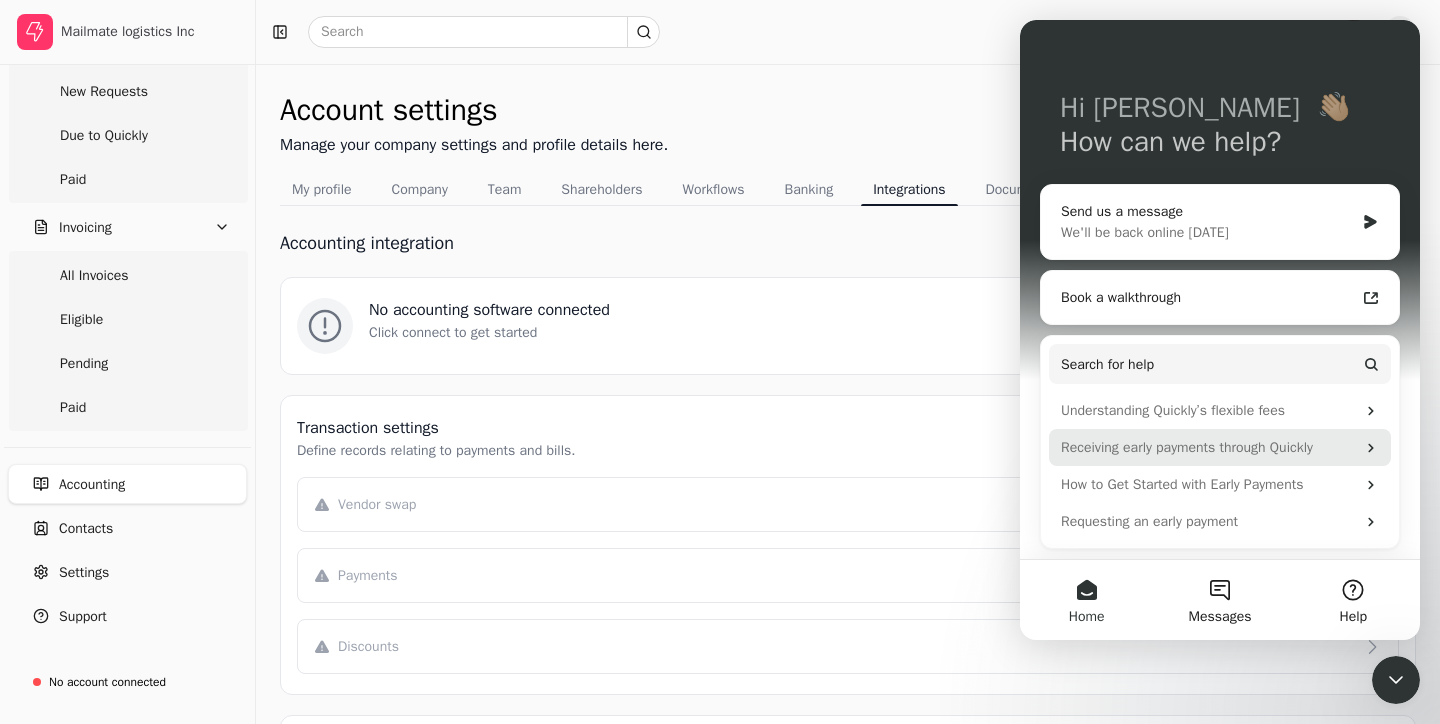 click on "Receiving early payments through Quickly" at bounding box center [1208, 447] 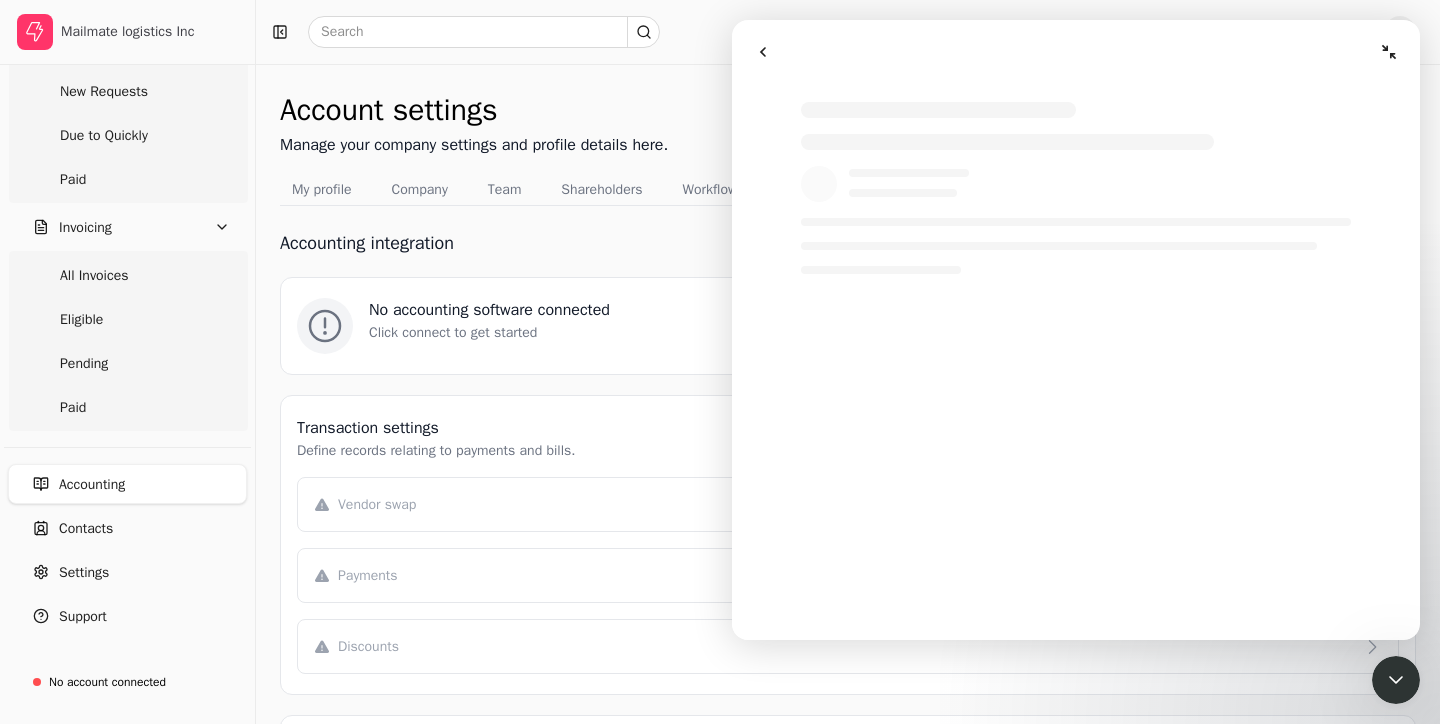 scroll, scrollTop: 0, scrollLeft: 0, axis: both 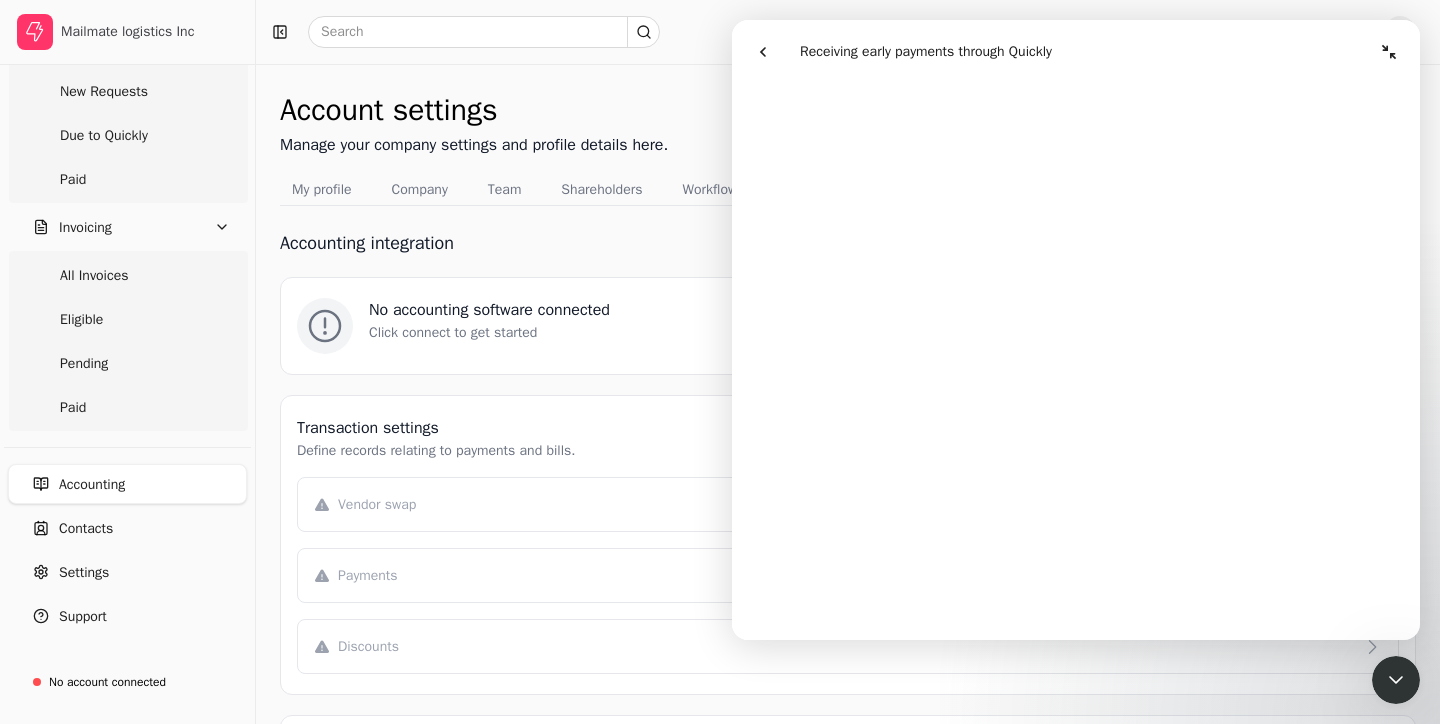click 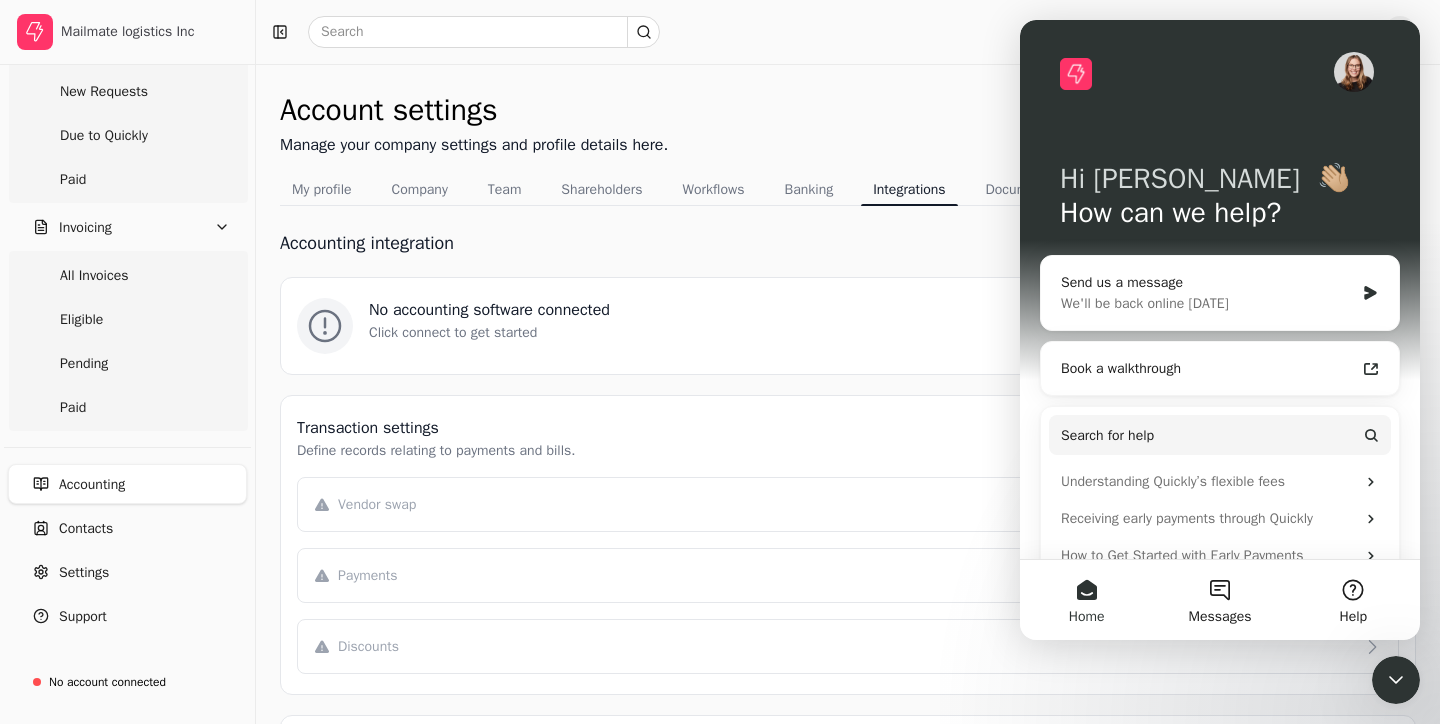 click on "Account settings Manage your company settings and profile details here." at bounding box center (848, 130) 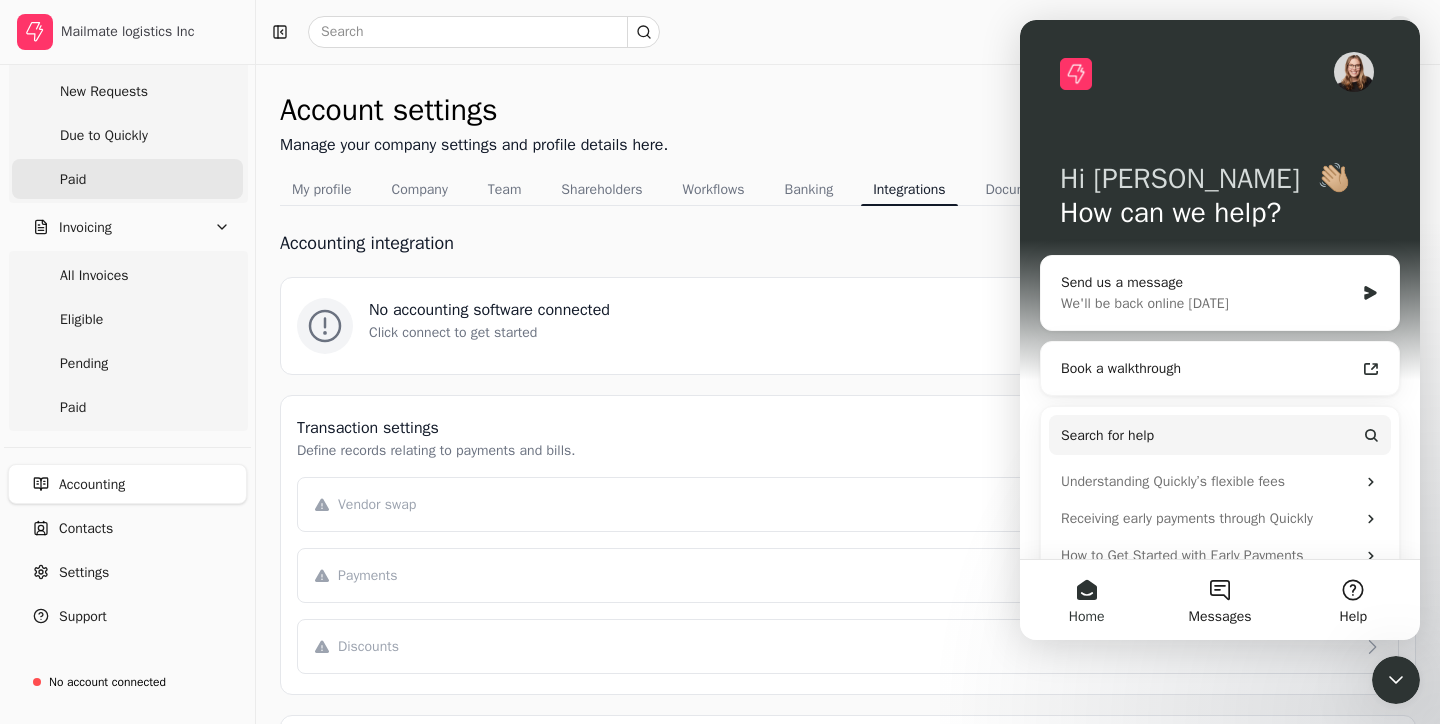 click on "Paid" at bounding box center (127, 179) 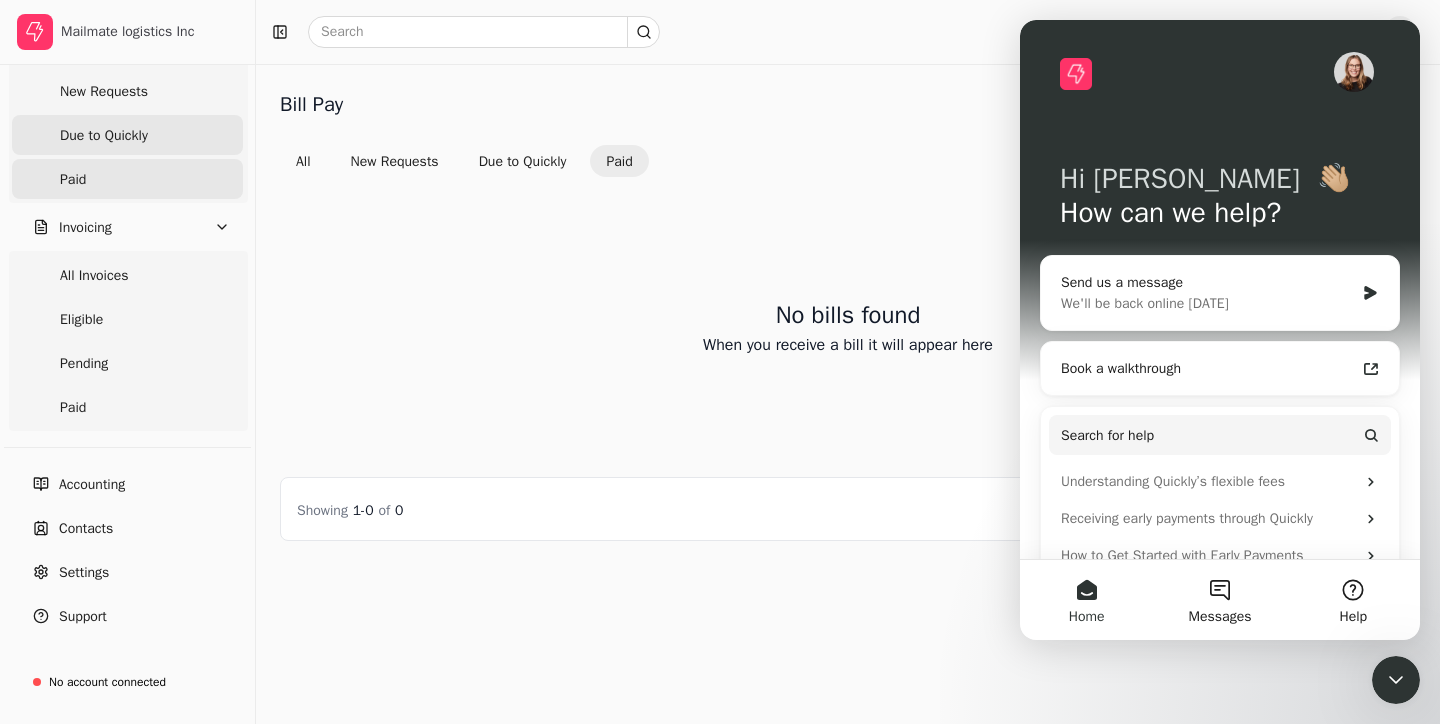 click on "Due to Quickly" at bounding box center (127, 135) 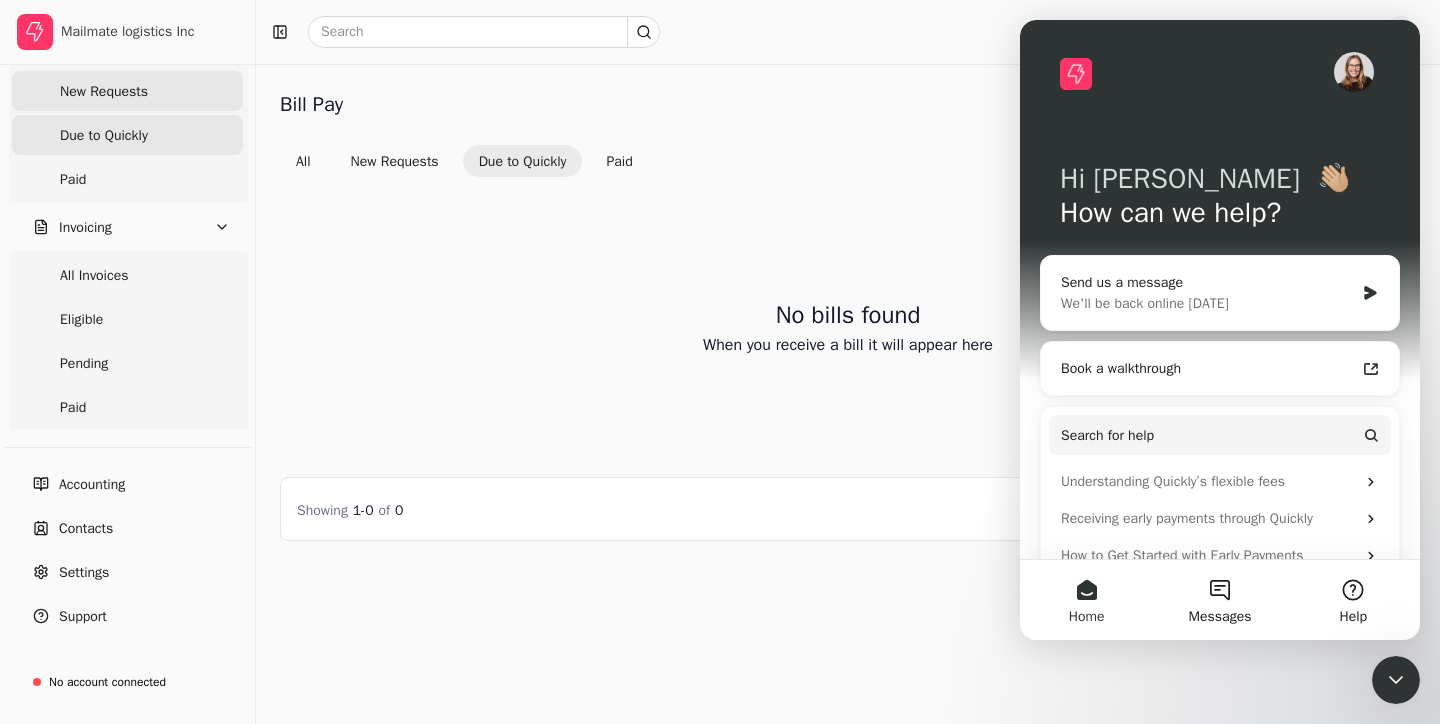 click on "New Requests" at bounding box center [127, 91] 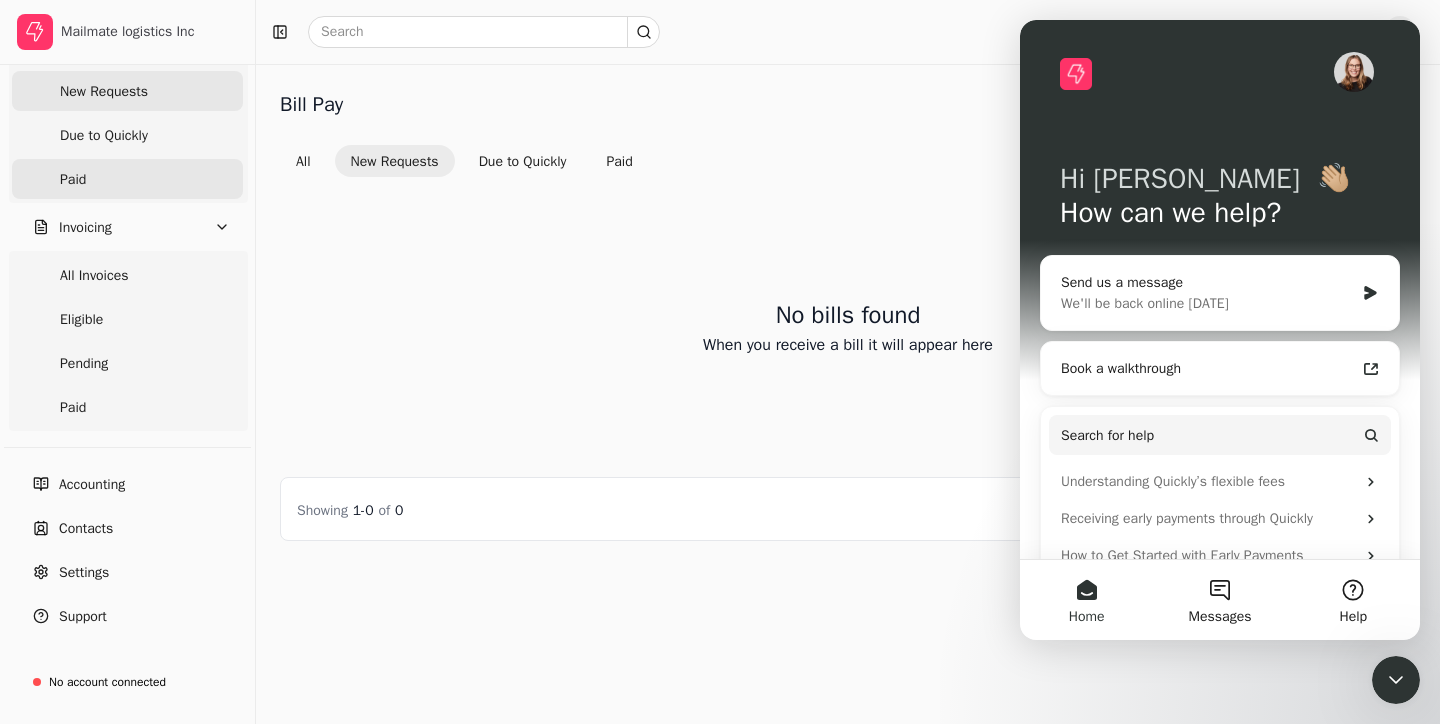 click on "Paid" at bounding box center (127, 179) 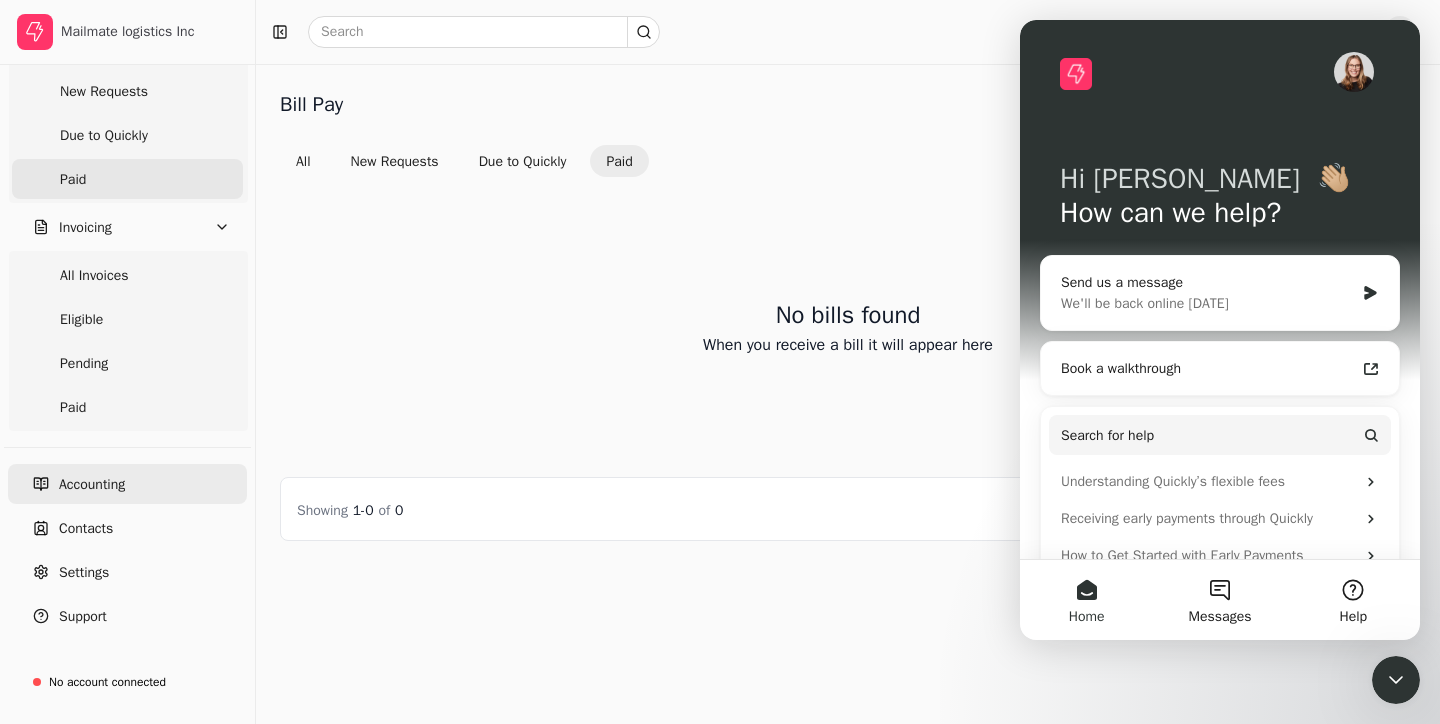 click on "Accounting" at bounding box center (127, 484) 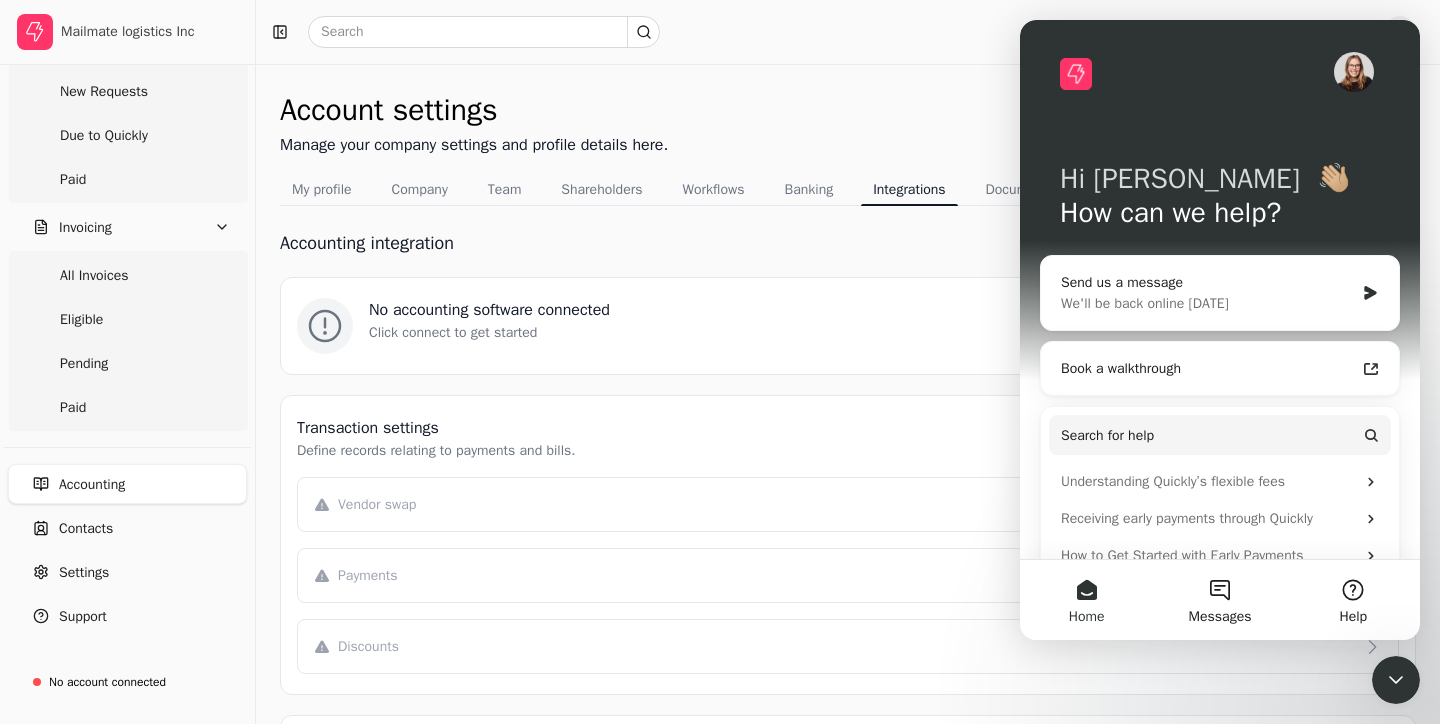 click 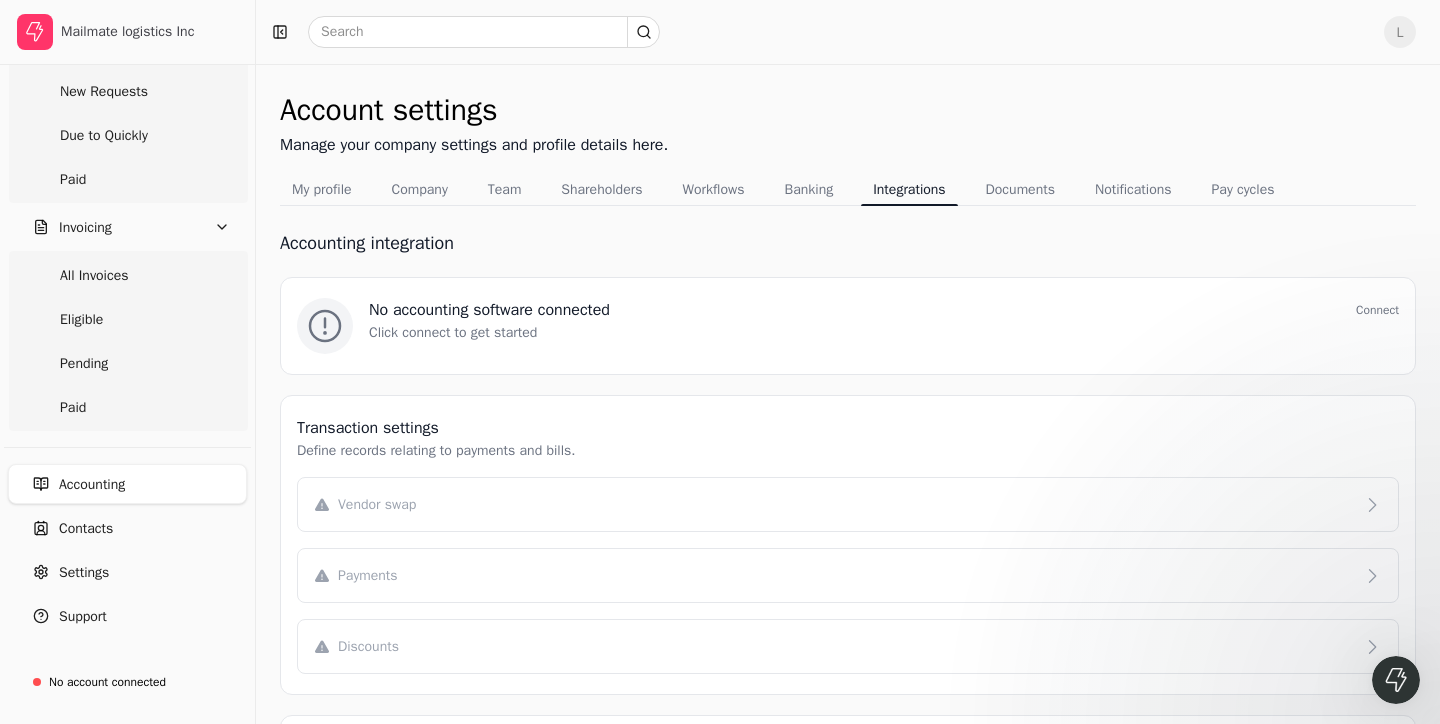 scroll, scrollTop: 0, scrollLeft: 0, axis: both 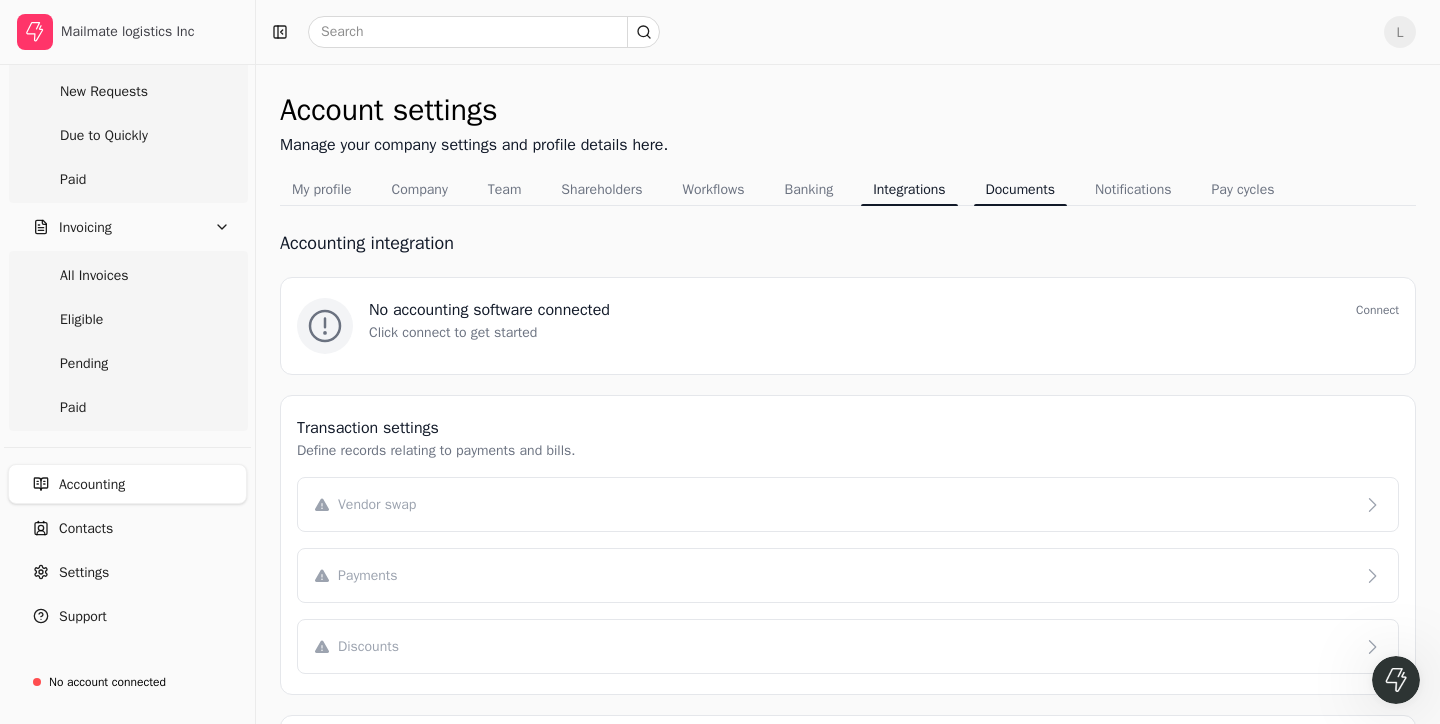 click on "Documents" at bounding box center [1020, 189] 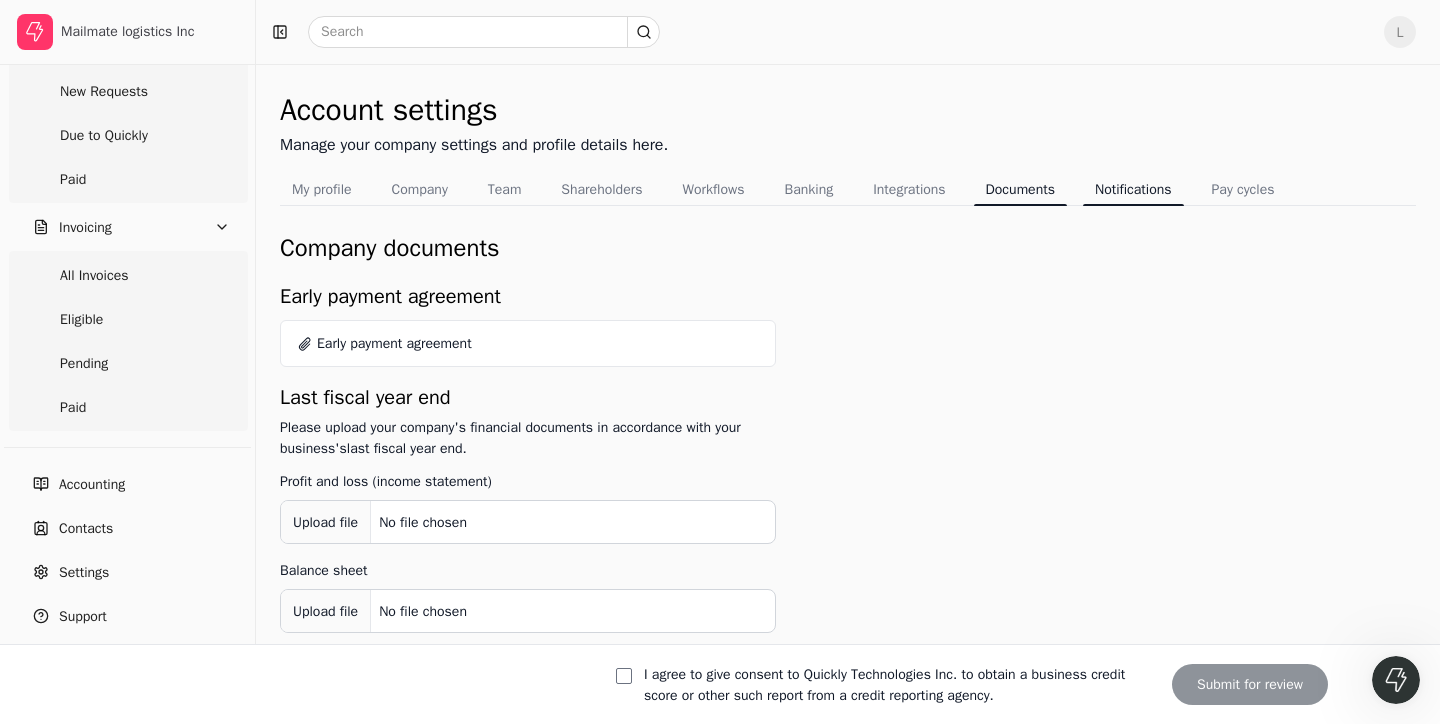 scroll, scrollTop: 0, scrollLeft: 0, axis: both 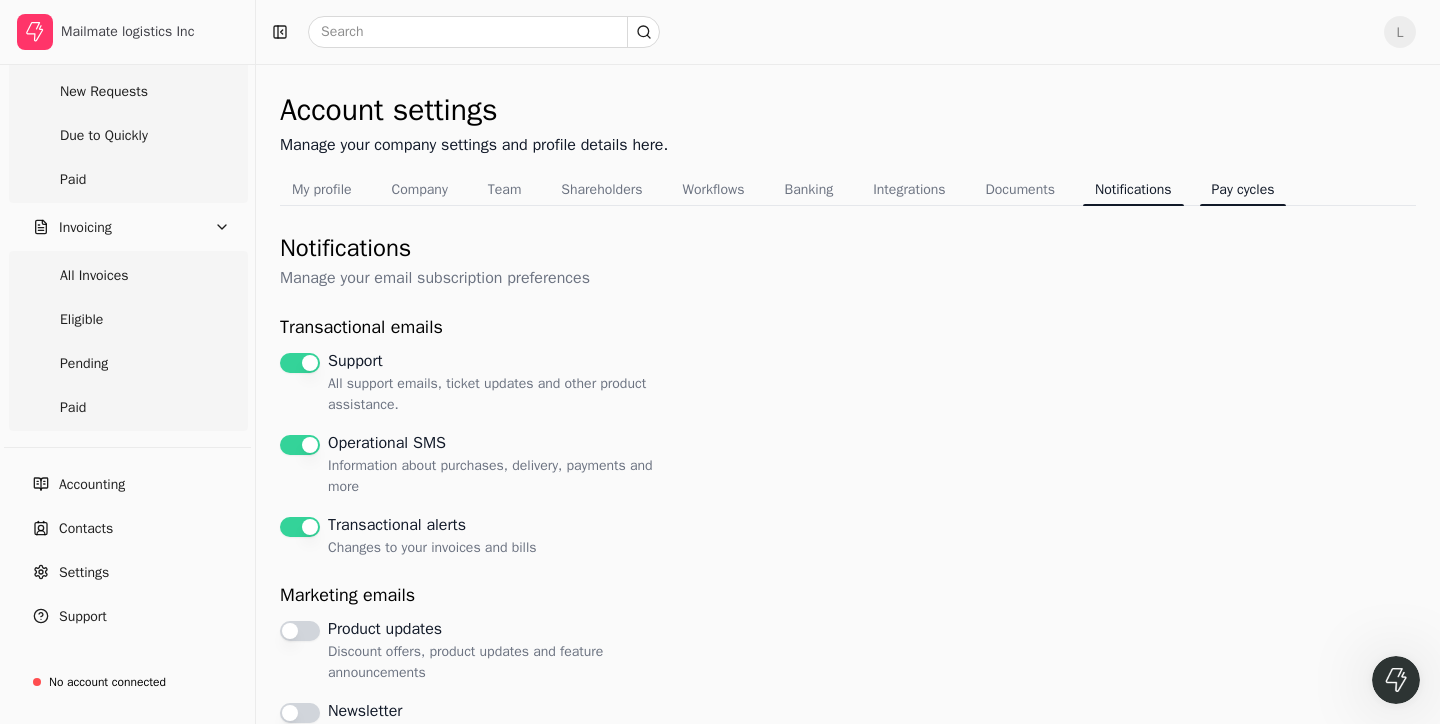 click on "Pay cycles" at bounding box center (1243, 189) 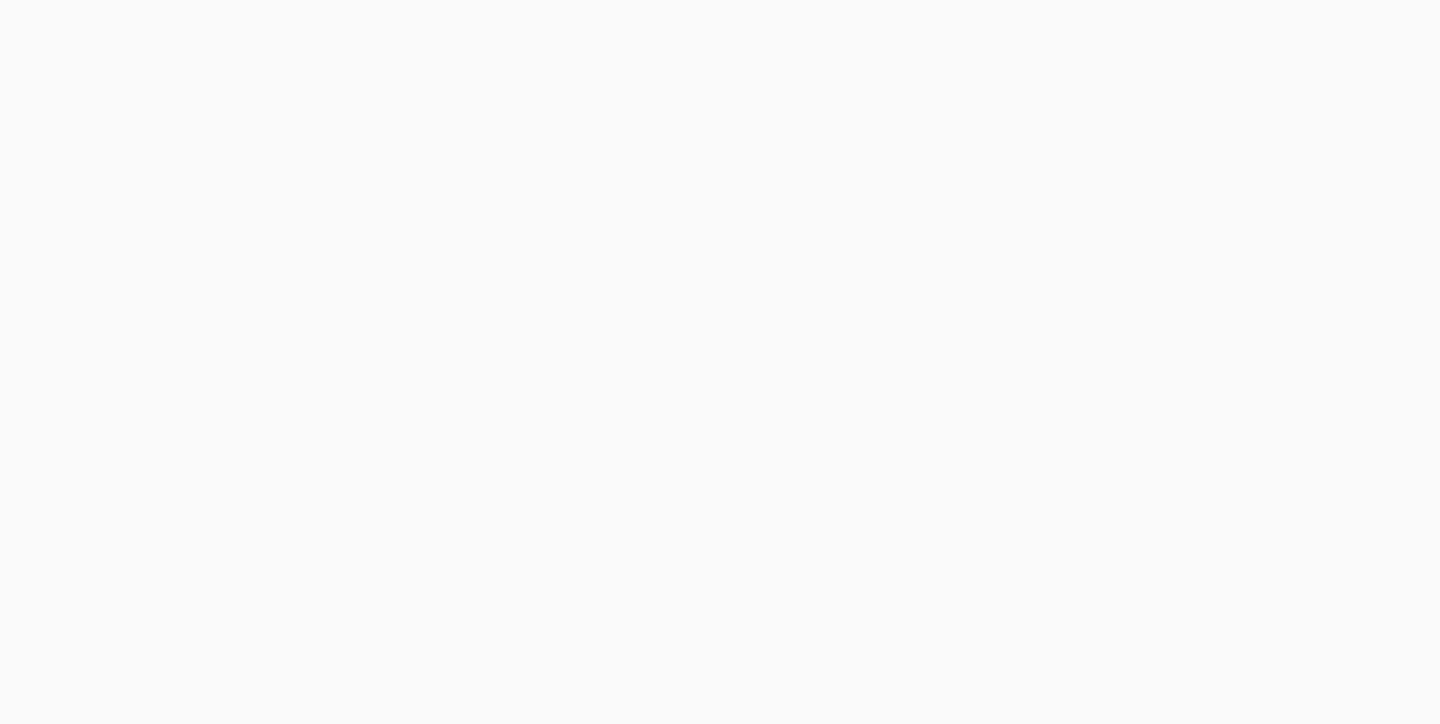 scroll, scrollTop: 0, scrollLeft: 0, axis: both 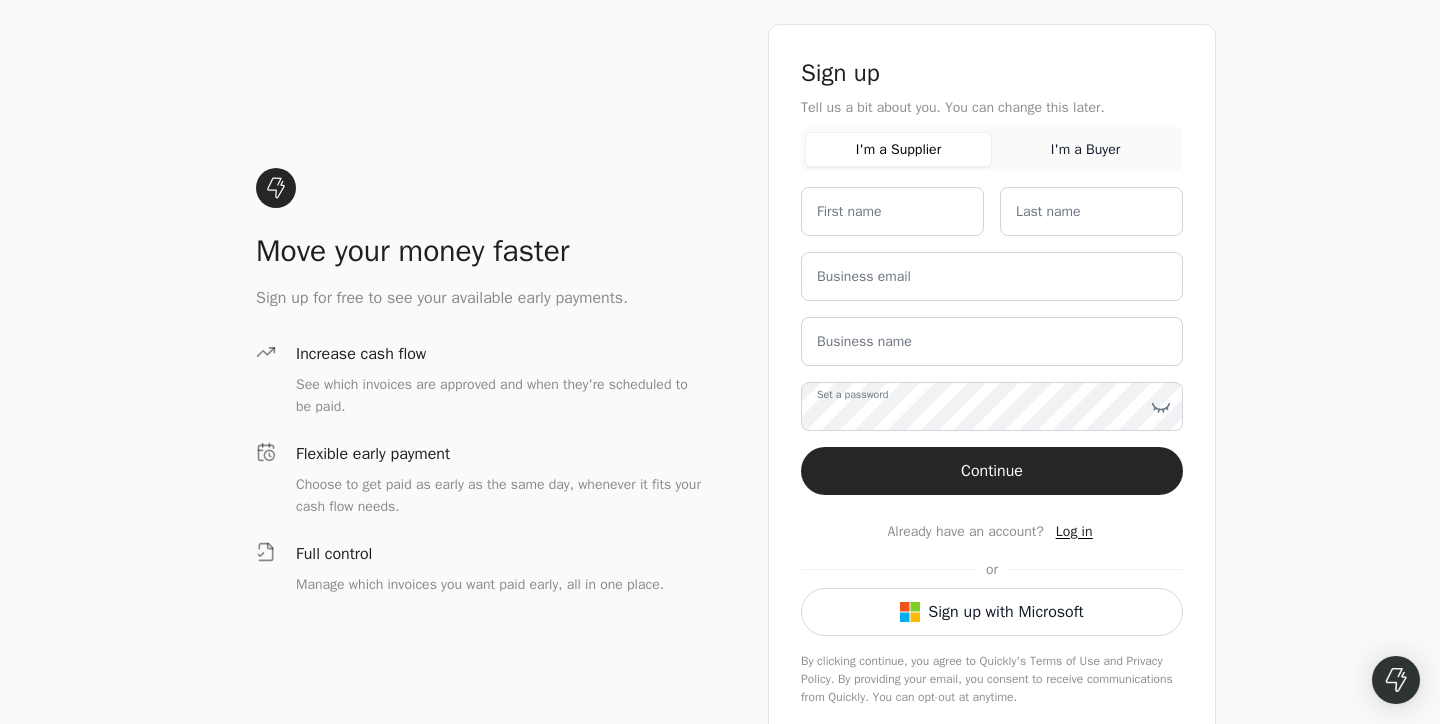 click on "Log in" at bounding box center [1074, 531] 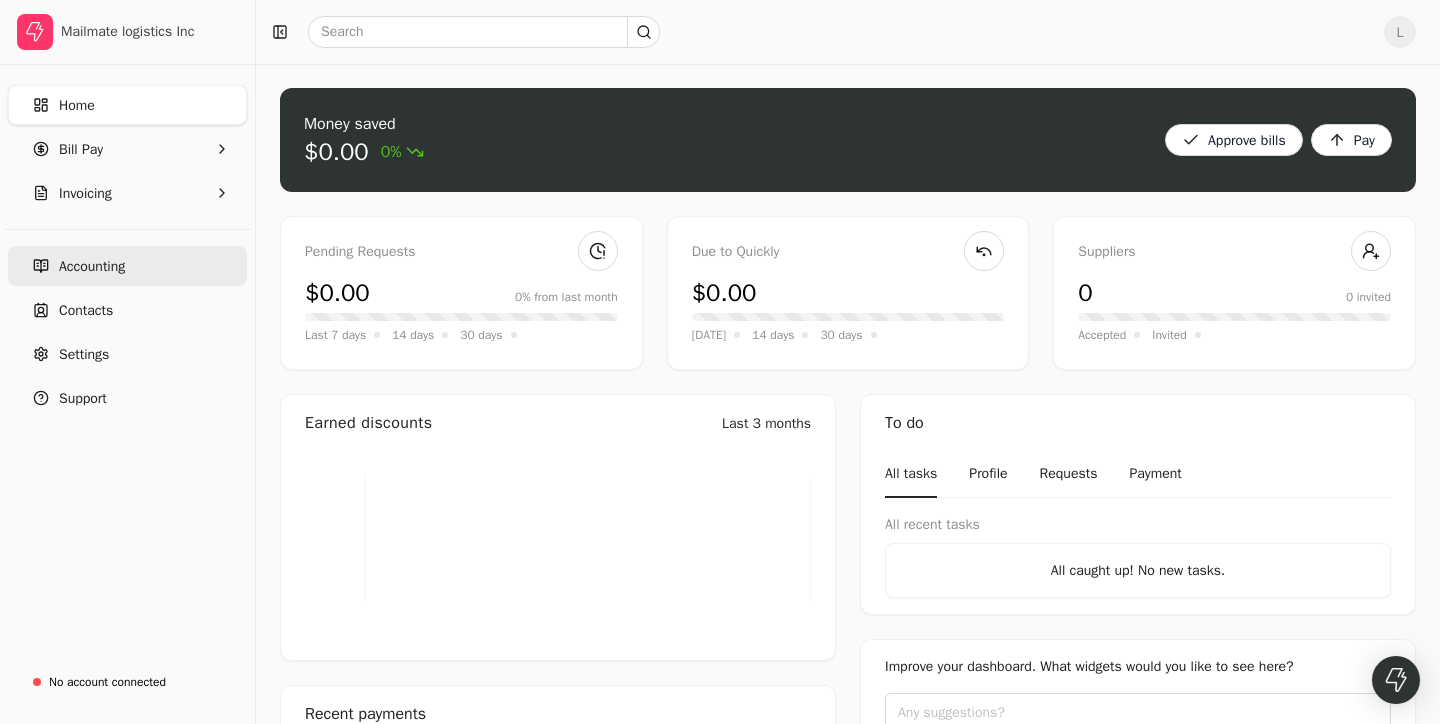 click on "Accounting" at bounding box center [92, 266] 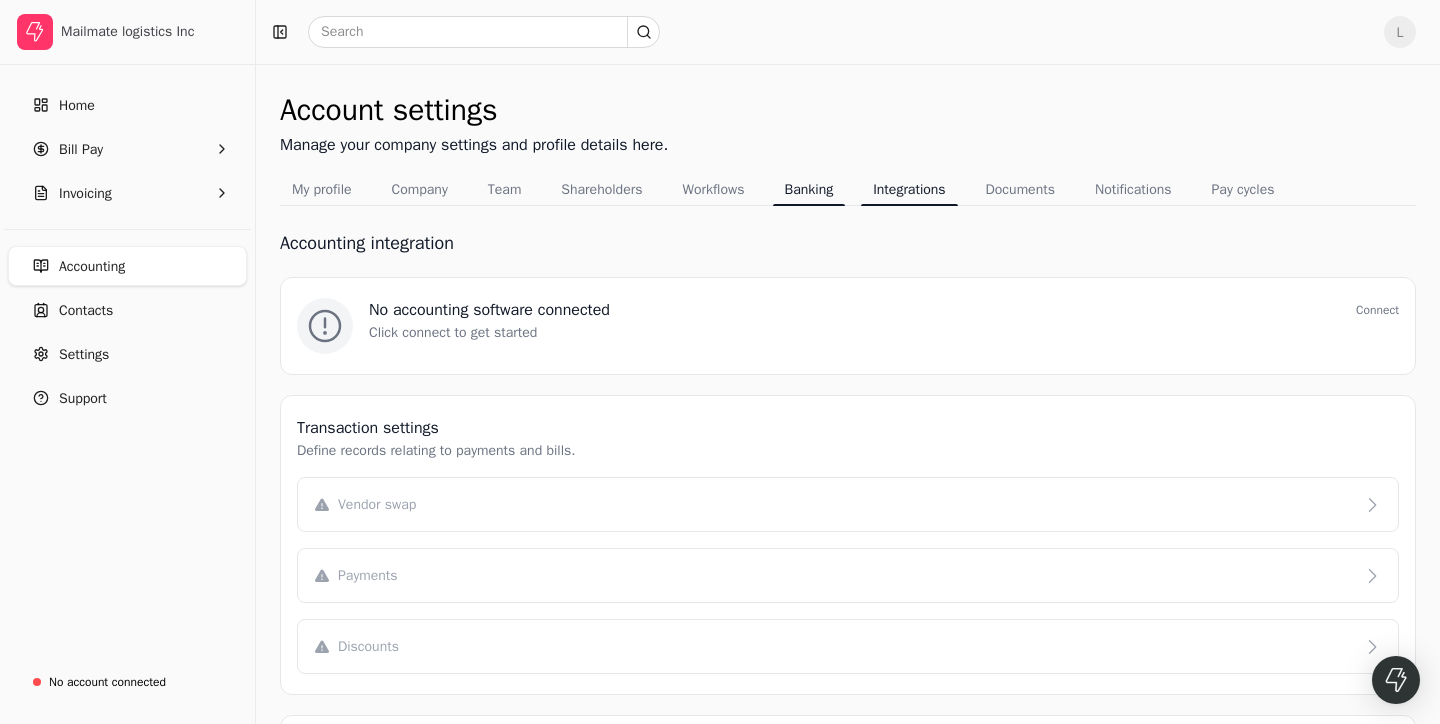 click on "Banking" at bounding box center [809, 189] 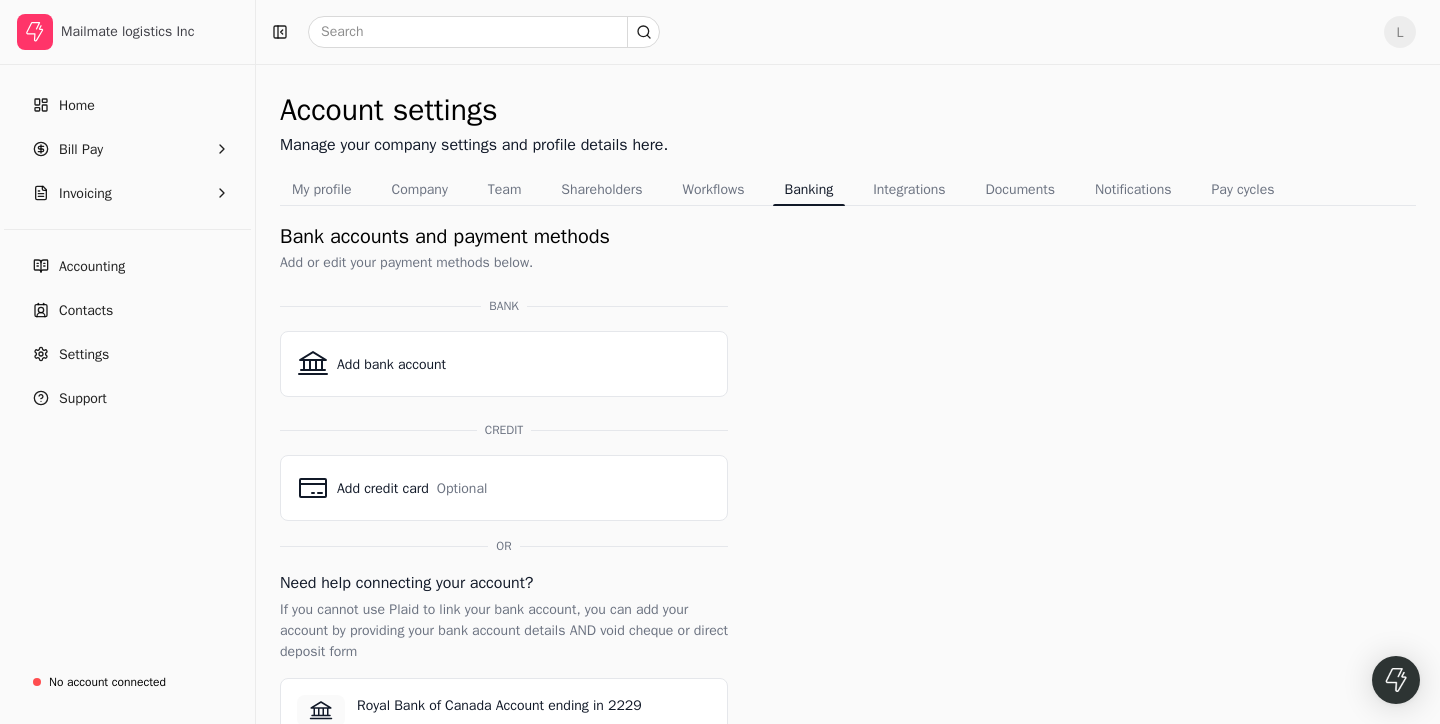 scroll, scrollTop: 0, scrollLeft: 0, axis: both 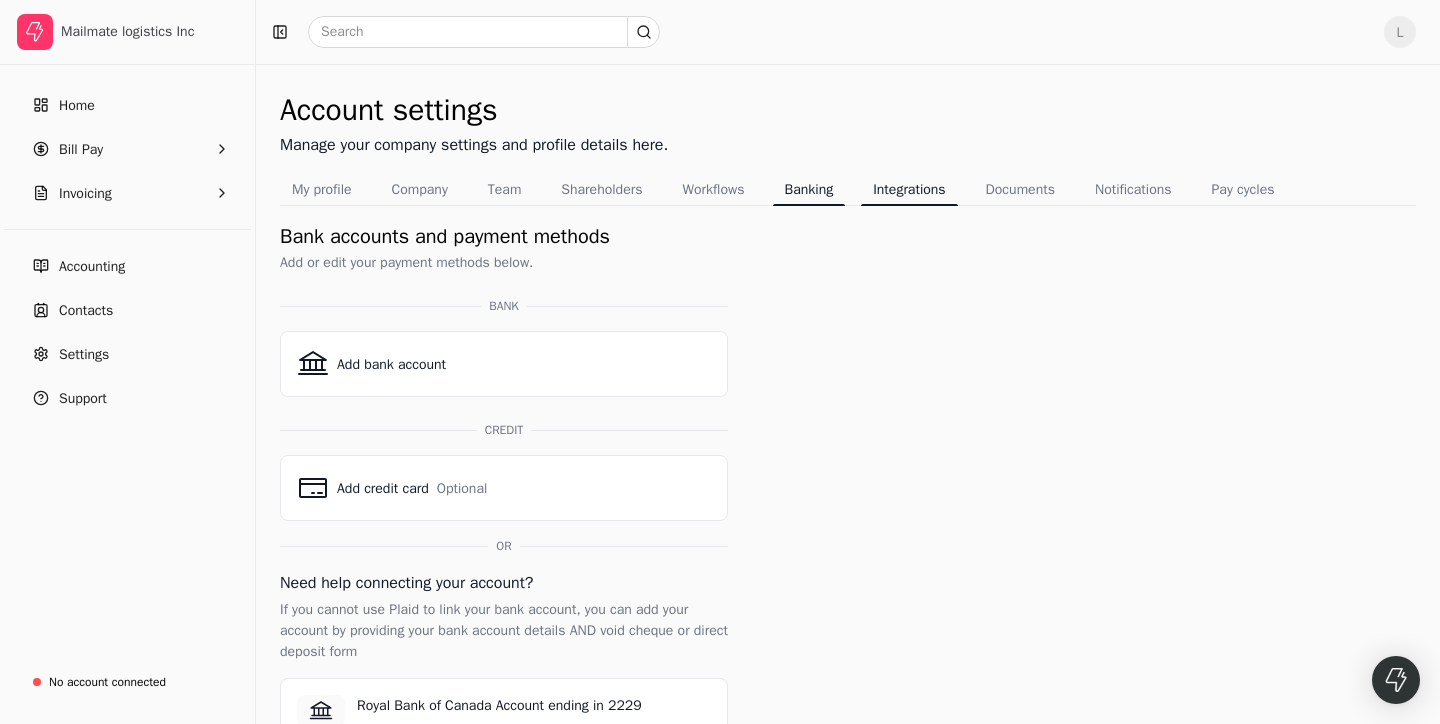 click on "Integrations" at bounding box center (909, 189) 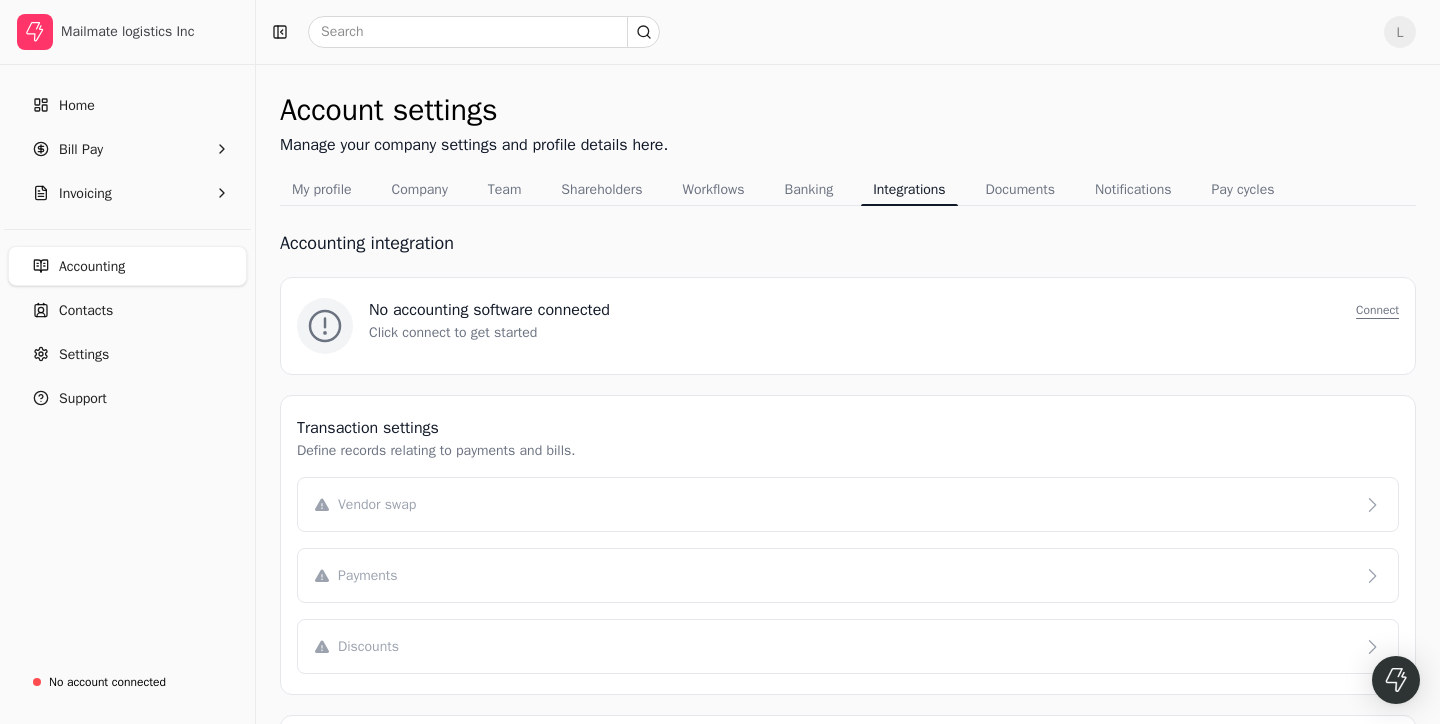 click on "Connect" at bounding box center [1377, 310] 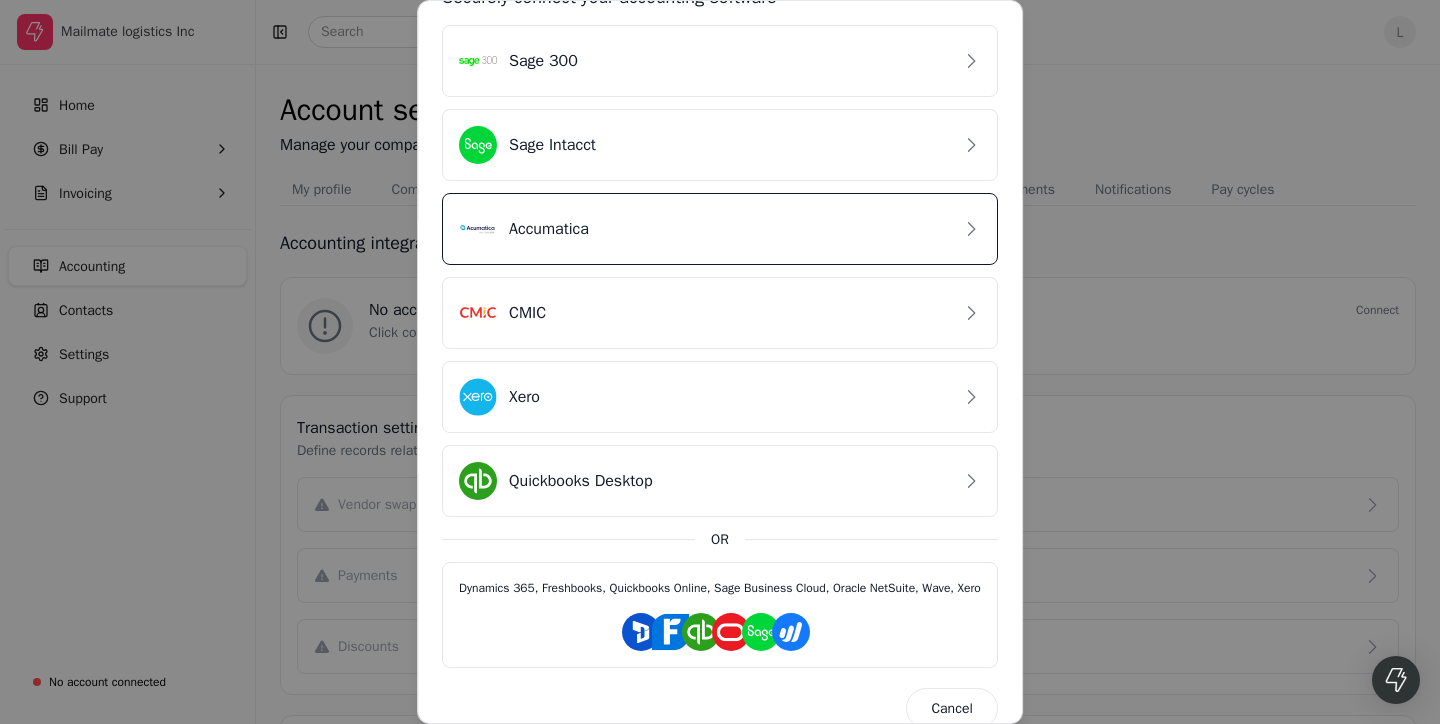 scroll, scrollTop: 42, scrollLeft: 0, axis: vertical 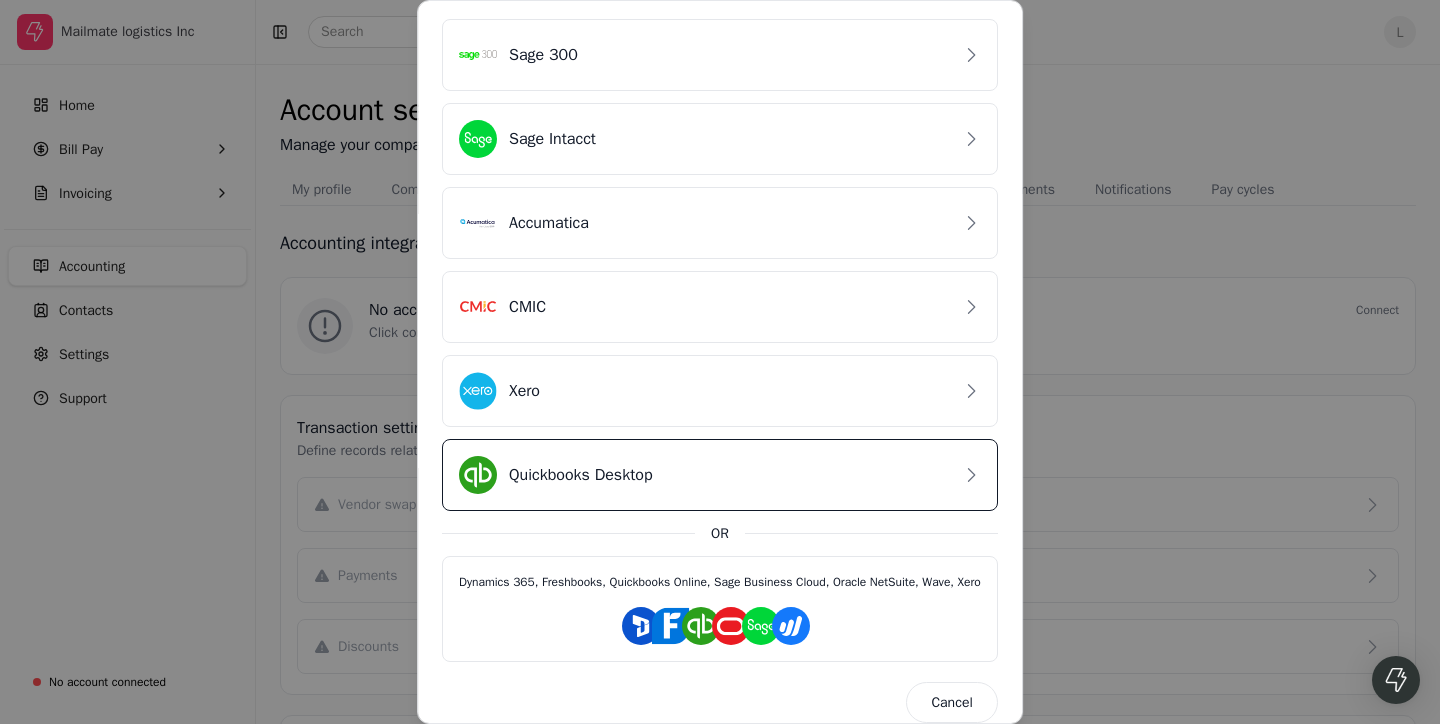 click on "Quickbooks Desktop" at bounding box center [720, 475] 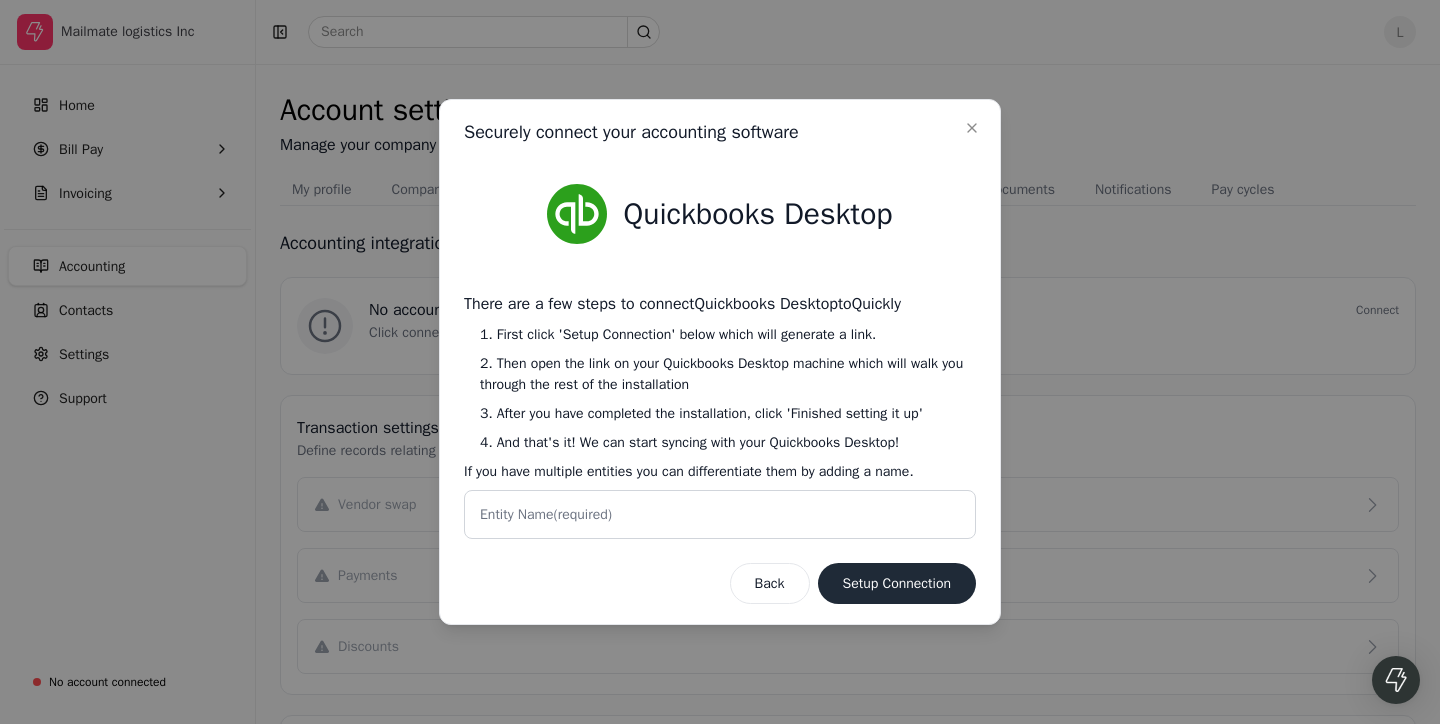 scroll, scrollTop: 0, scrollLeft: 0, axis: both 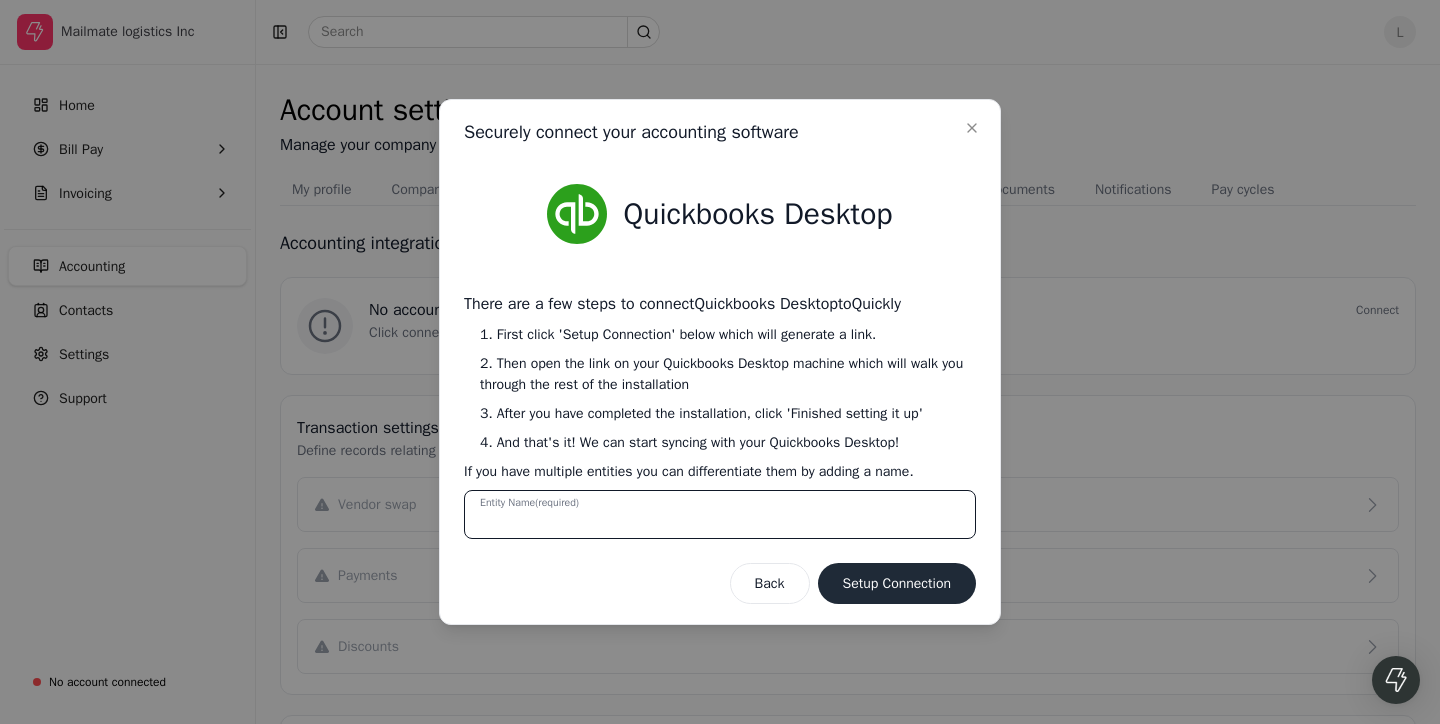 click on "Entity Name  (required)" at bounding box center (720, 514) 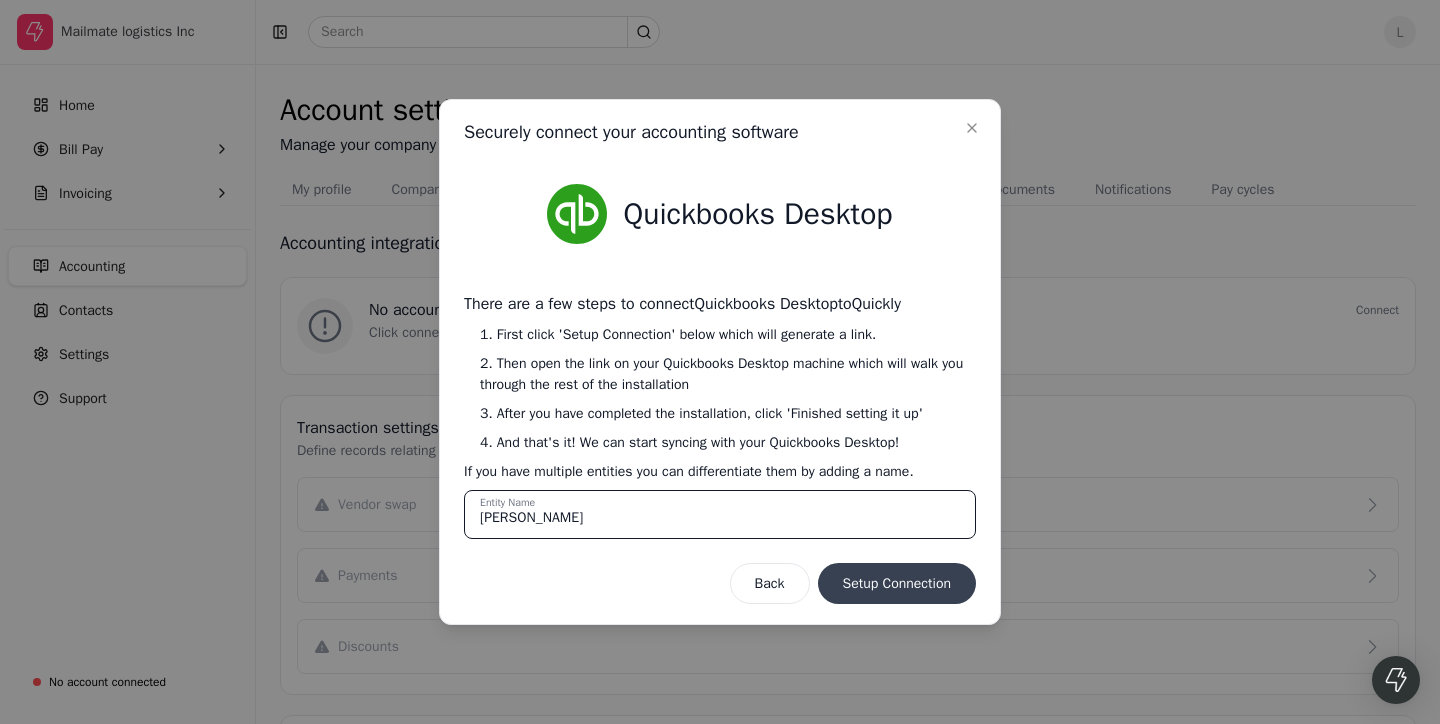 type on "[PERSON_NAME]" 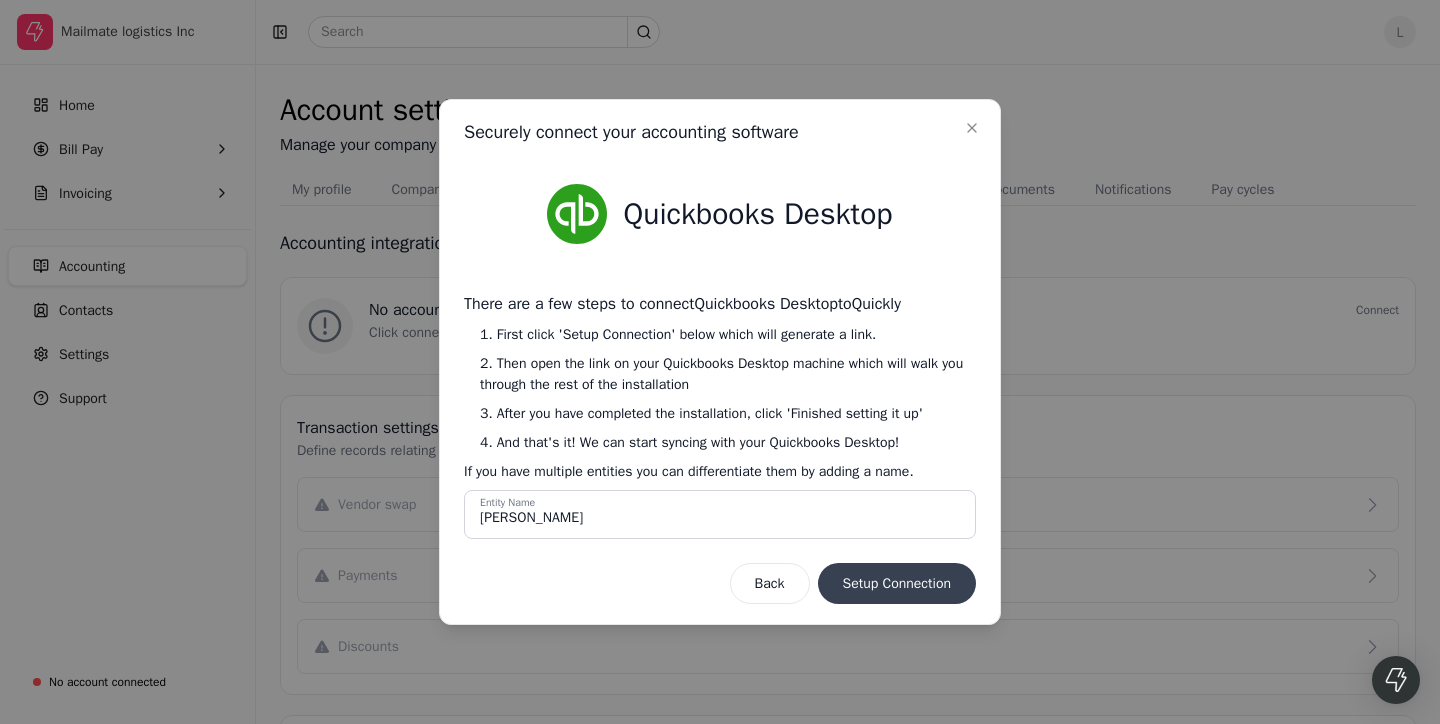 click on "Setup Connection" at bounding box center (897, 583) 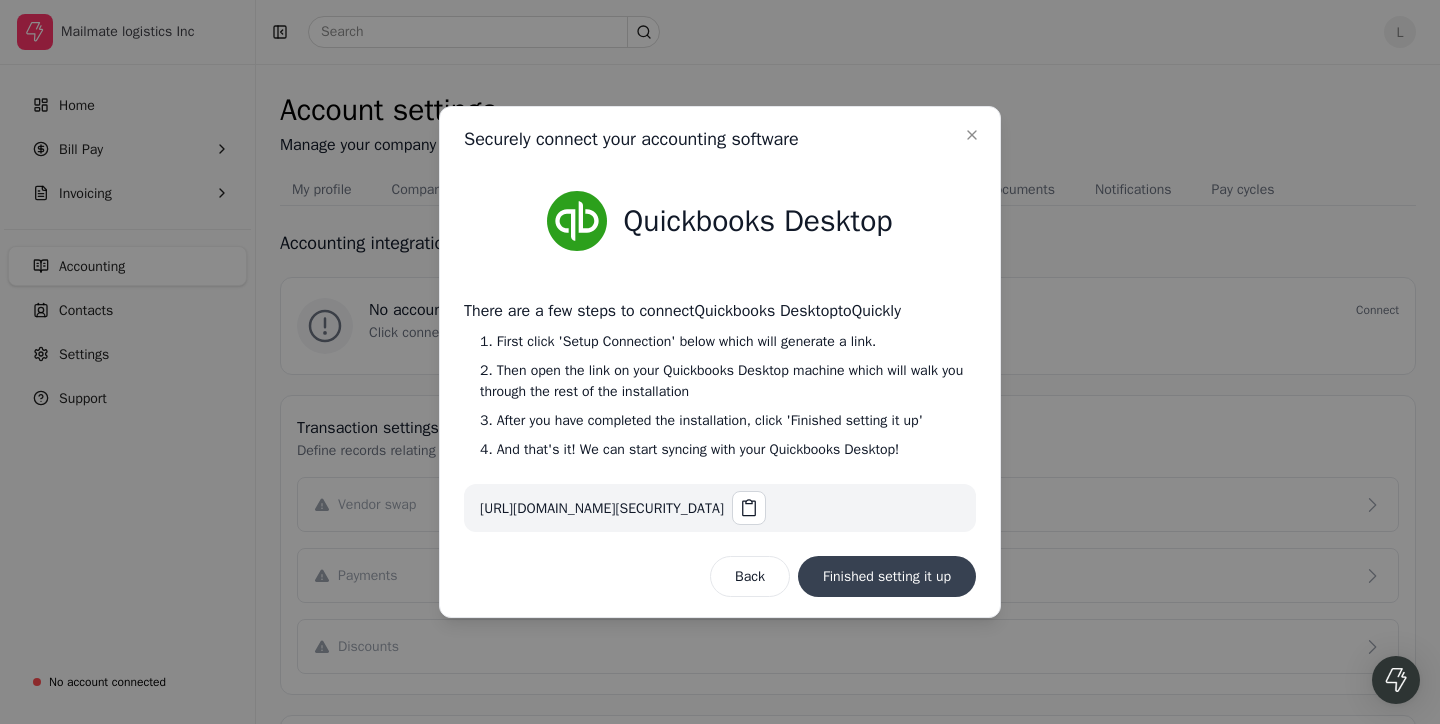 click on "Finished setting it up" at bounding box center [887, 576] 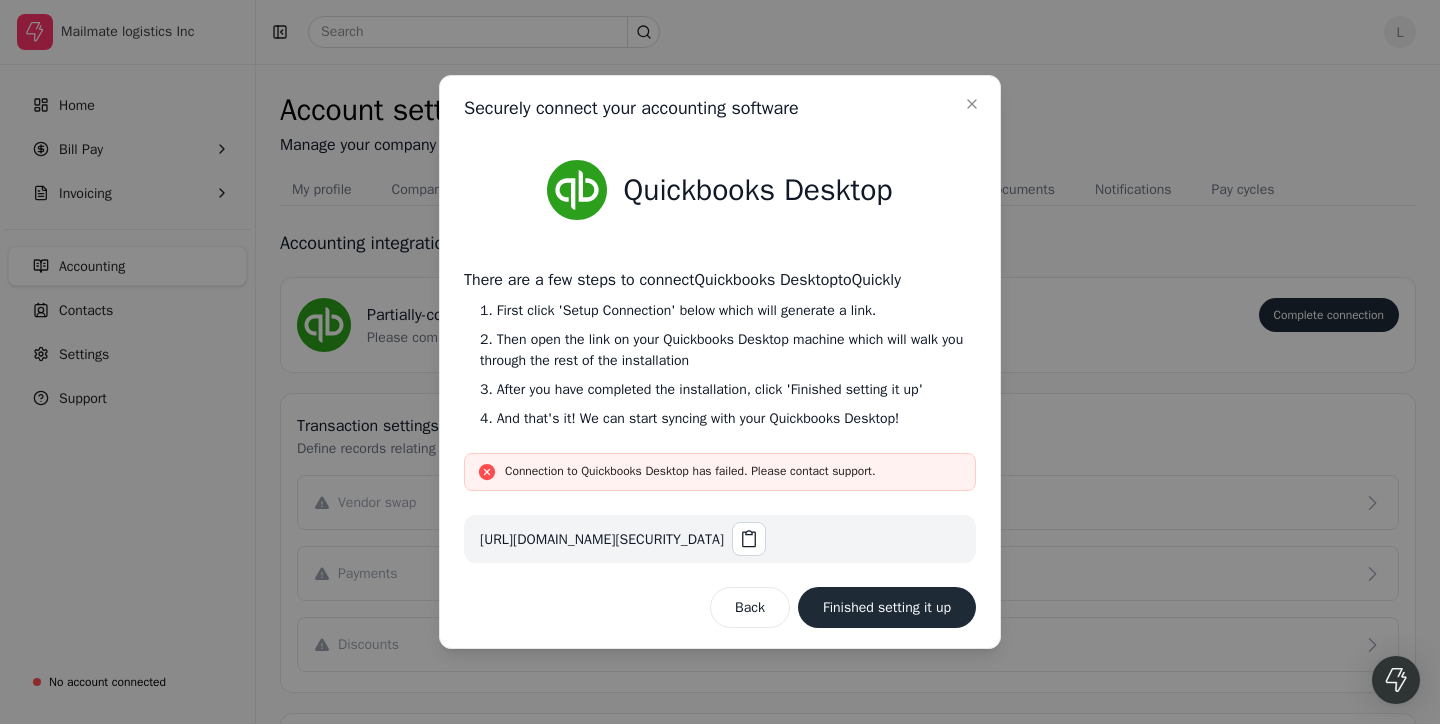 click on "[URL][DOMAIN_NAME][SECURITY_DATA]" at bounding box center [602, 539] 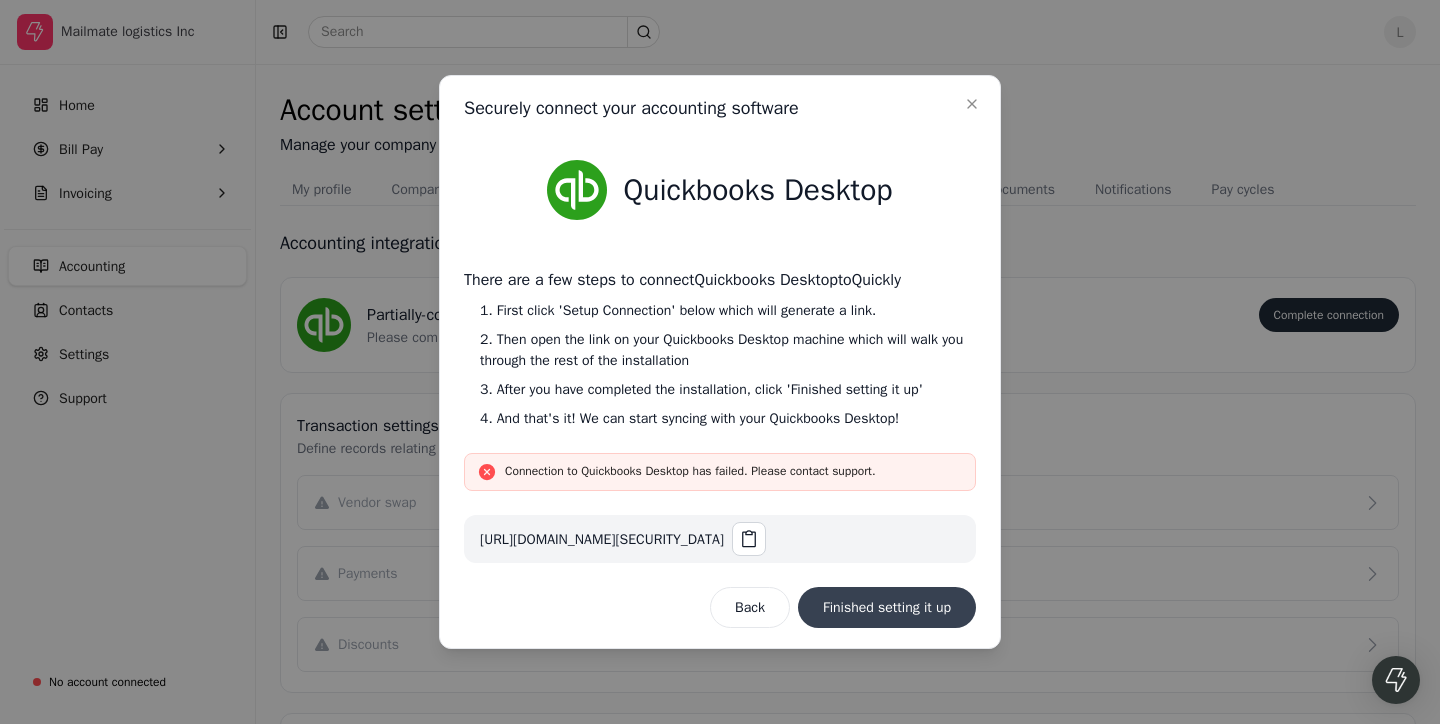 click on "Finished setting it up" at bounding box center [887, 607] 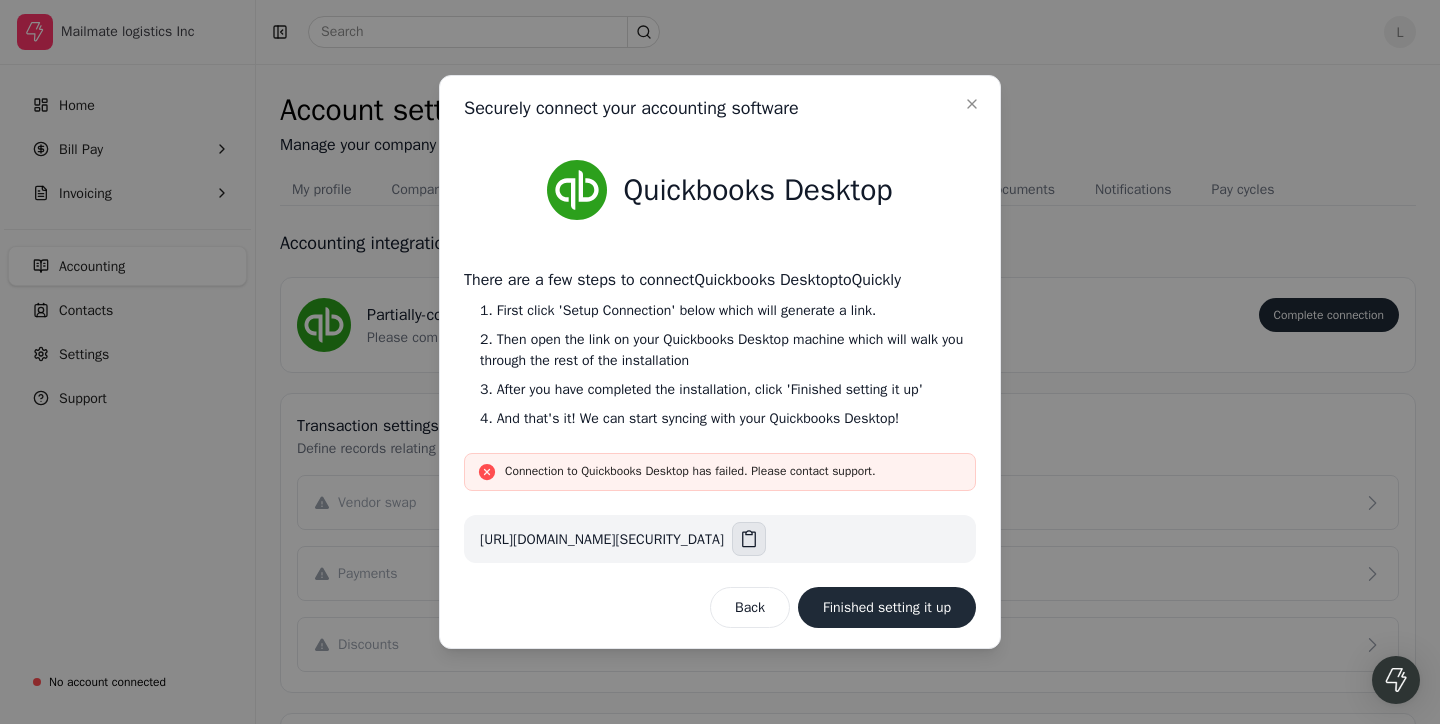 click 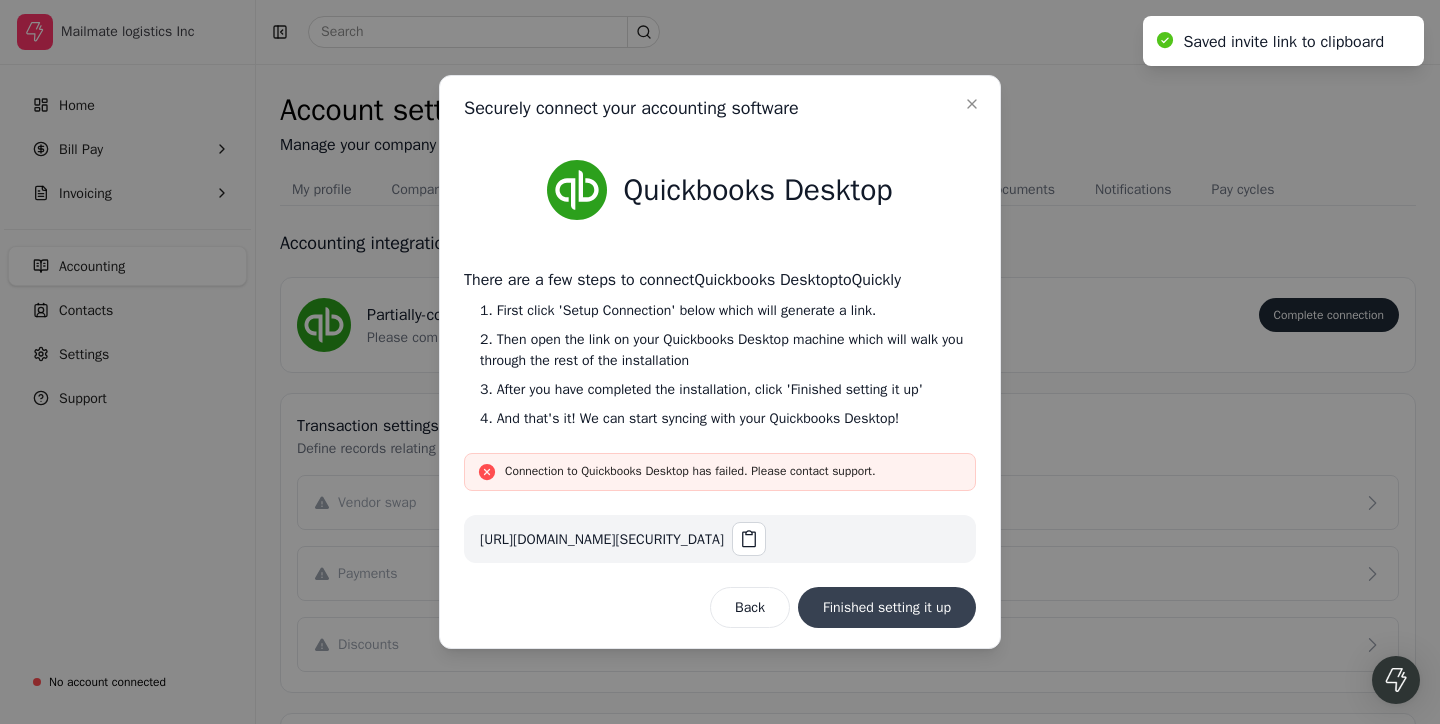 click on "Finished setting it up" at bounding box center (887, 607) 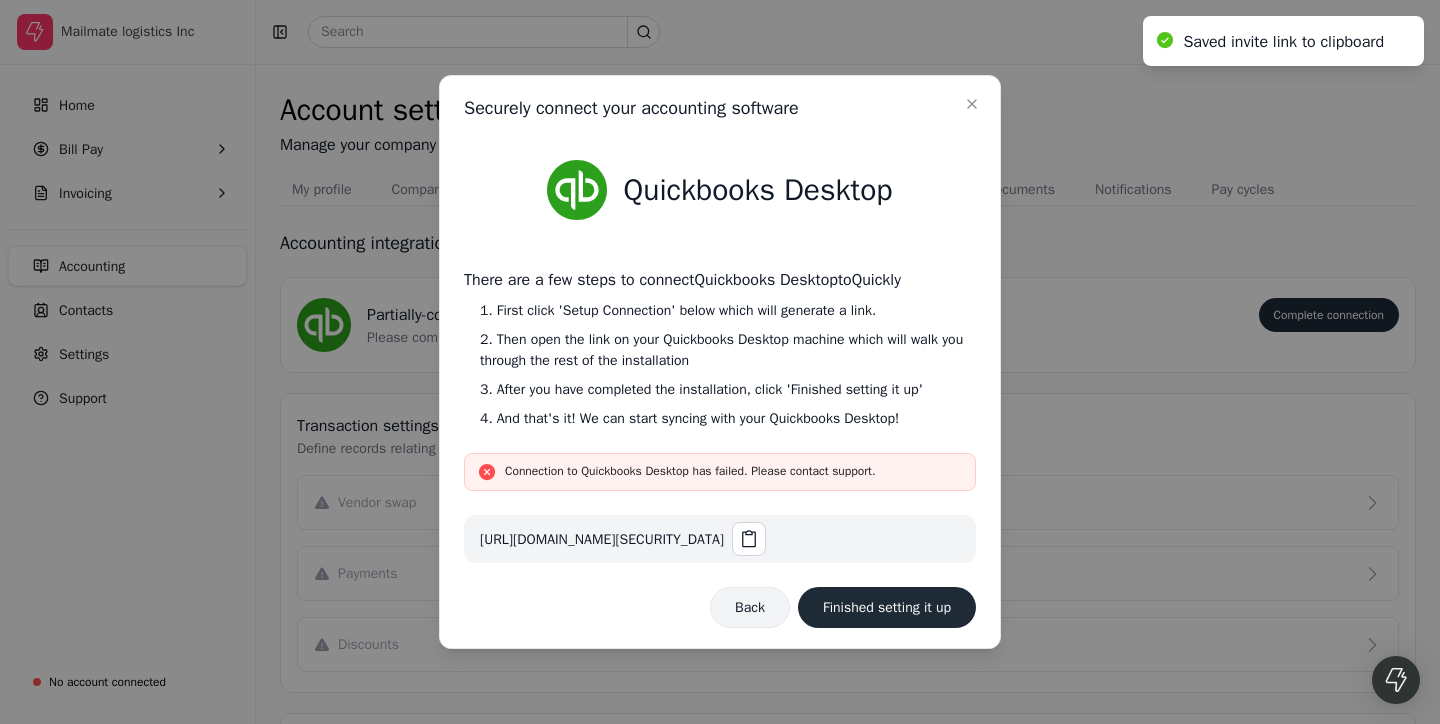 click on "Back" at bounding box center [750, 607] 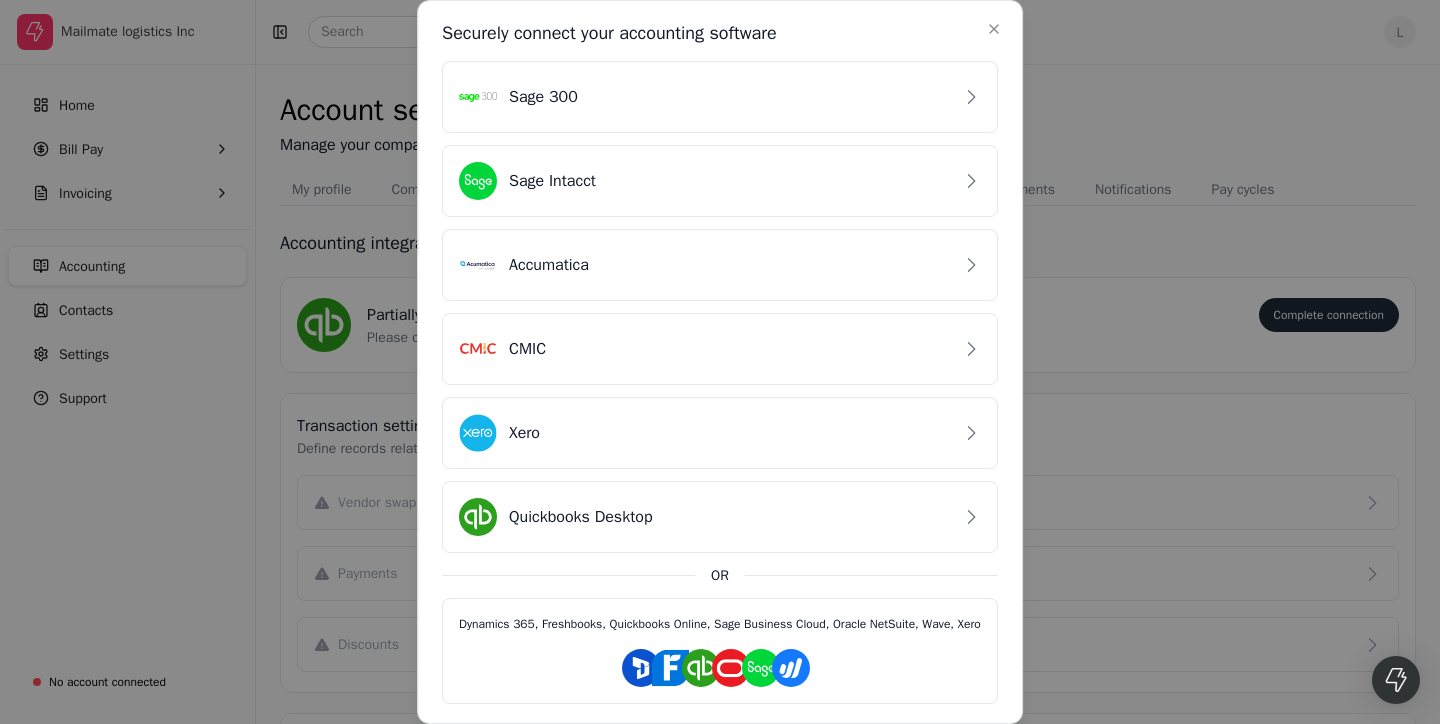 click at bounding box center (720, 362) 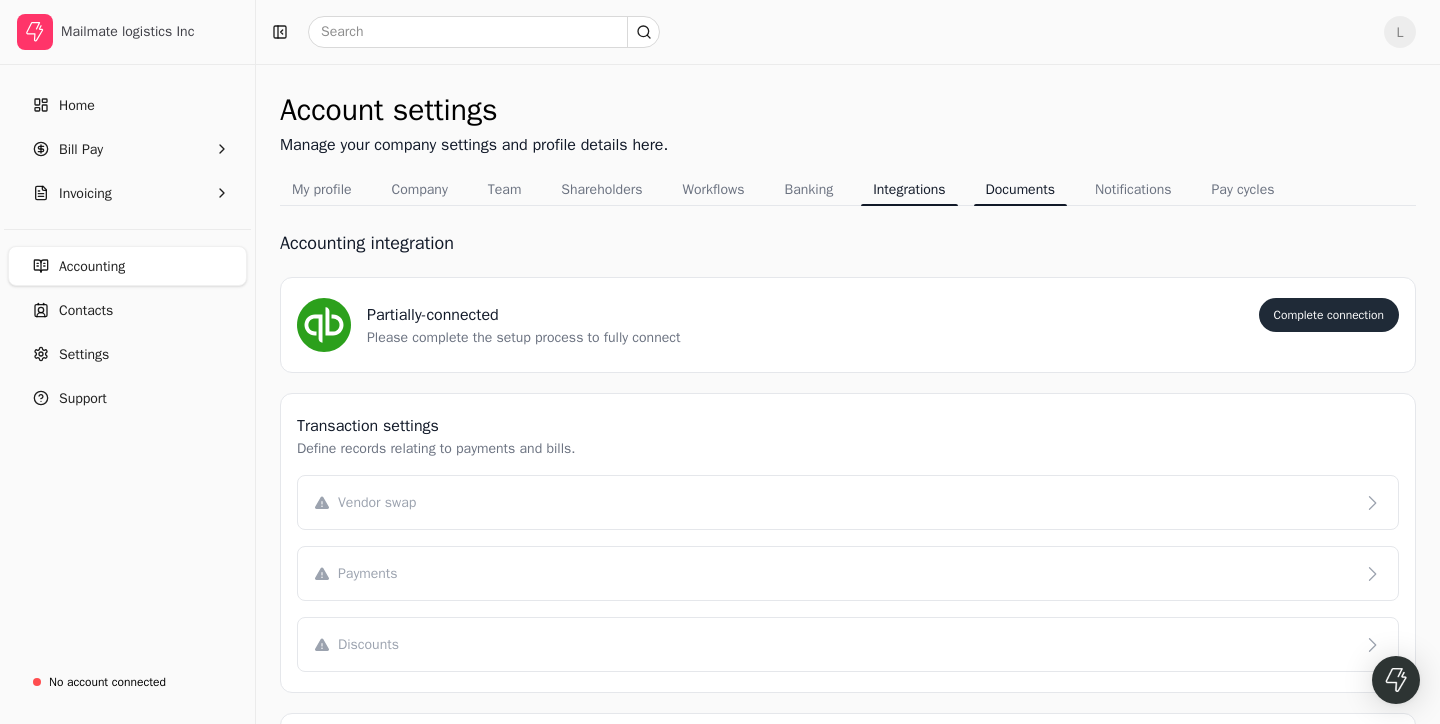 click on "Documents" at bounding box center [1020, 189] 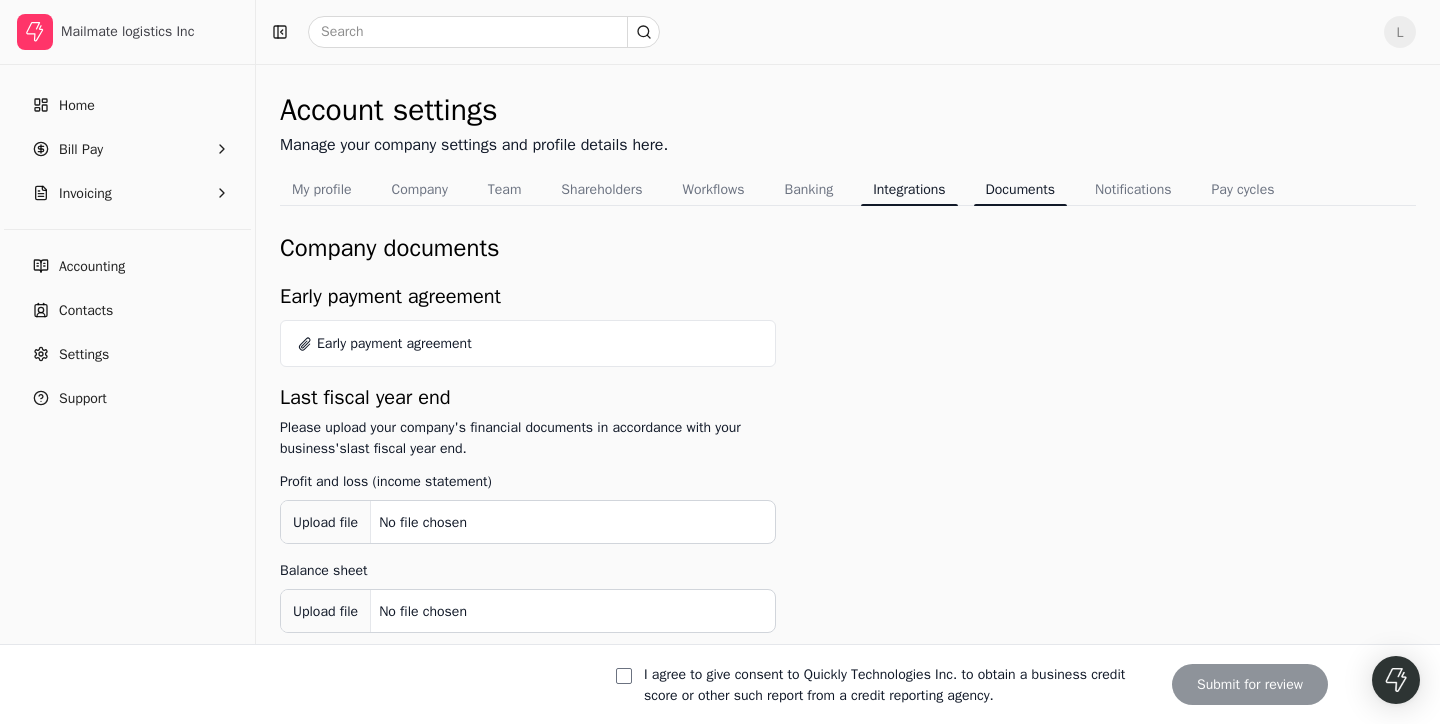 click on "Integrations" at bounding box center (909, 189) 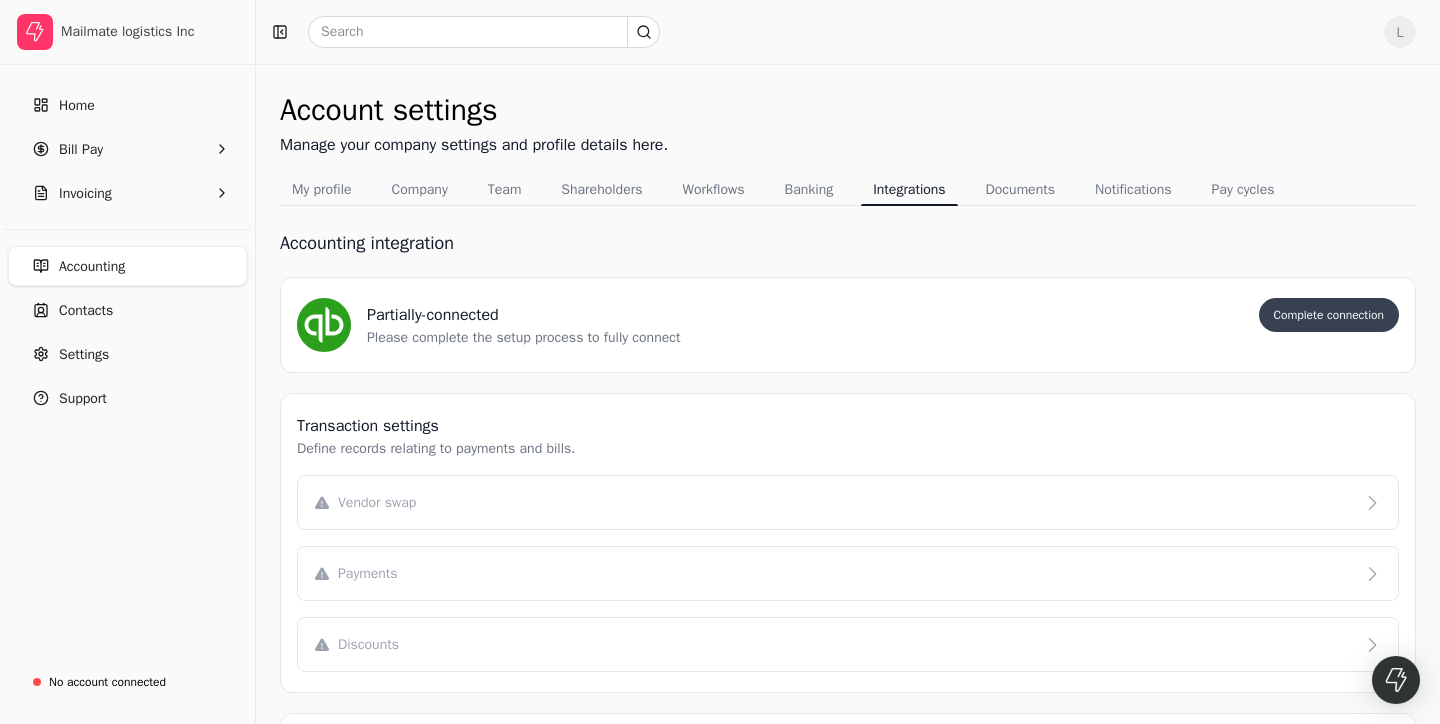 click on "Complete connection" at bounding box center [1329, 315] 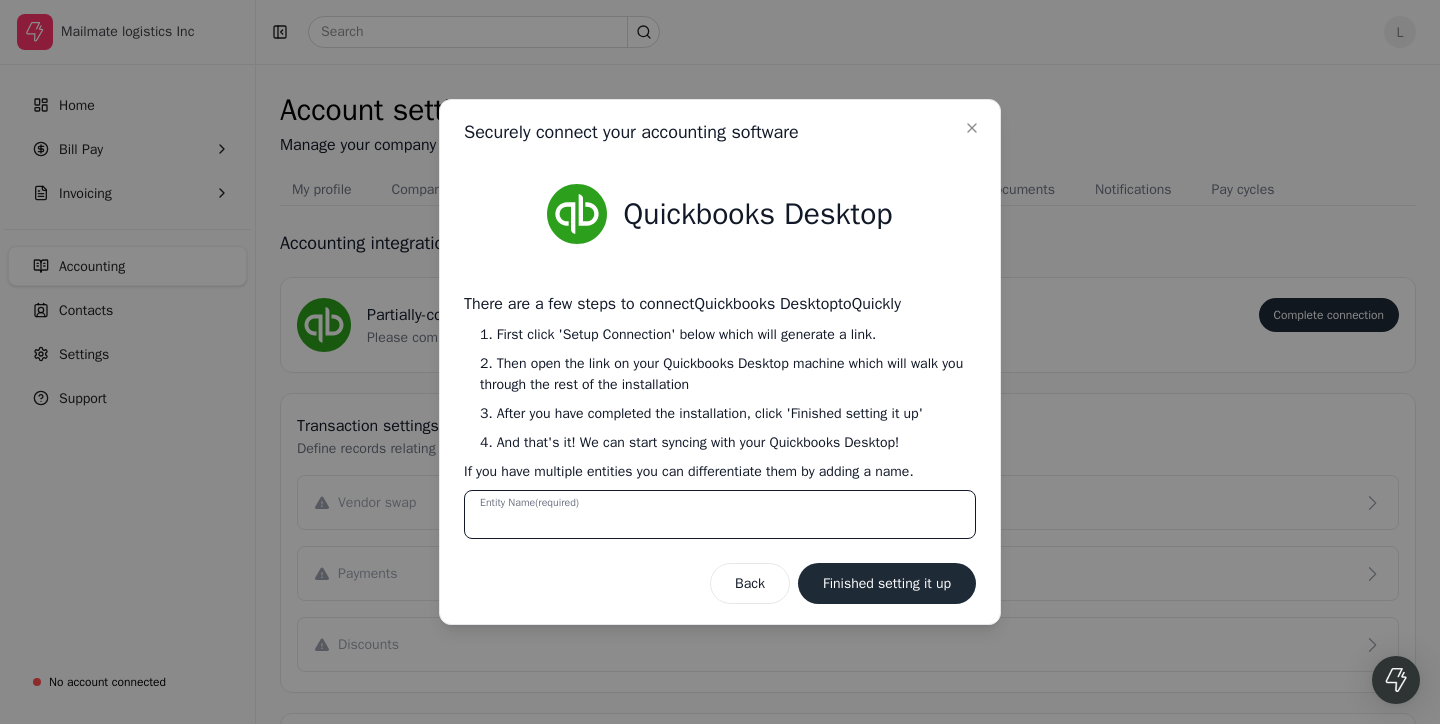 click on "Entity Name  (required)" at bounding box center [720, 514] 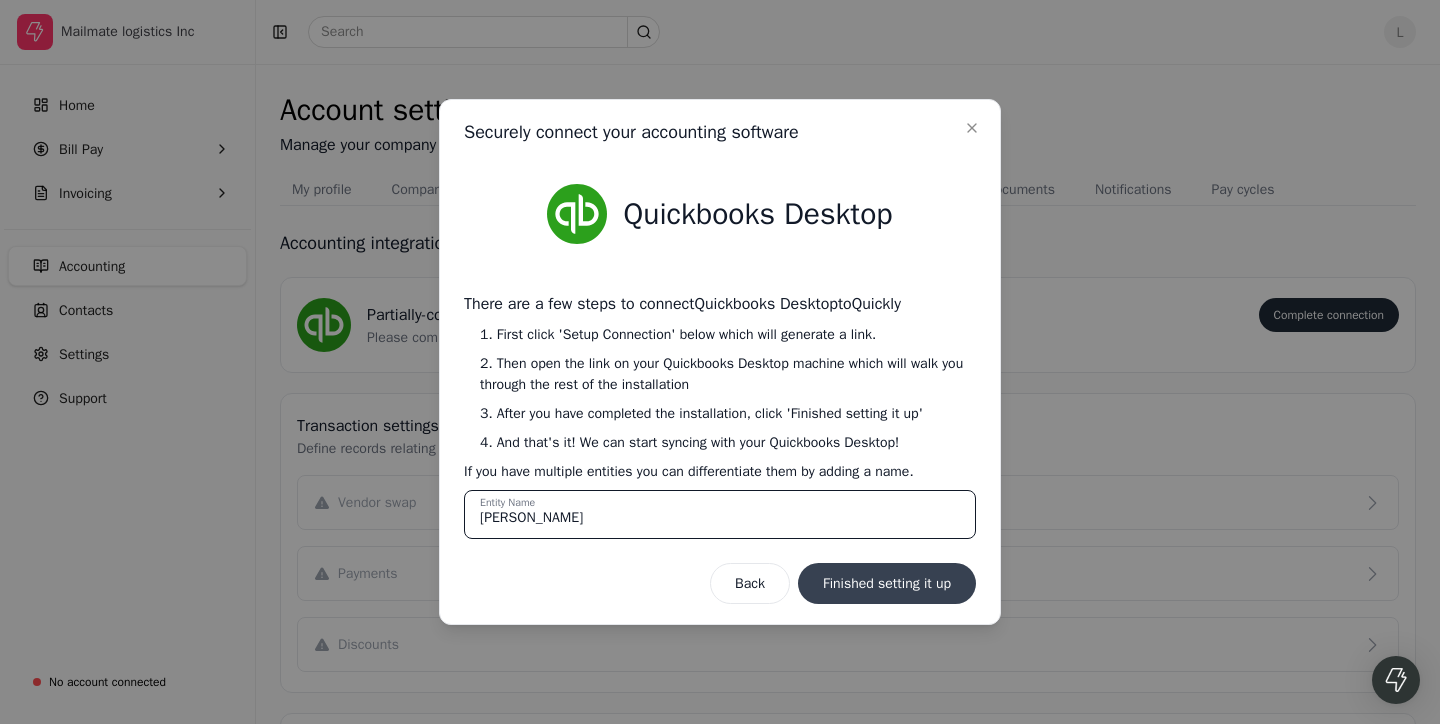 type on "[PERSON_NAME]" 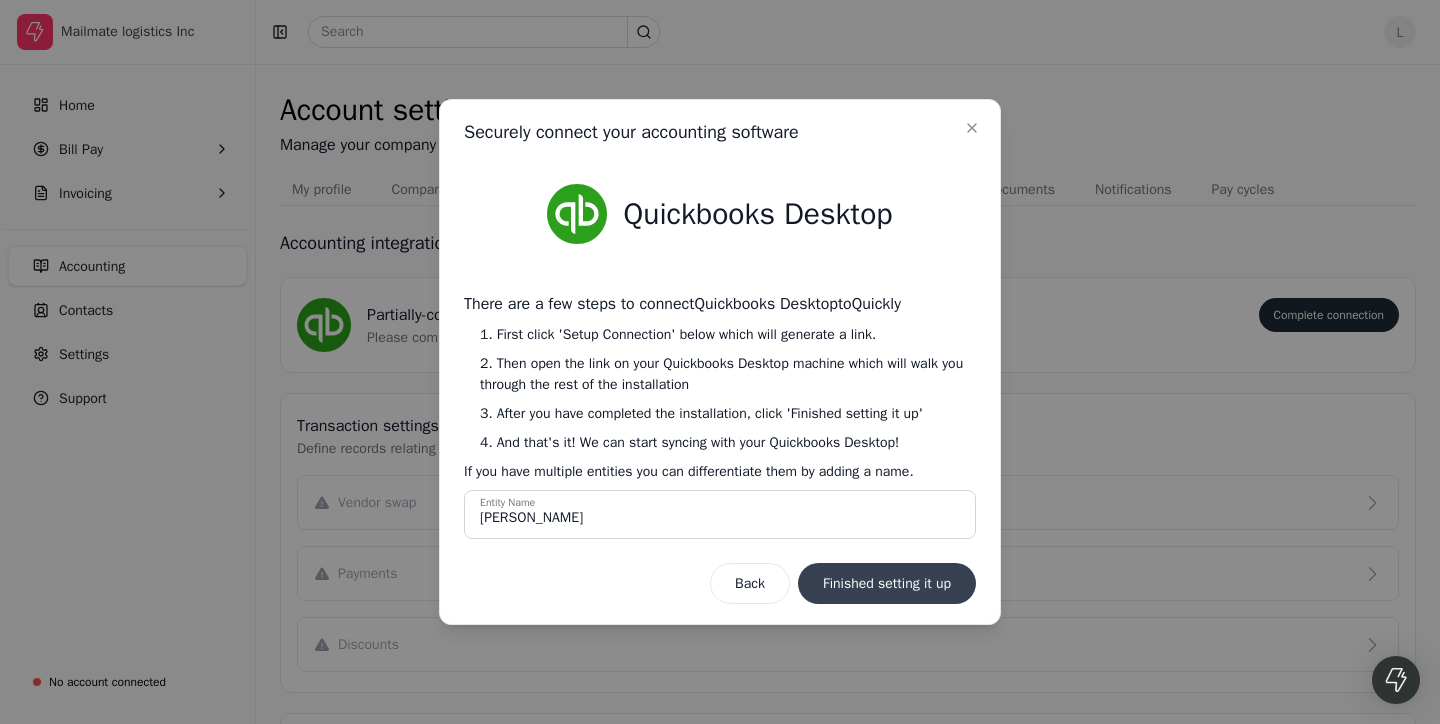 click on "Finished setting it up" at bounding box center (887, 583) 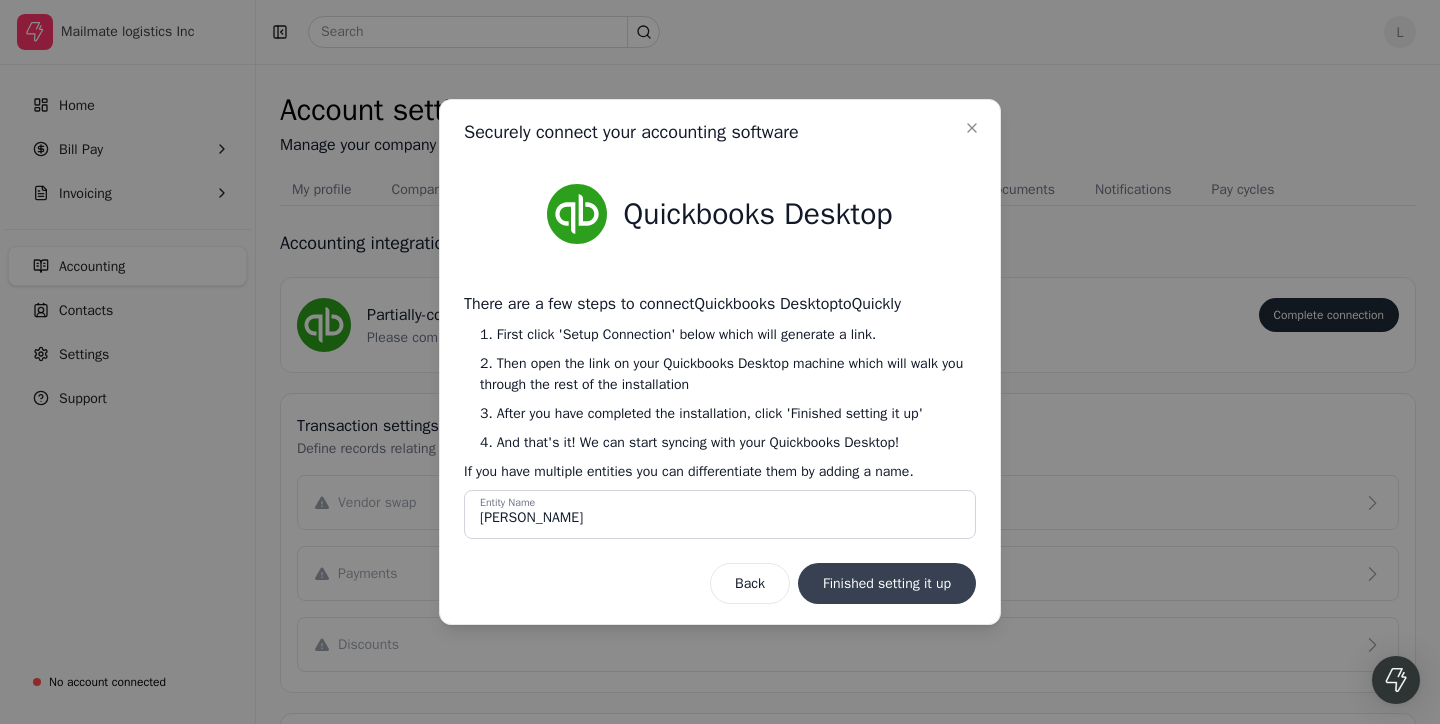 click on "Finished setting it up" at bounding box center (887, 583) 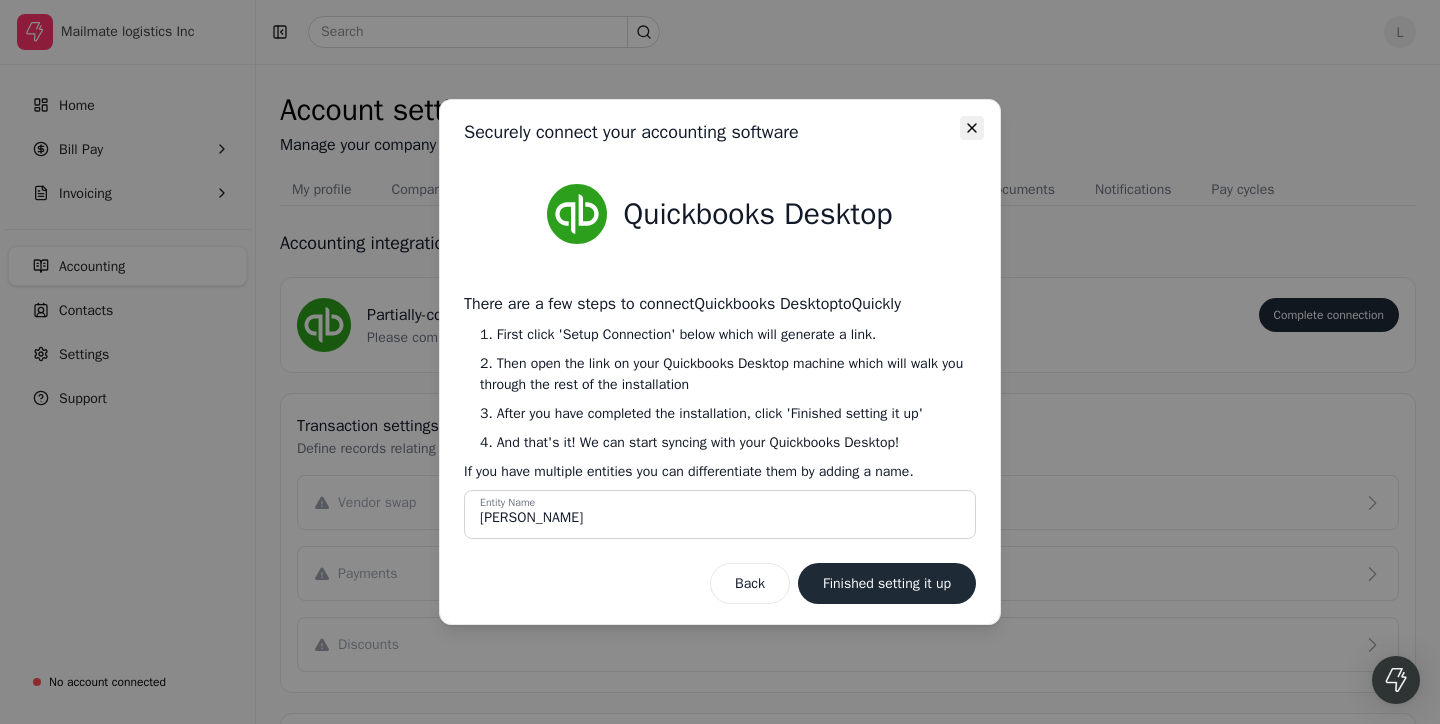 click 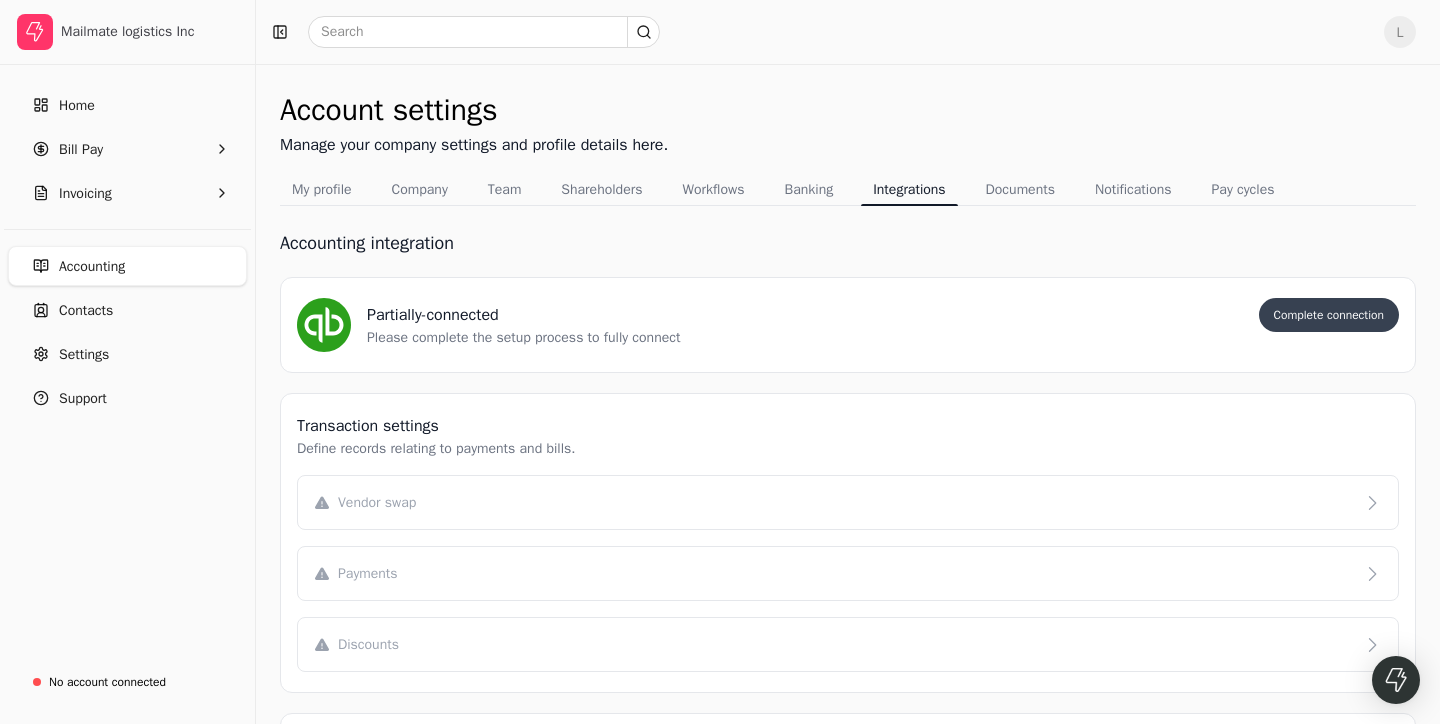 click on "Complete connection" at bounding box center [1329, 315] 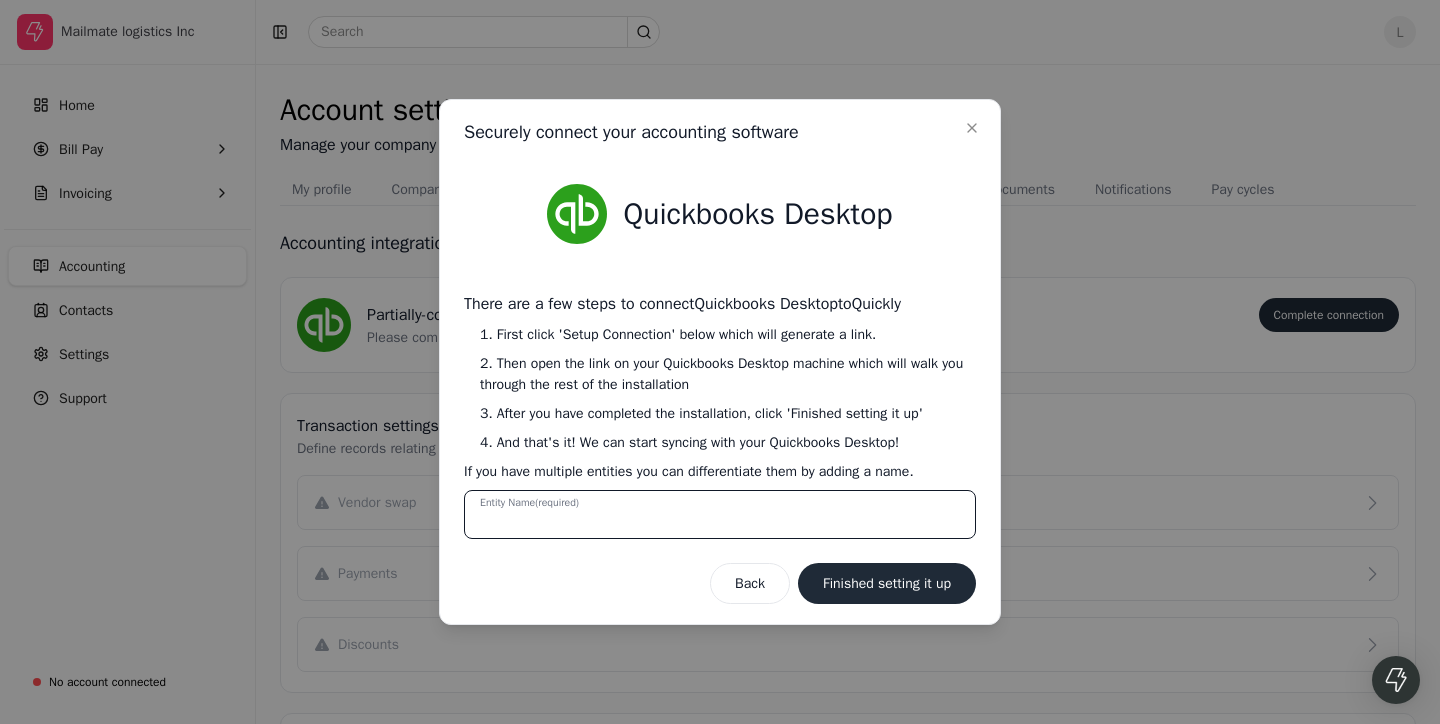 click on "Entity Name  (required)" at bounding box center (720, 514) 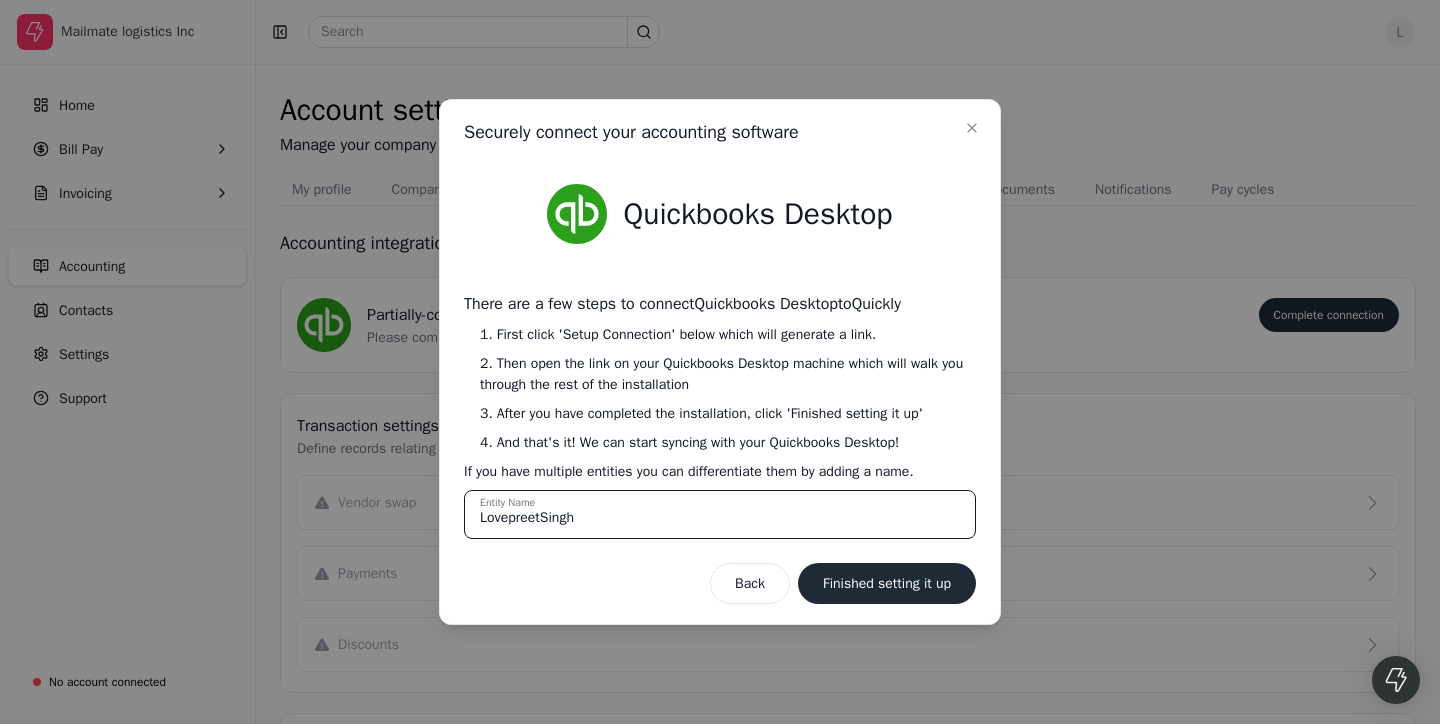 click on "LovepreetSingh" at bounding box center (720, 514) 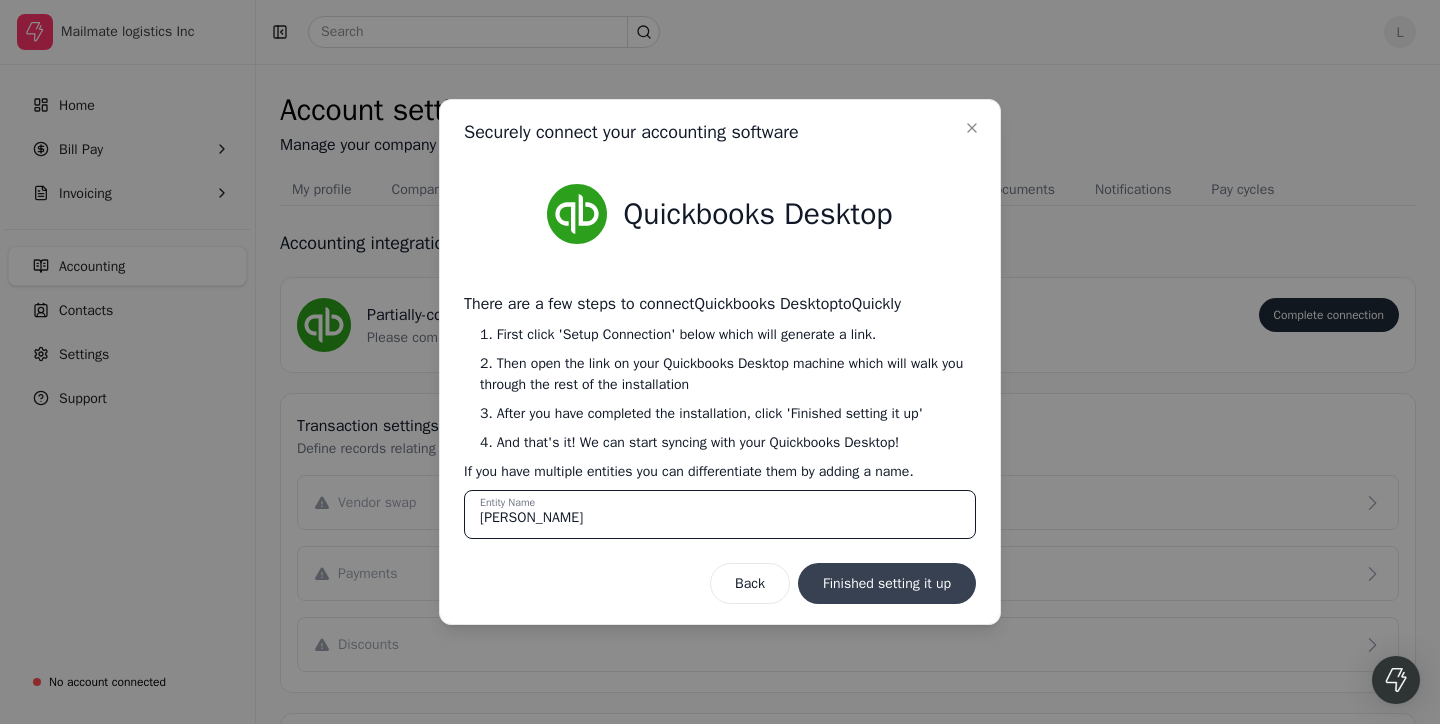 type on "[PERSON_NAME]" 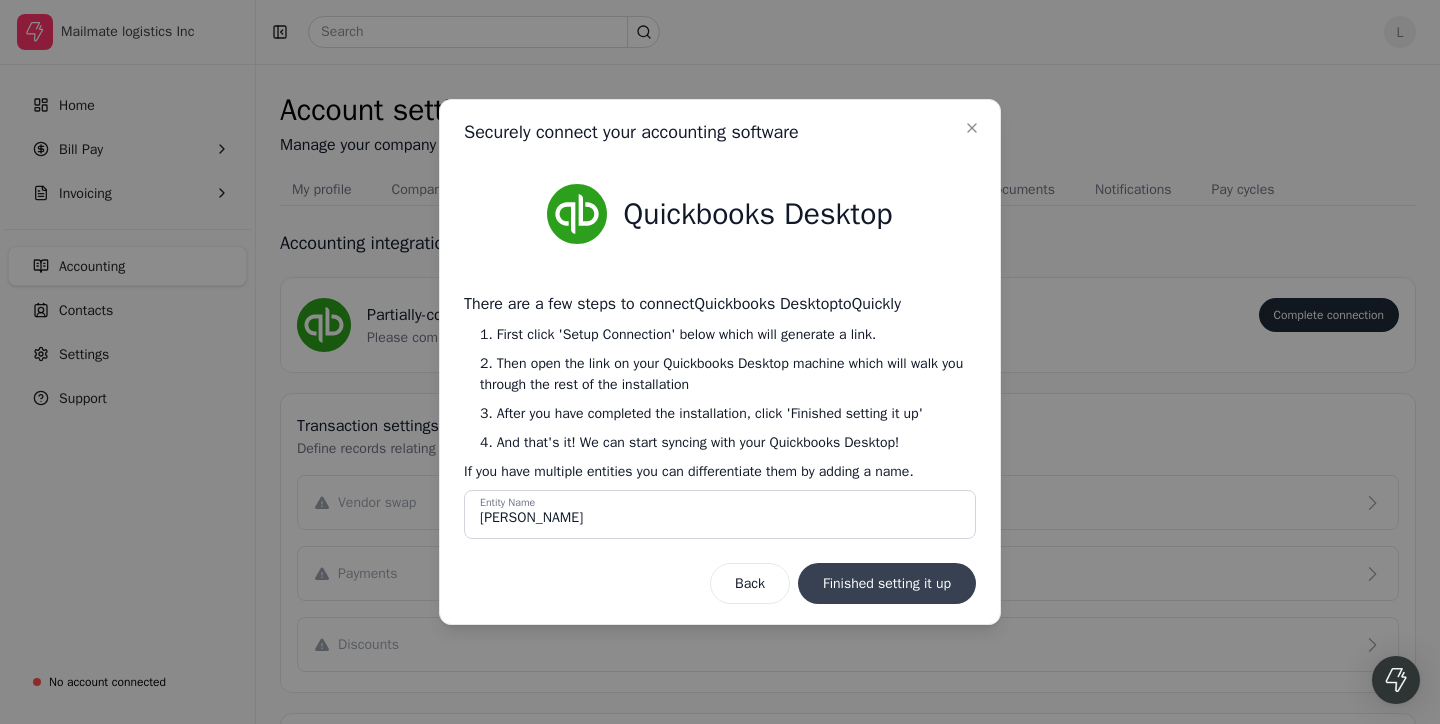 click on "Finished setting it up" at bounding box center [887, 583] 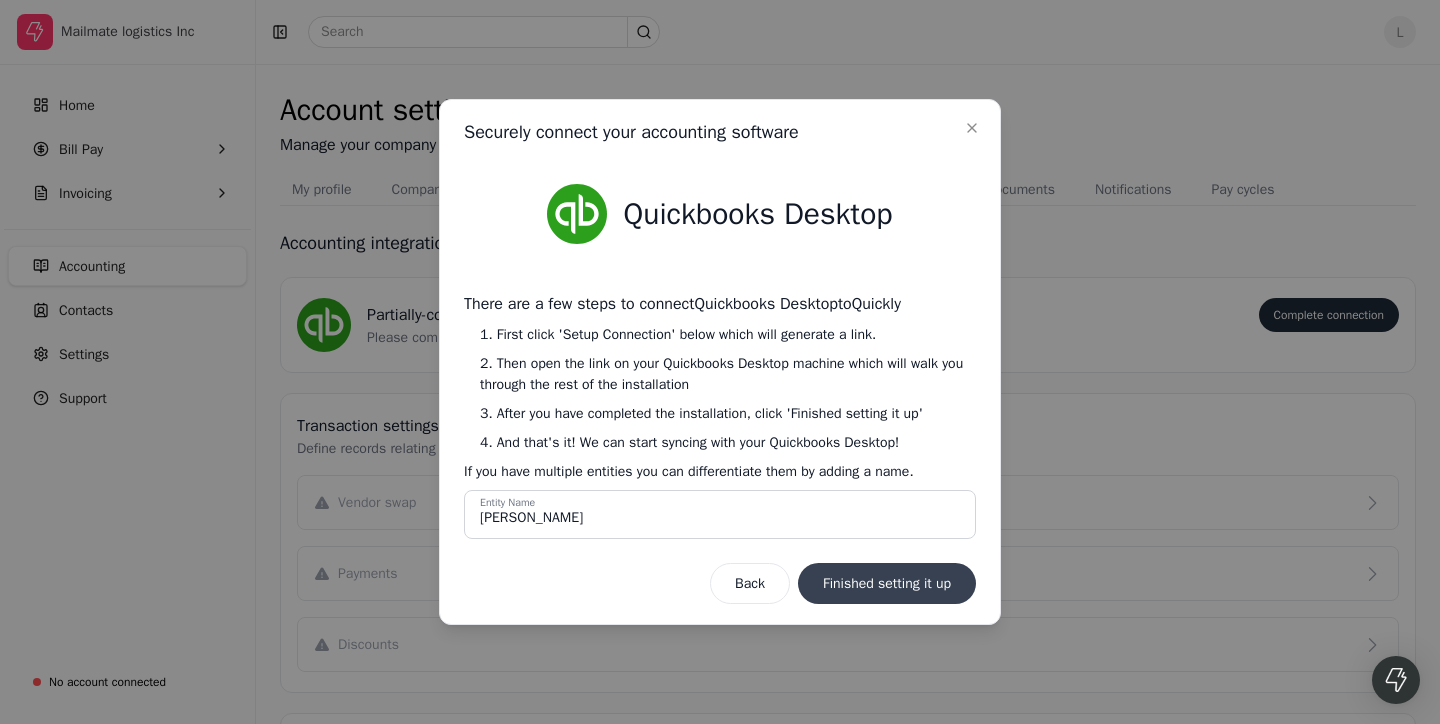 click on "Finished setting it up" at bounding box center (887, 583) 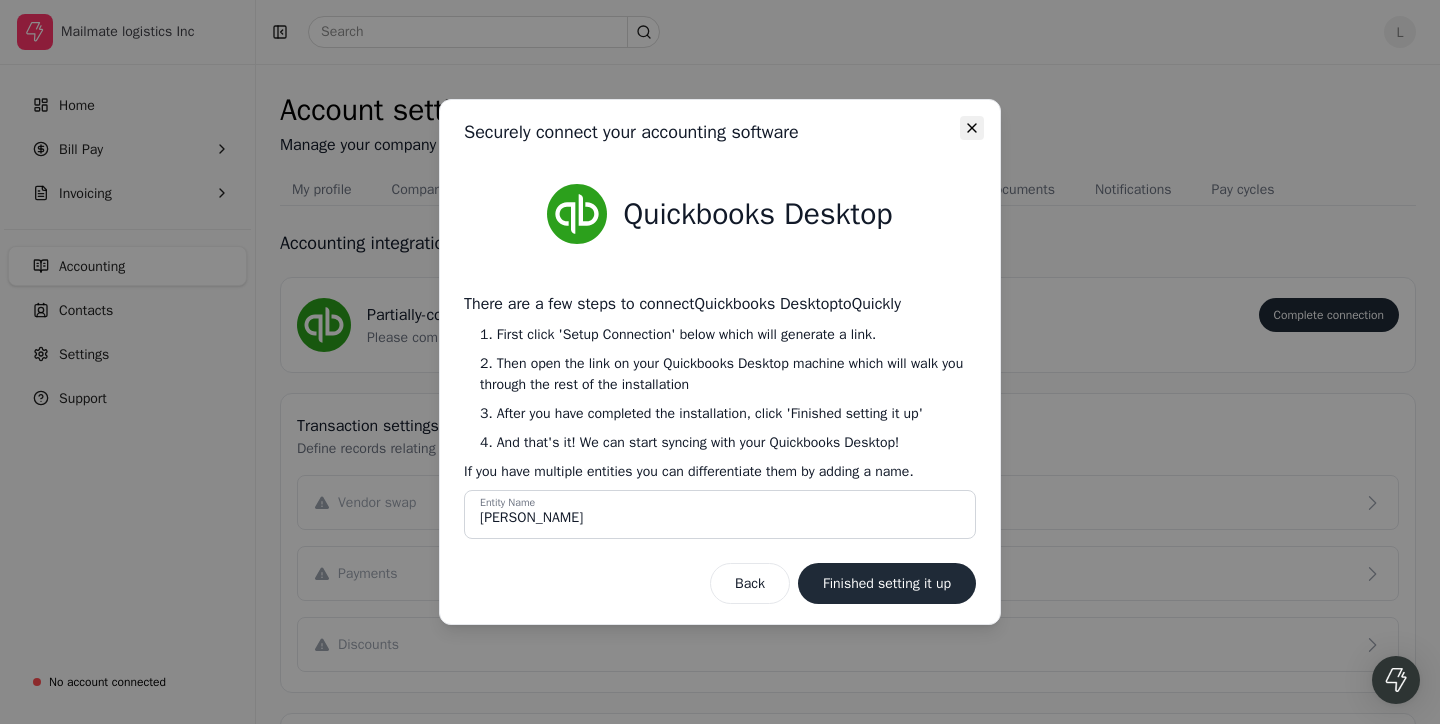 click 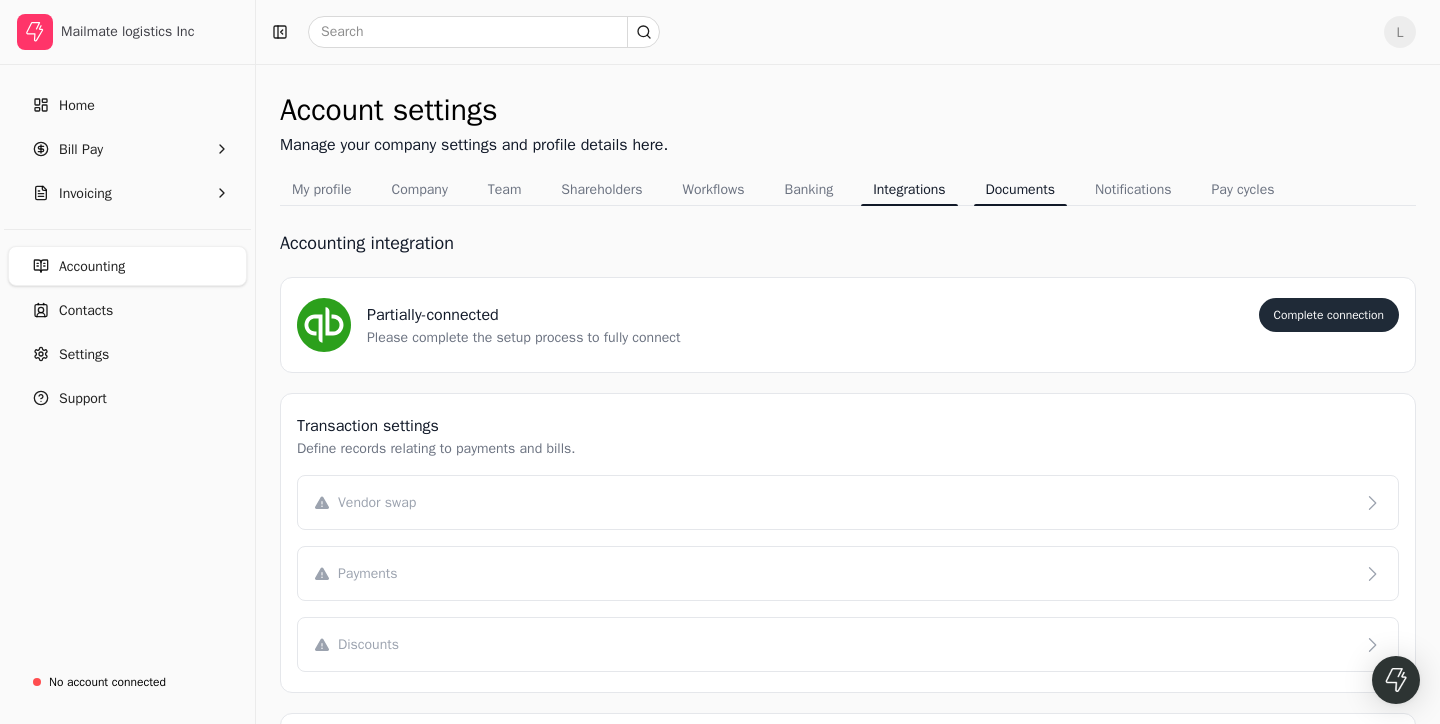 click on "Documents" at bounding box center [1020, 189] 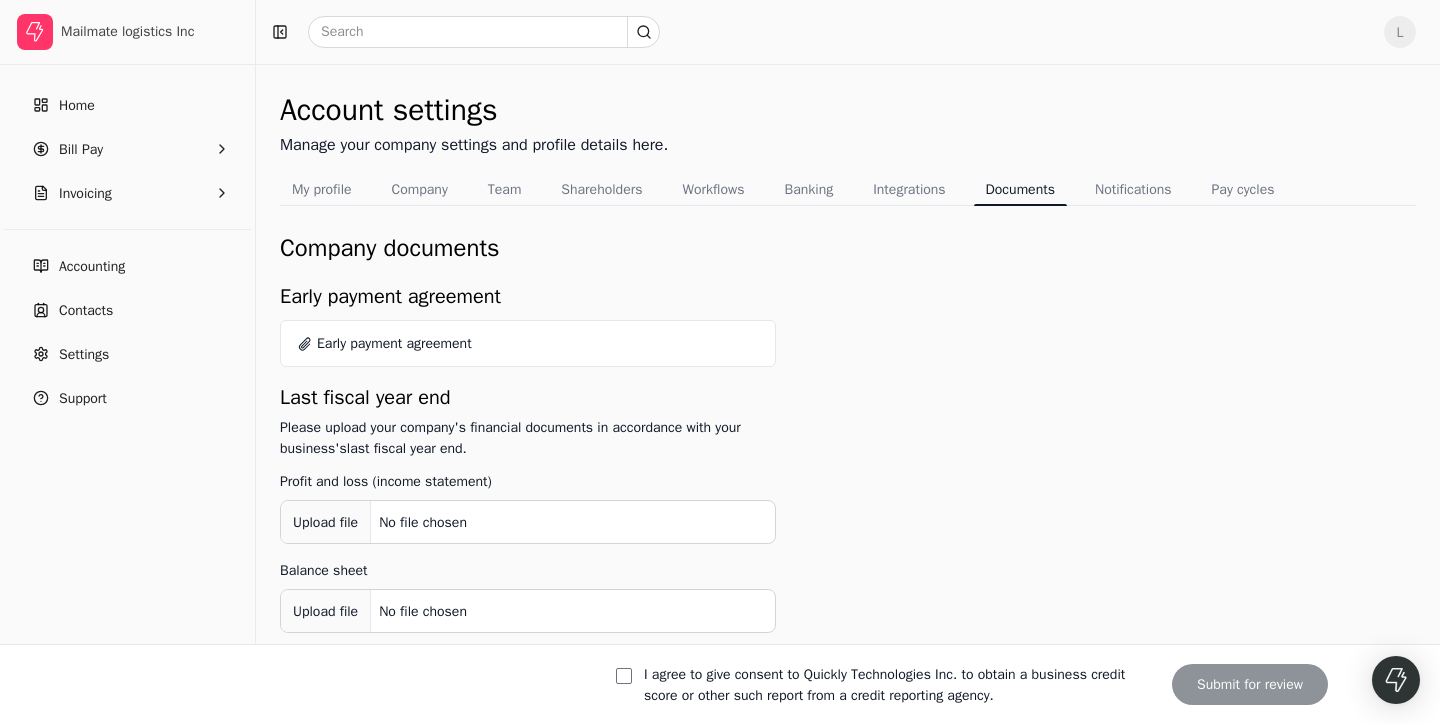 scroll, scrollTop: 0, scrollLeft: 0, axis: both 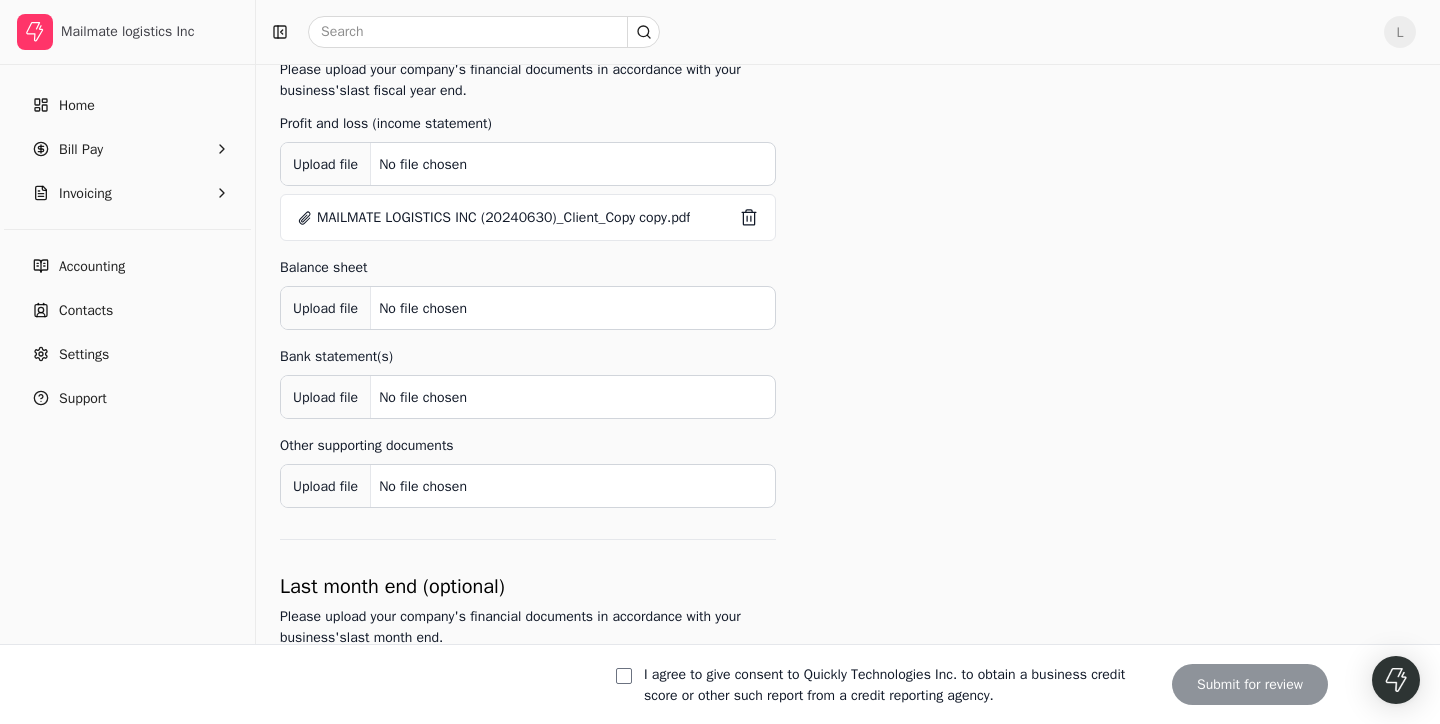 click on "Upload file" at bounding box center (326, 397) 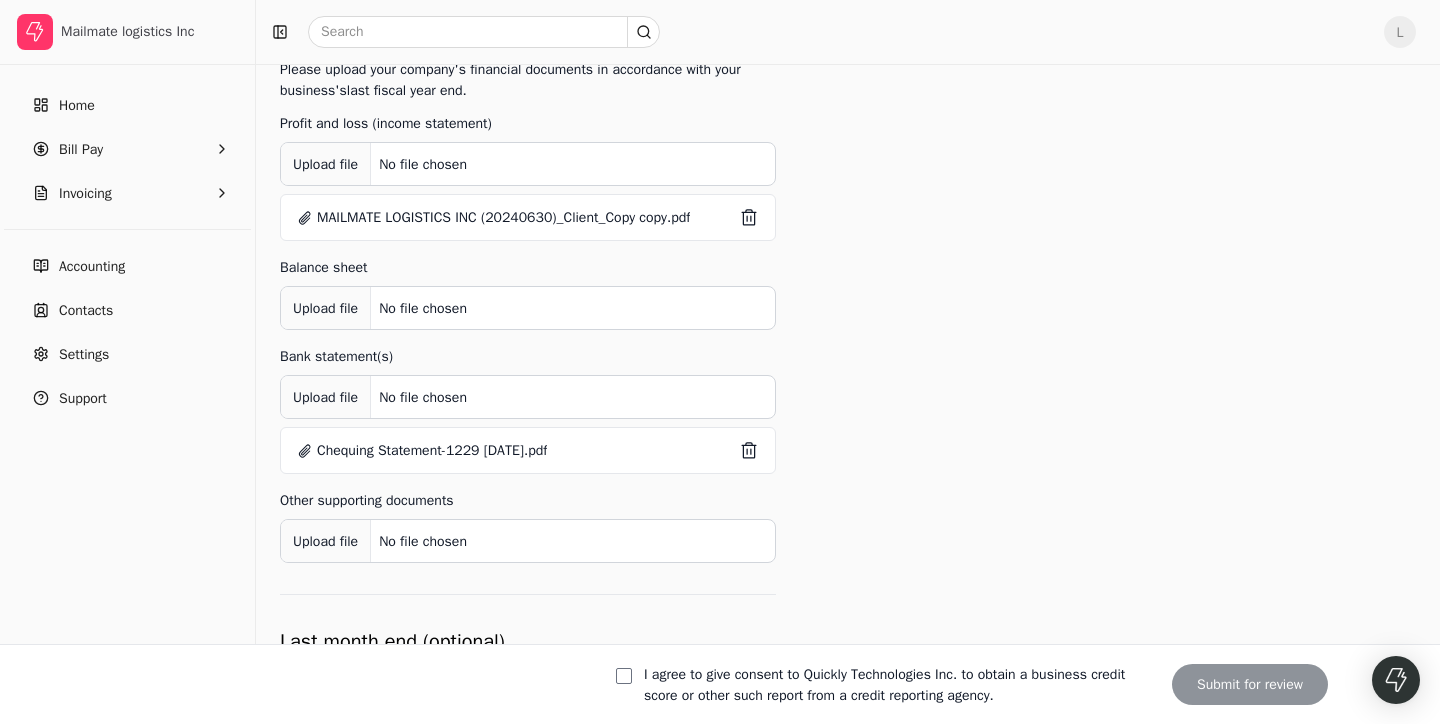 click on "Upload file" at bounding box center [326, 397] 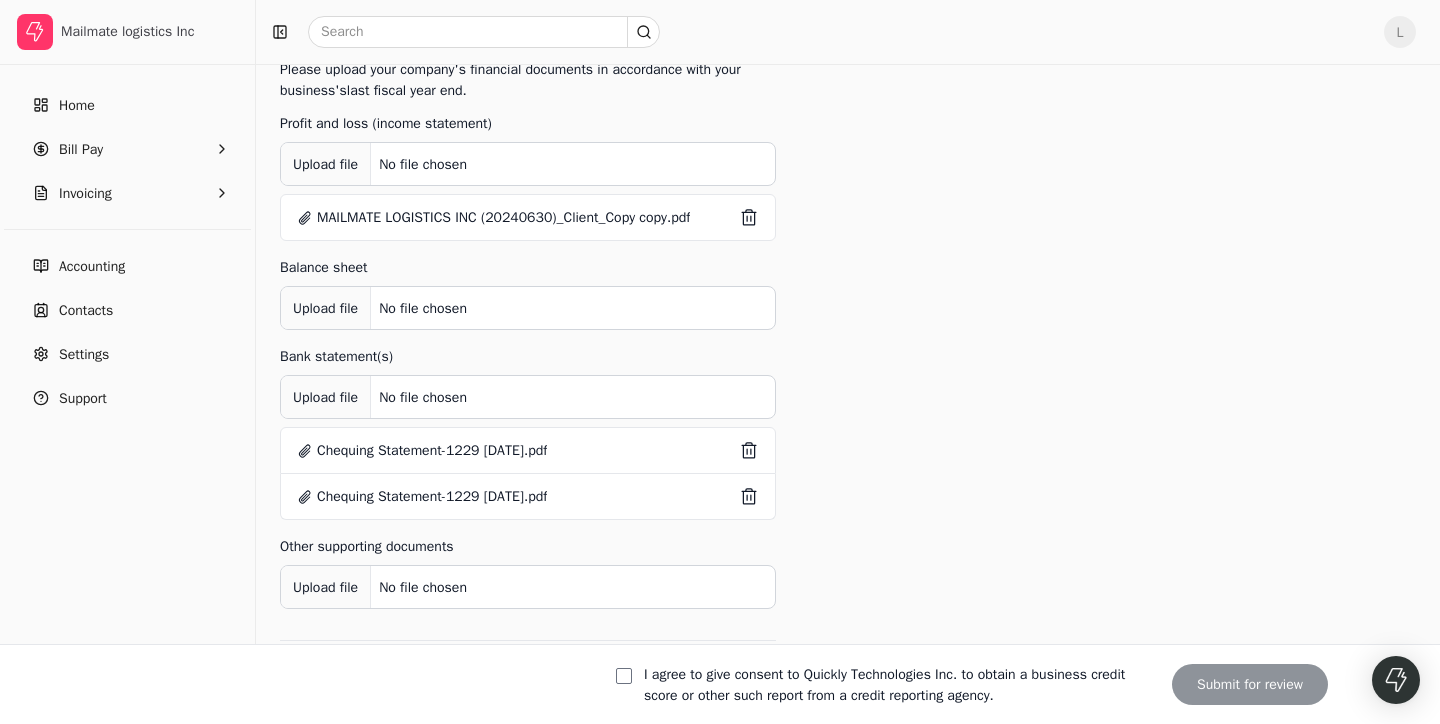click on "Upload file" at bounding box center [326, 397] 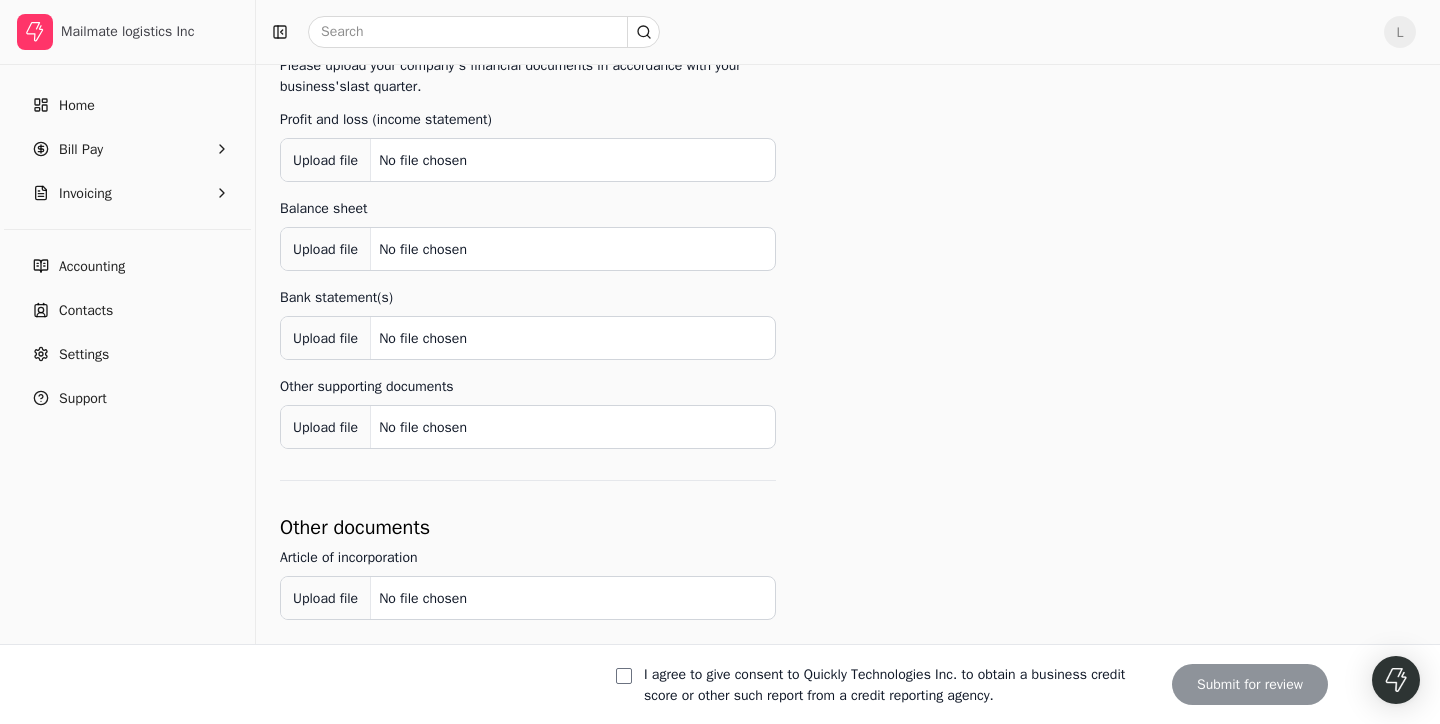 scroll, scrollTop: 1548, scrollLeft: 0, axis: vertical 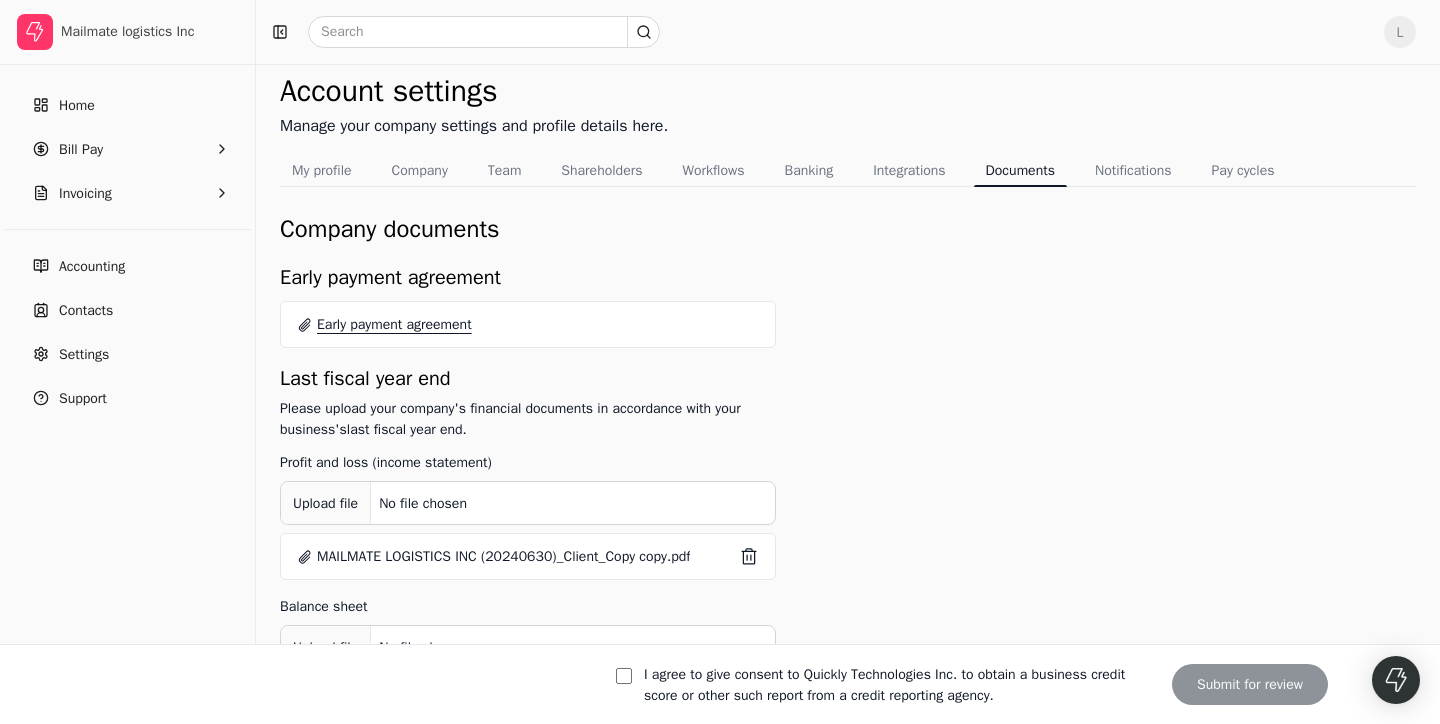 click on "Early payment agreement" at bounding box center (394, 324) 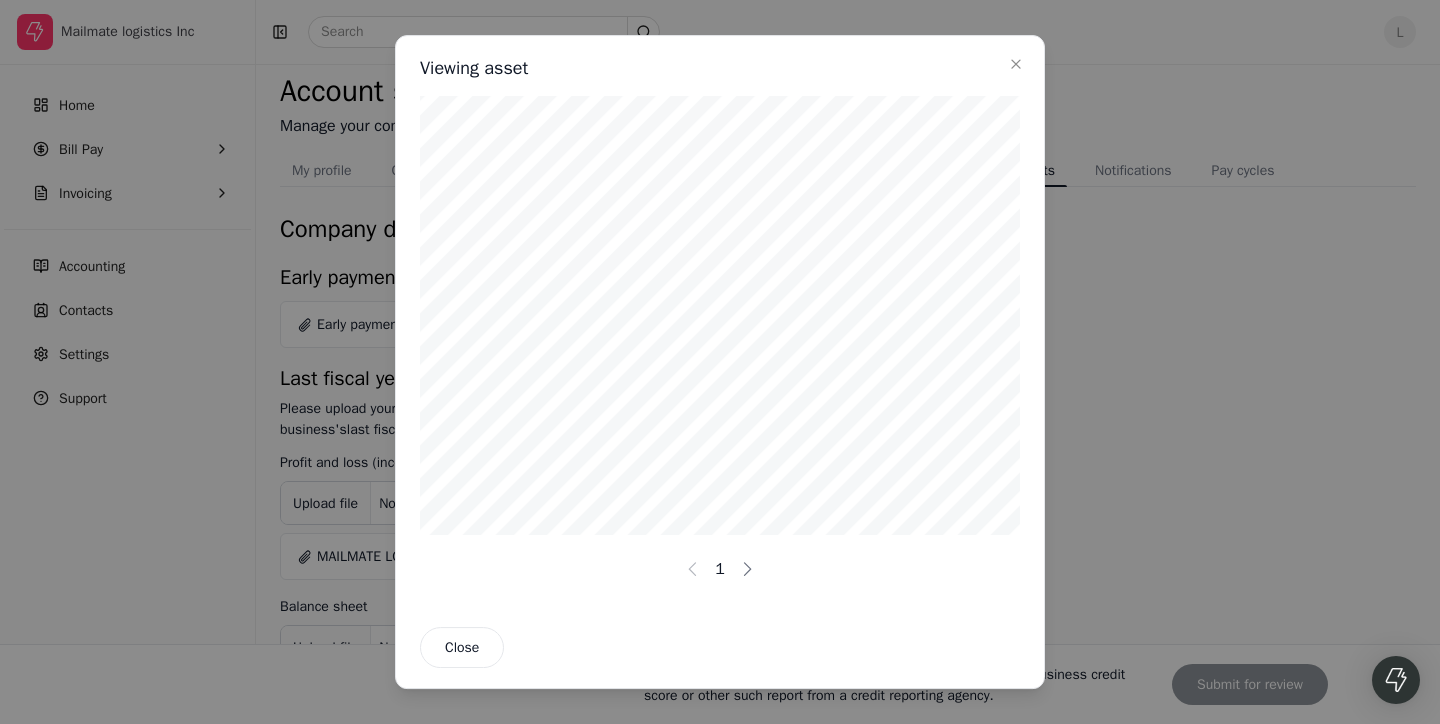 scroll, scrollTop: 410, scrollLeft: 0, axis: vertical 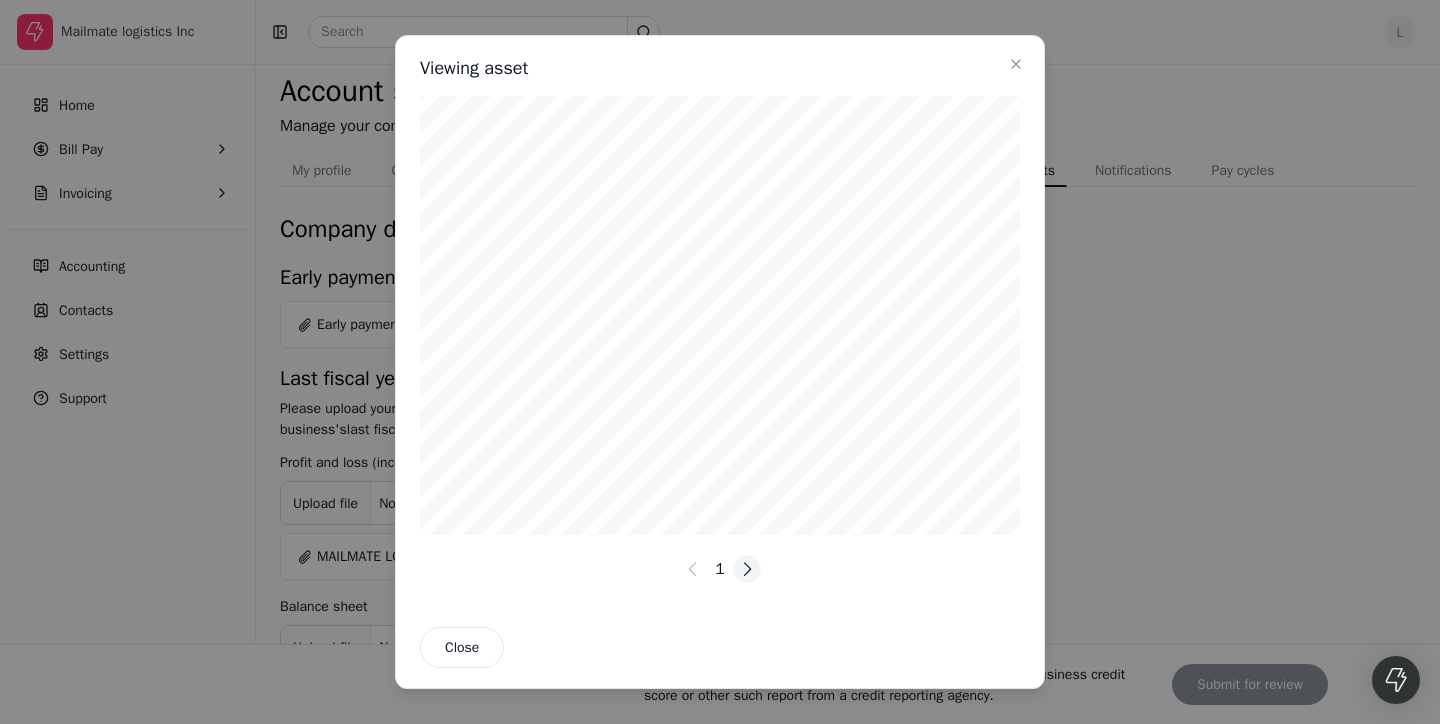 click 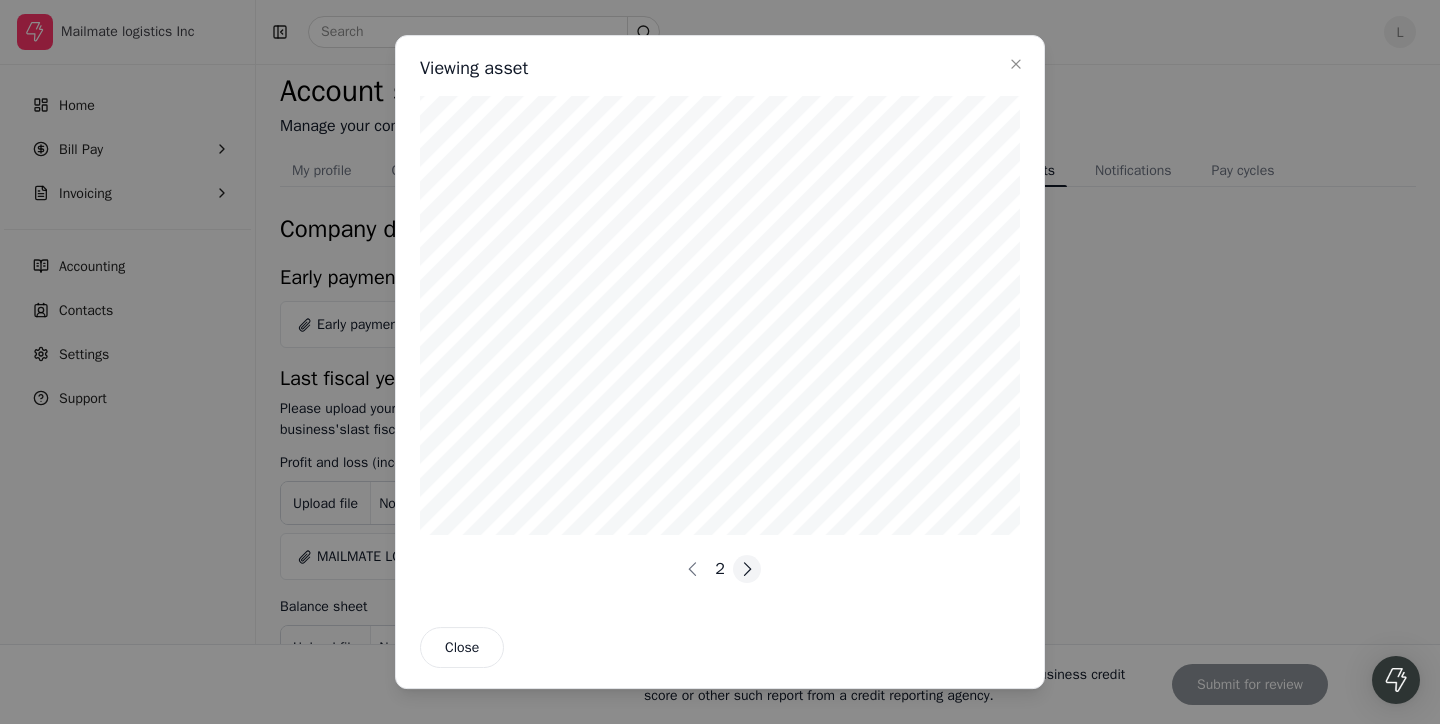 click 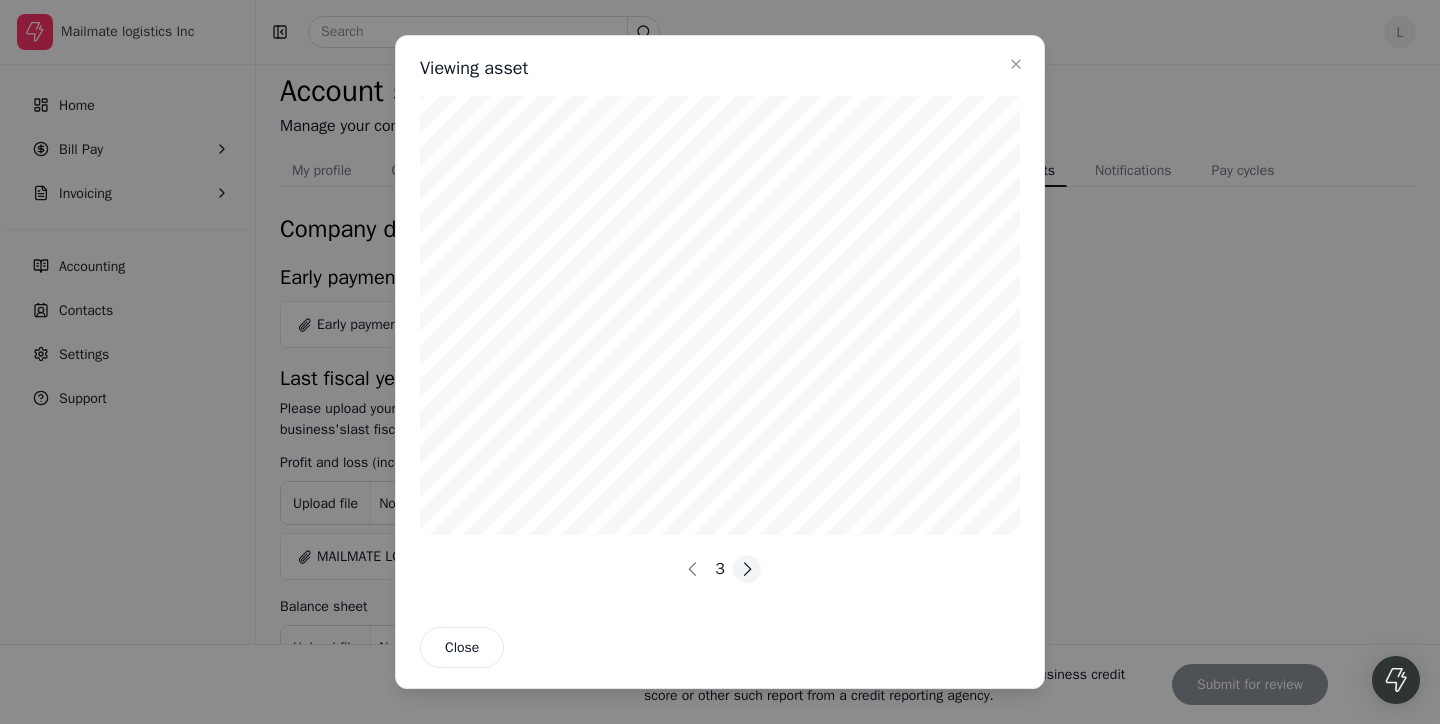 click 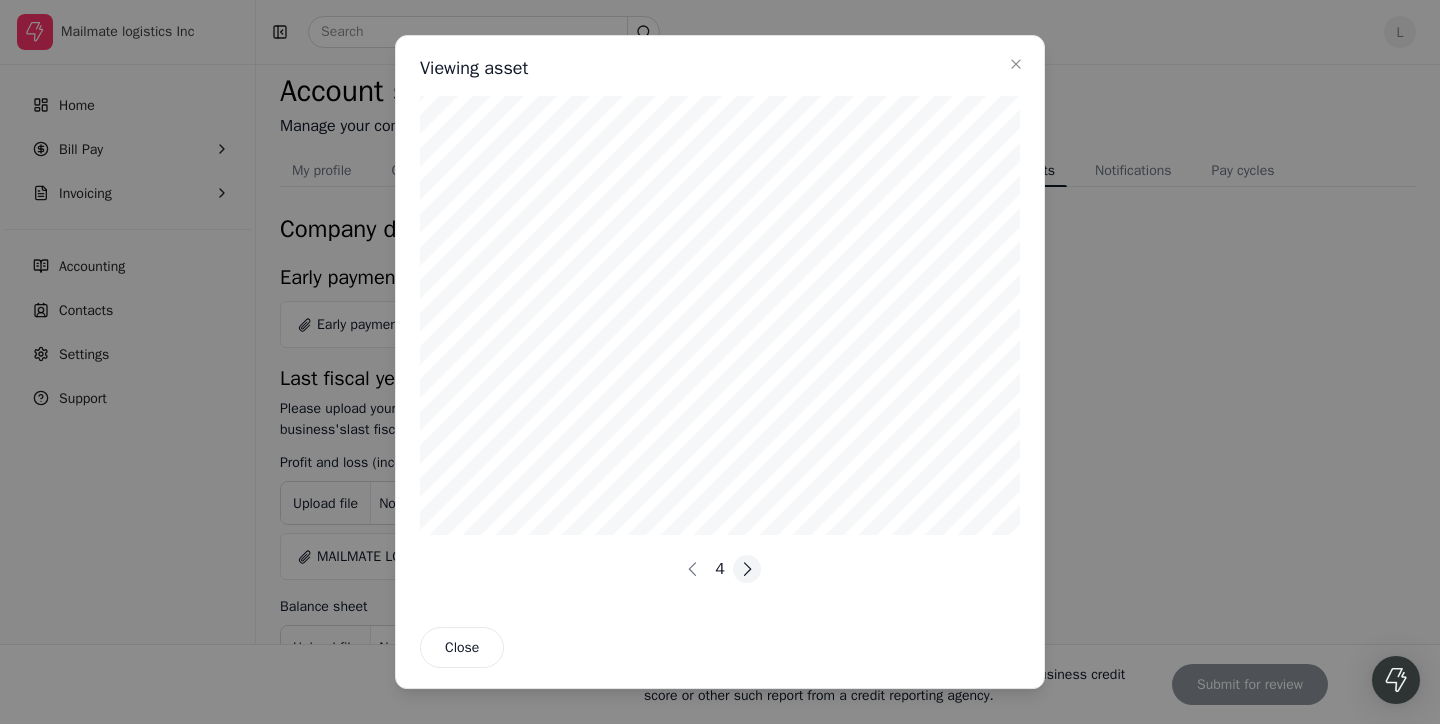 click 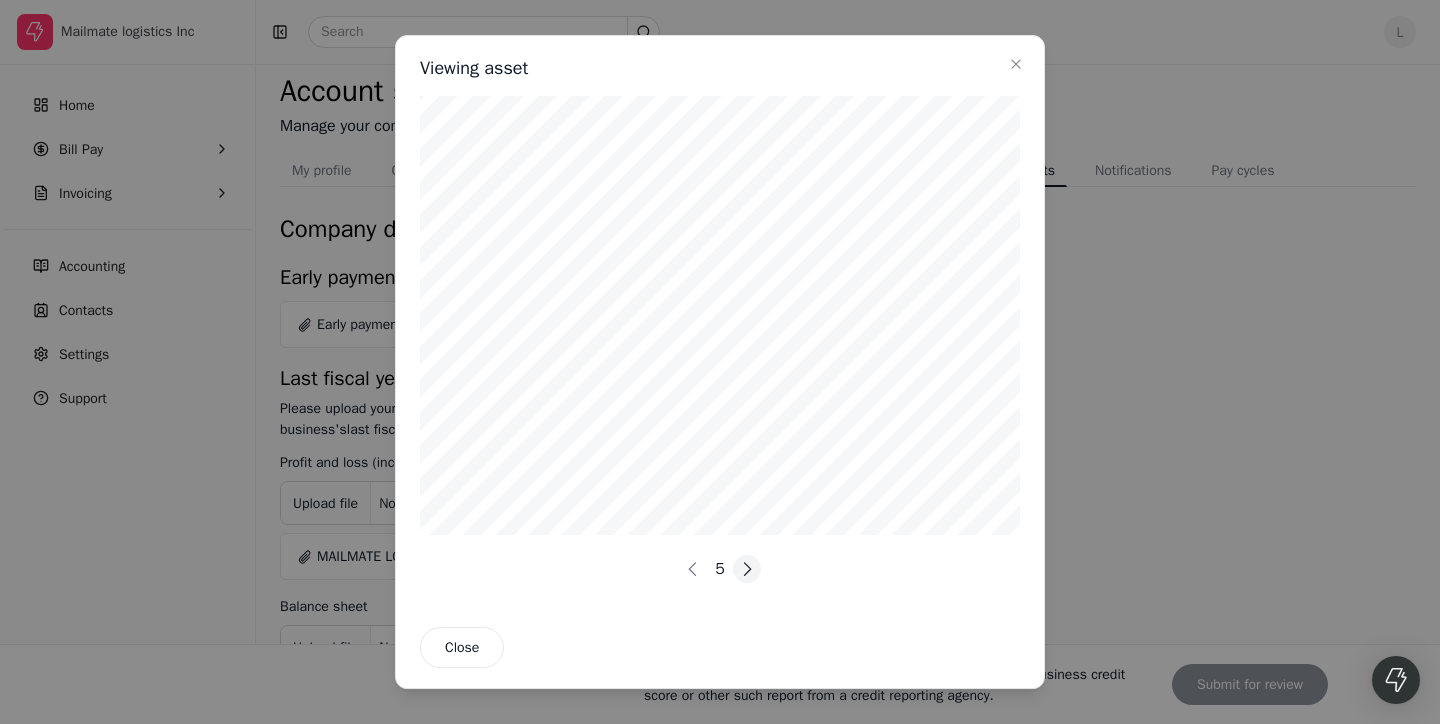 click 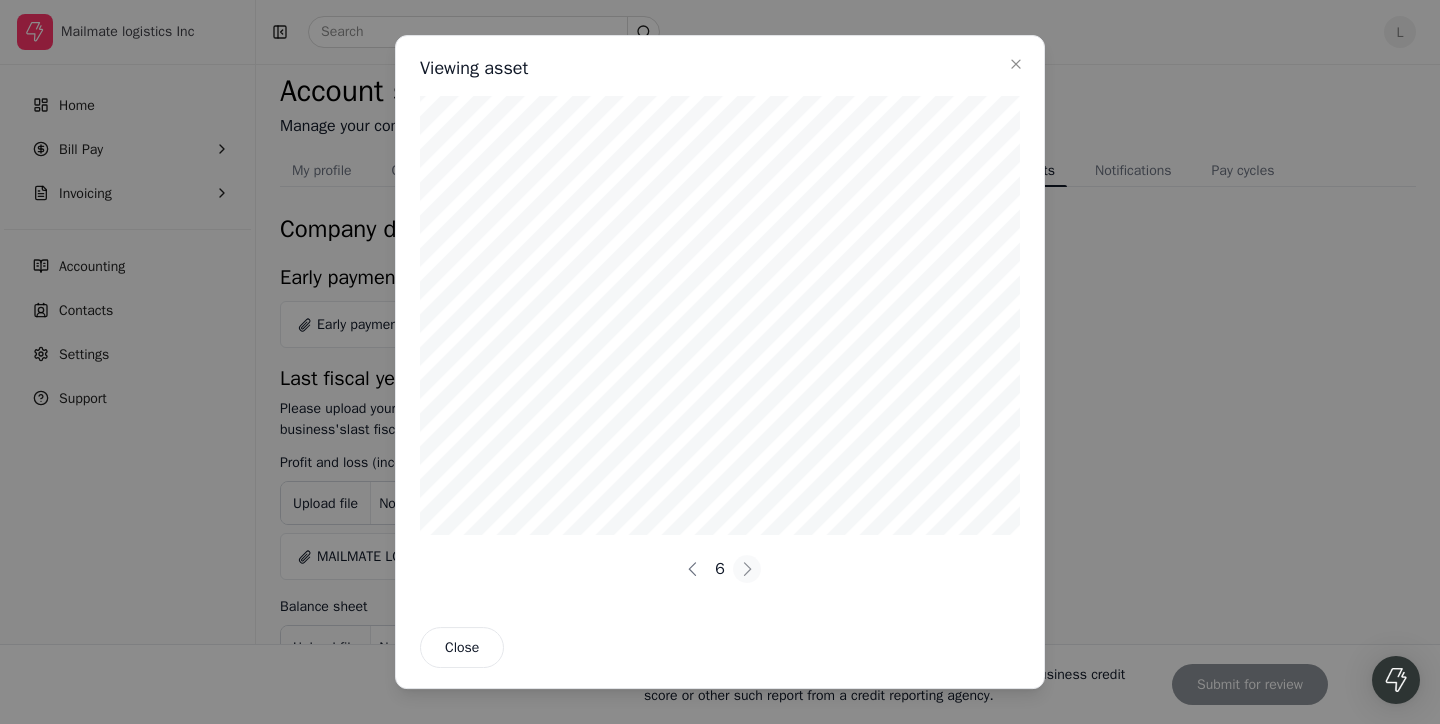scroll, scrollTop: 409, scrollLeft: 0, axis: vertical 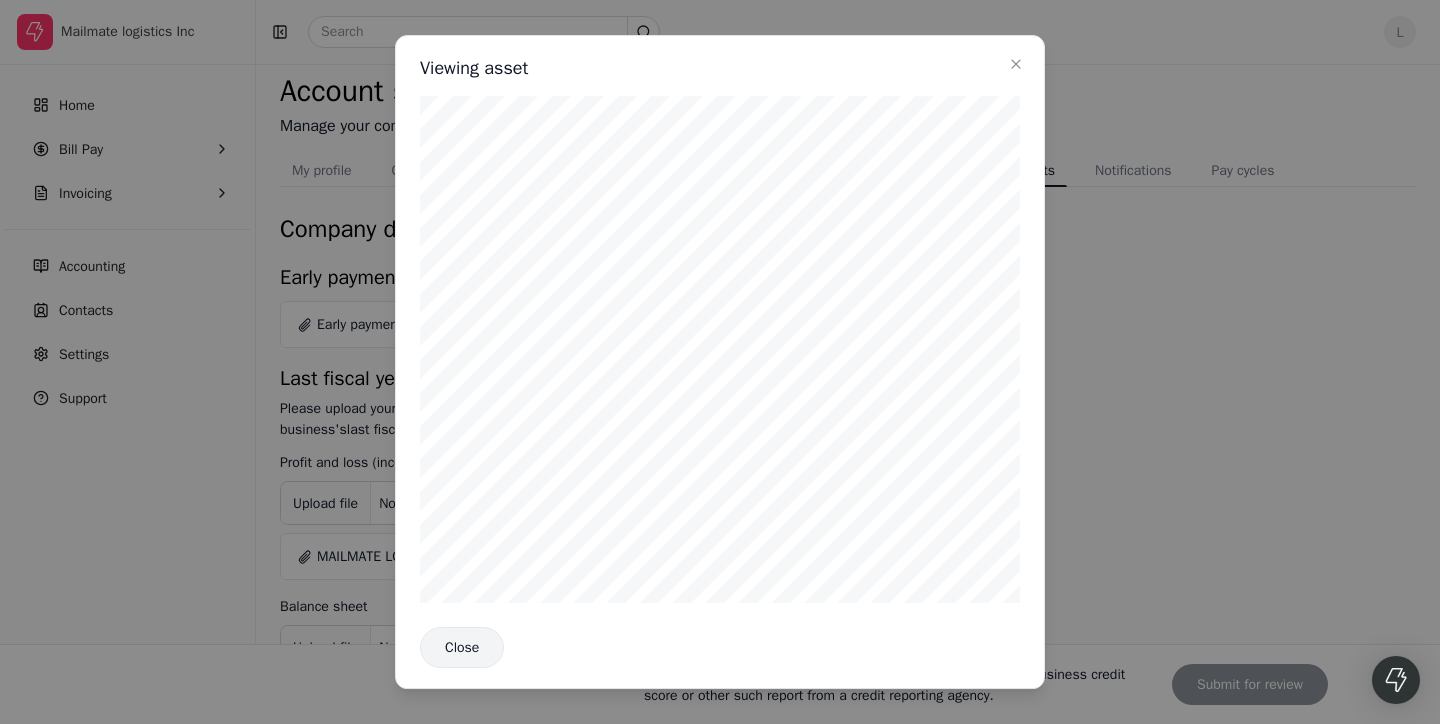 click on "Close" at bounding box center (462, 647) 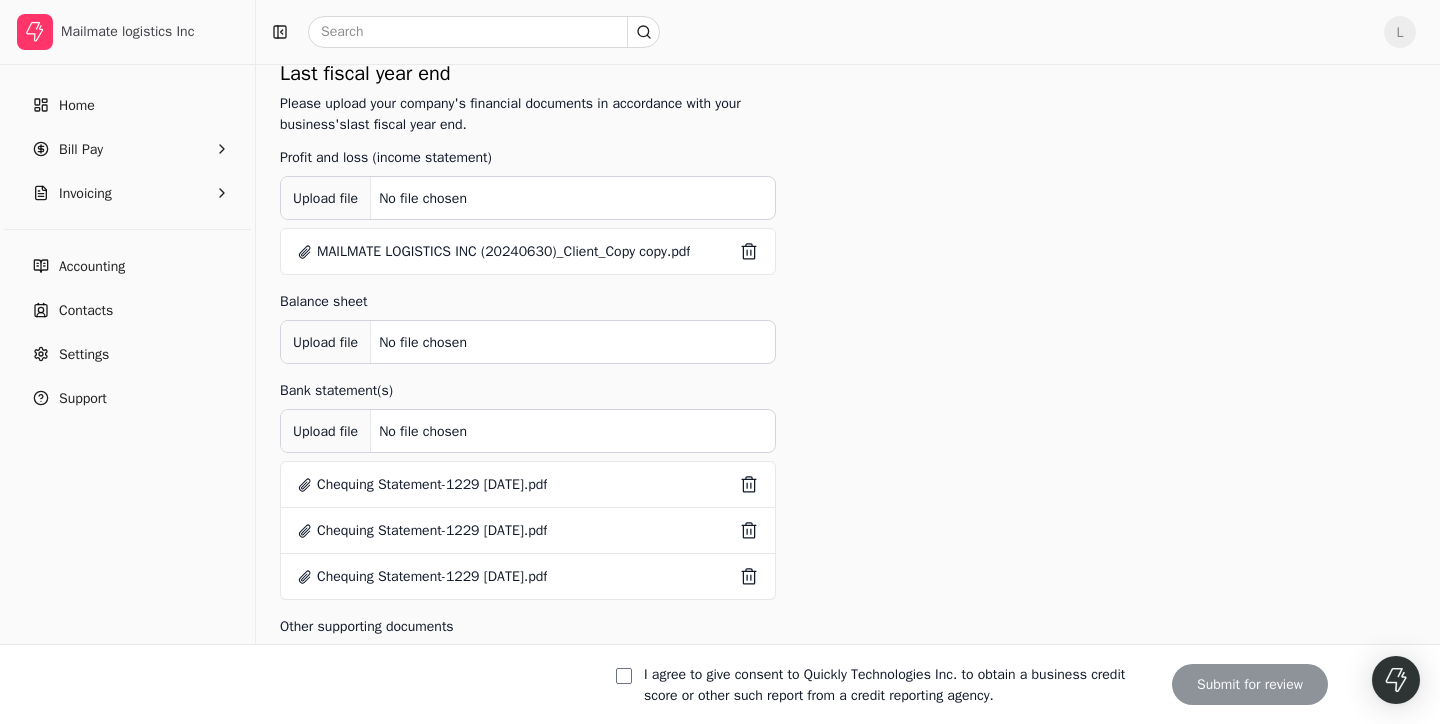 scroll, scrollTop: 376, scrollLeft: 0, axis: vertical 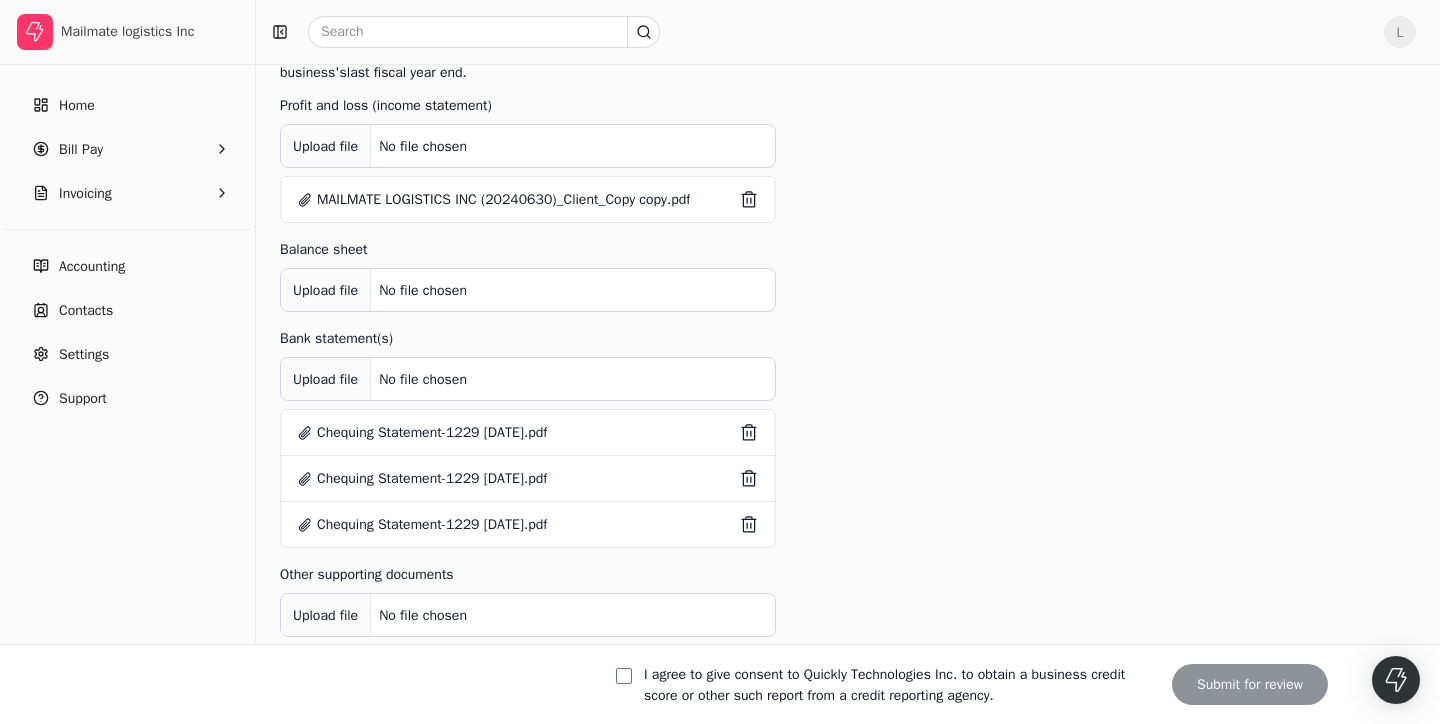 click on "Upload file" at bounding box center [326, 290] 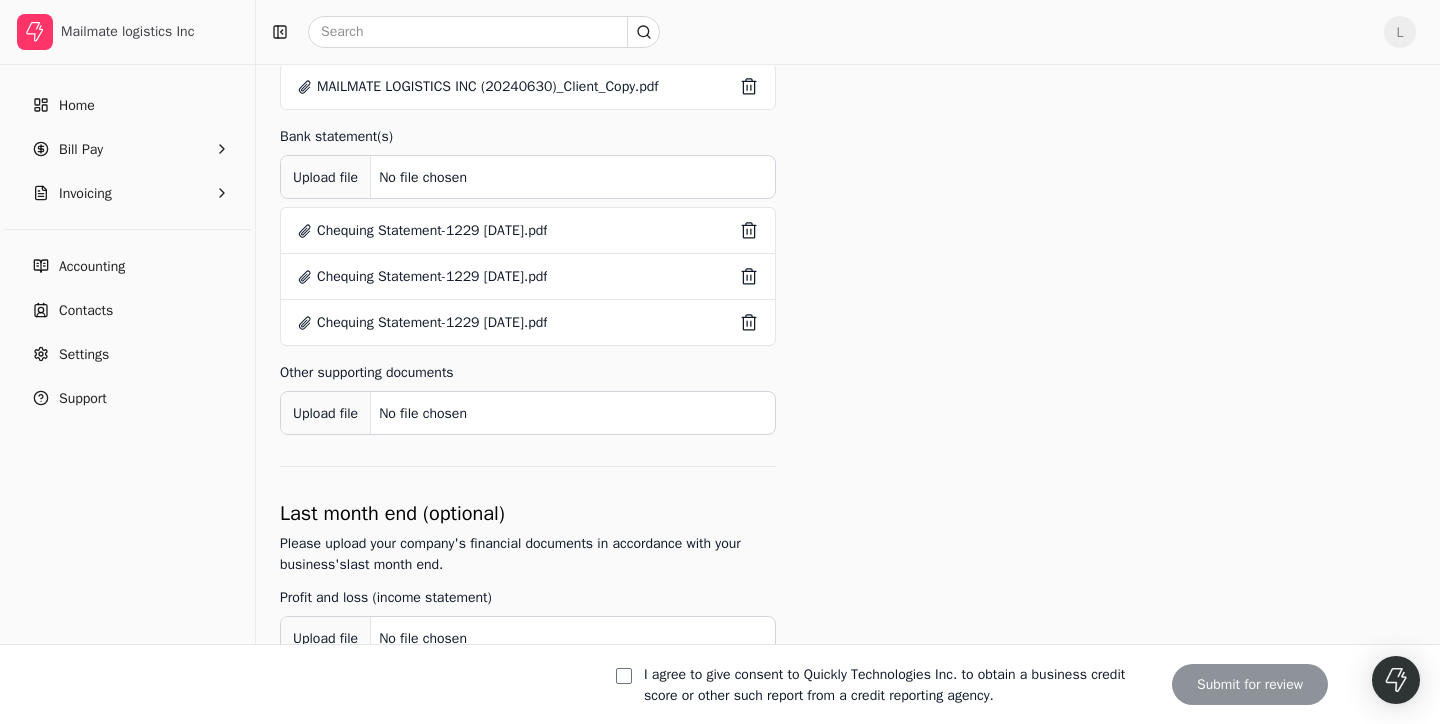 scroll, scrollTop: 751, scrollLeft: 0, axis: vertical 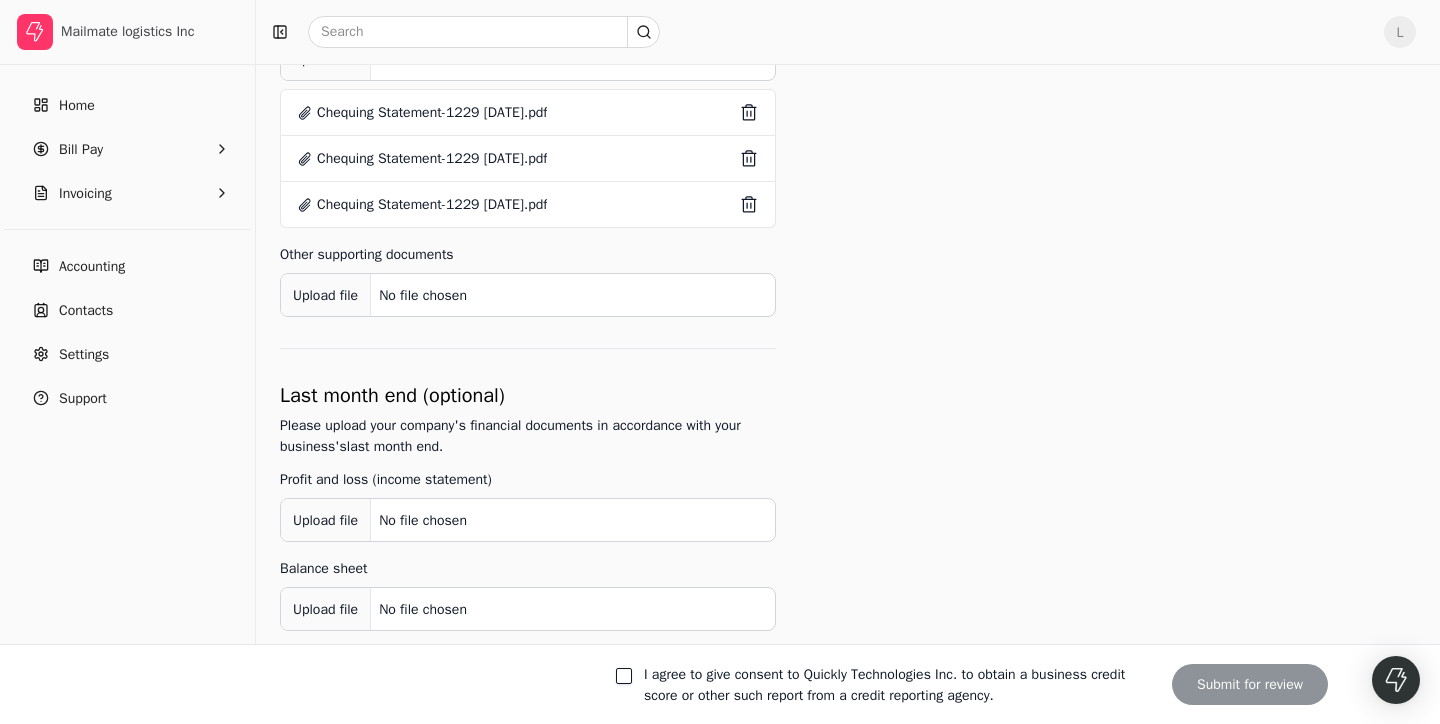click on "I agree to give consent to Quickly Technologies Inc. to obtain a business credit score or other such report from a credit reporting agency." at bounding box center (624, 676) 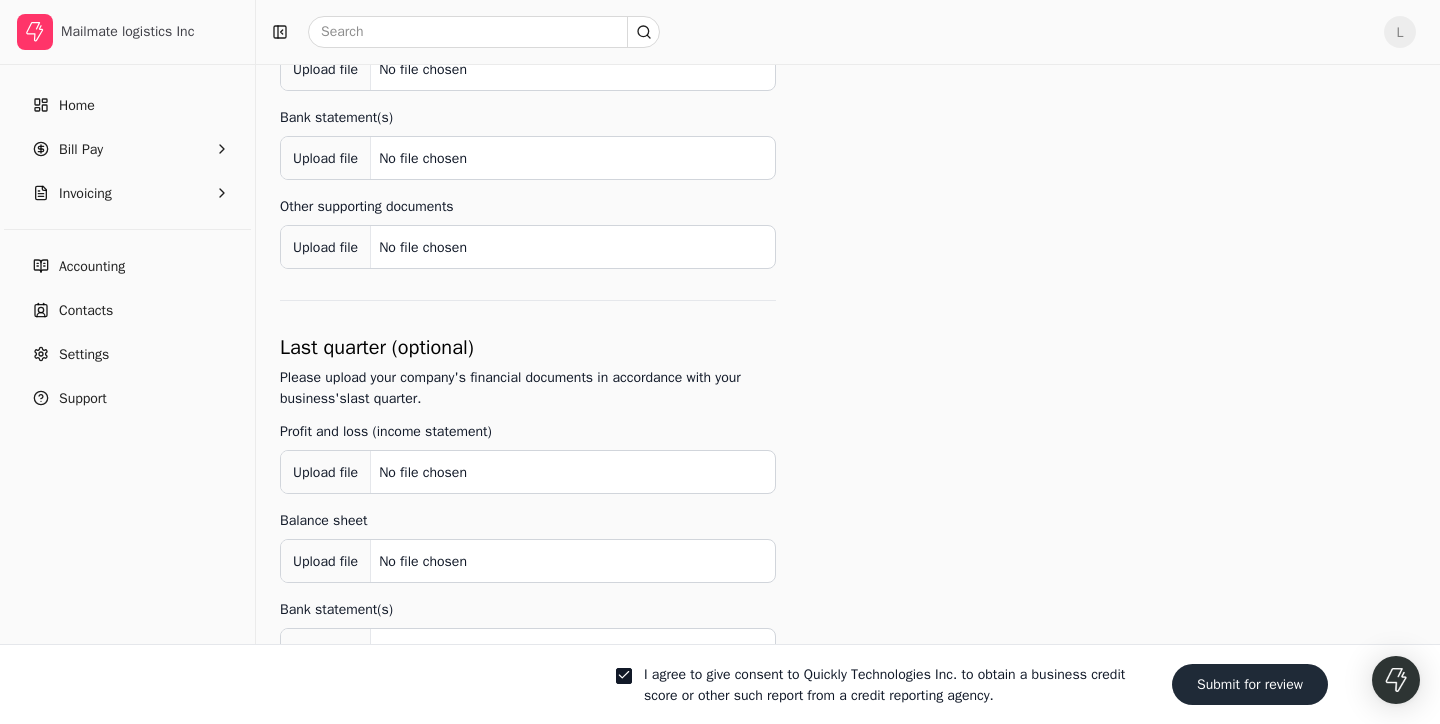 scroll, scrollTop: 1435, scrollLeft: 0, axis: vertical 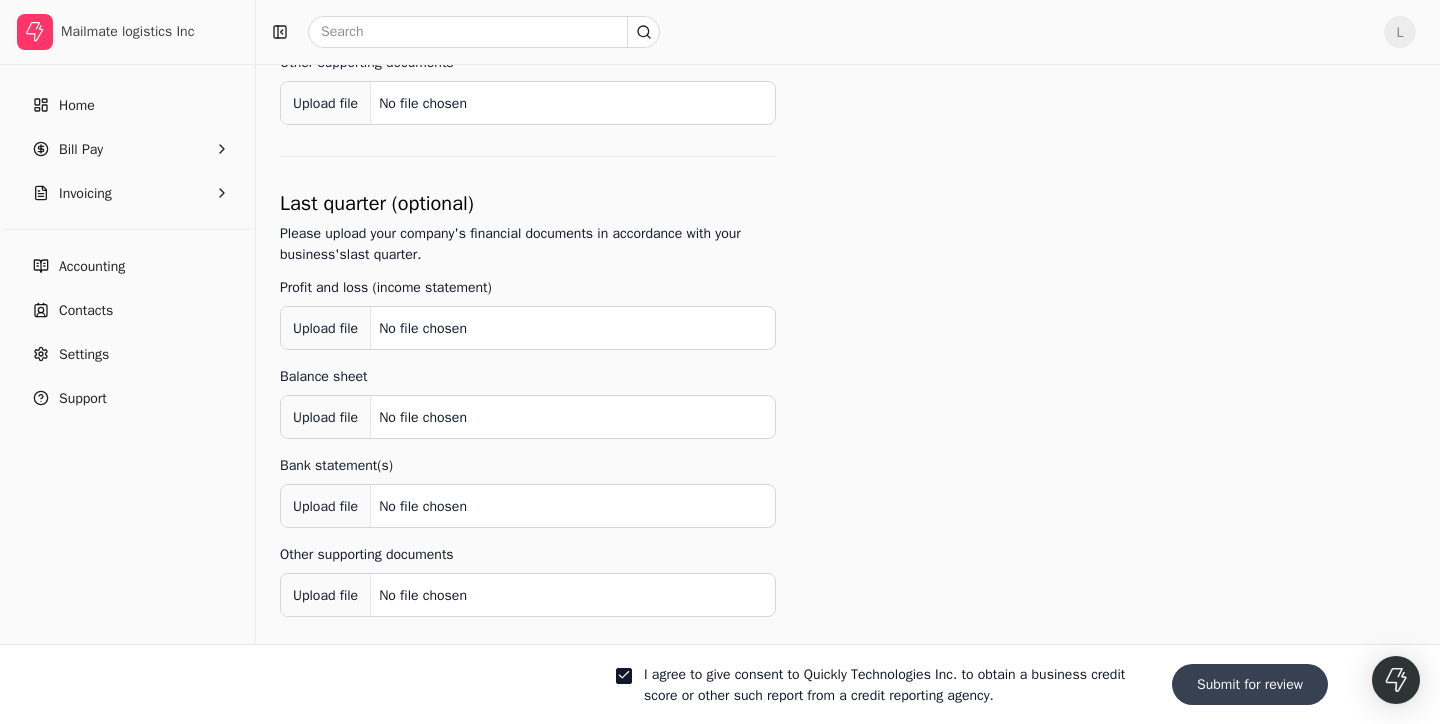 click on "Submit for review" at bounding box center (1250, 684) 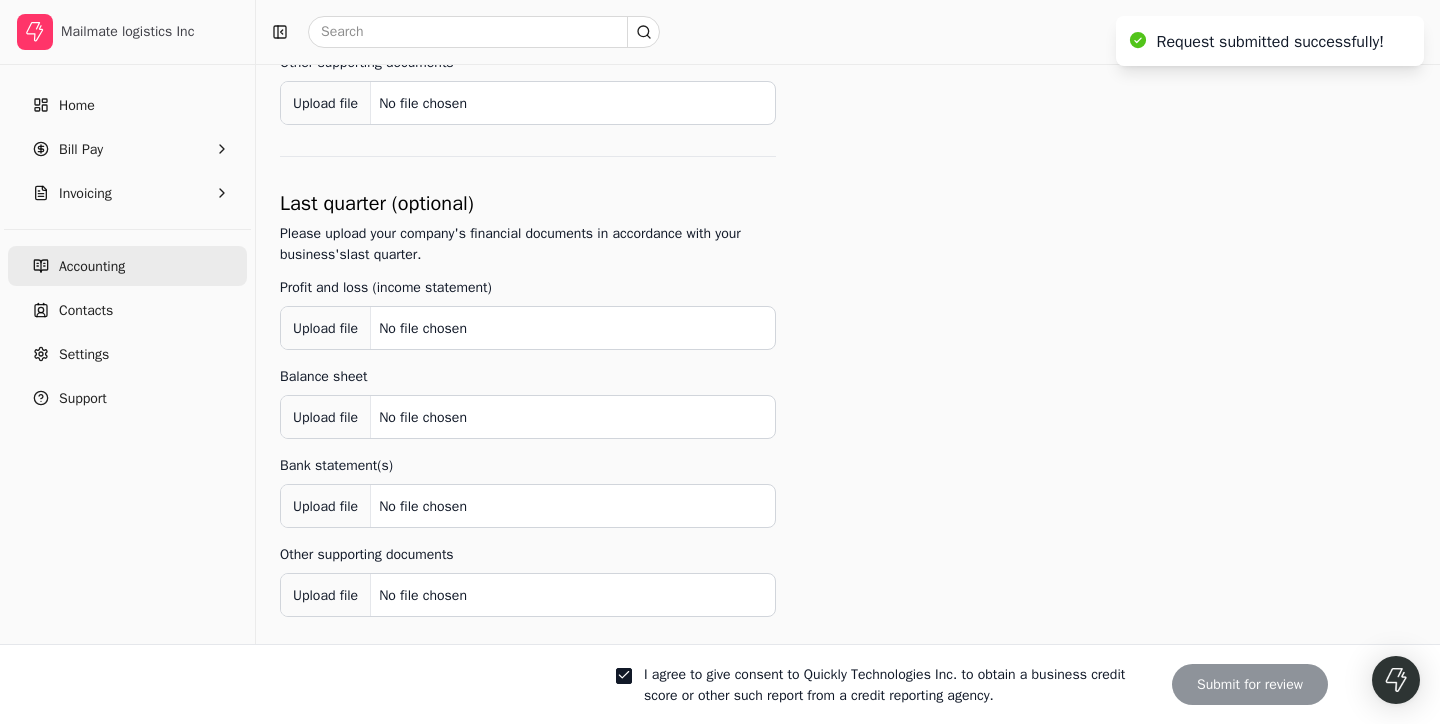 click on "Accounting" at bounding box center (127, 266) 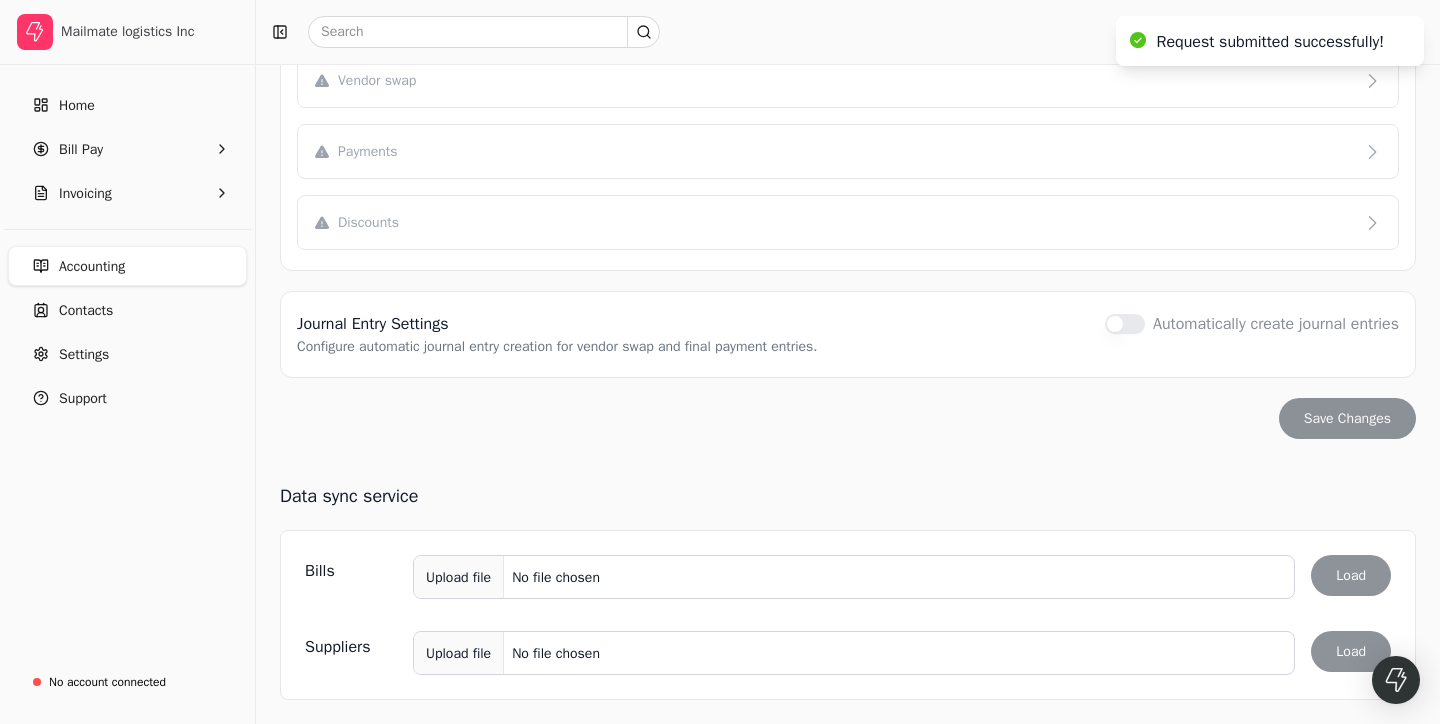 scroll, scrollTop: 0, scrollLeft: 0, axis: both 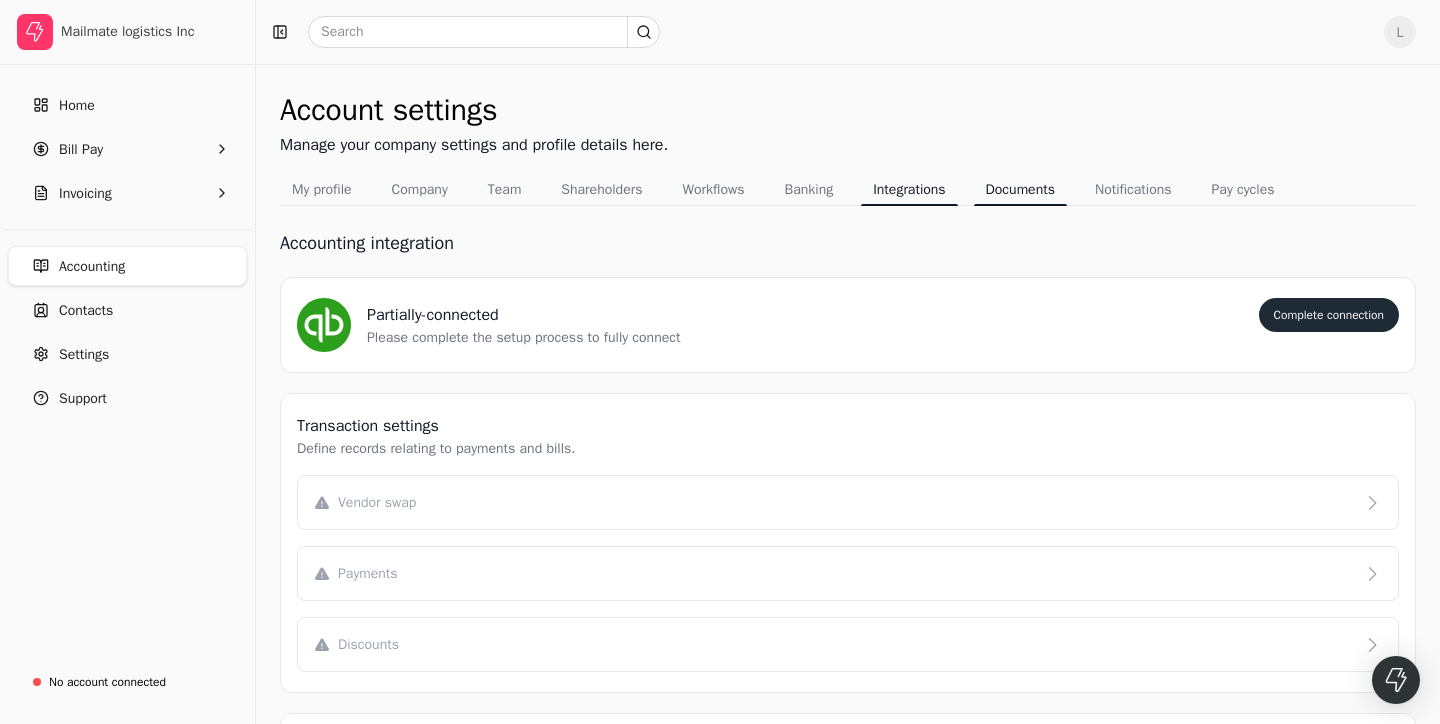 click on "Documents" at bounding box center [1020, 189] 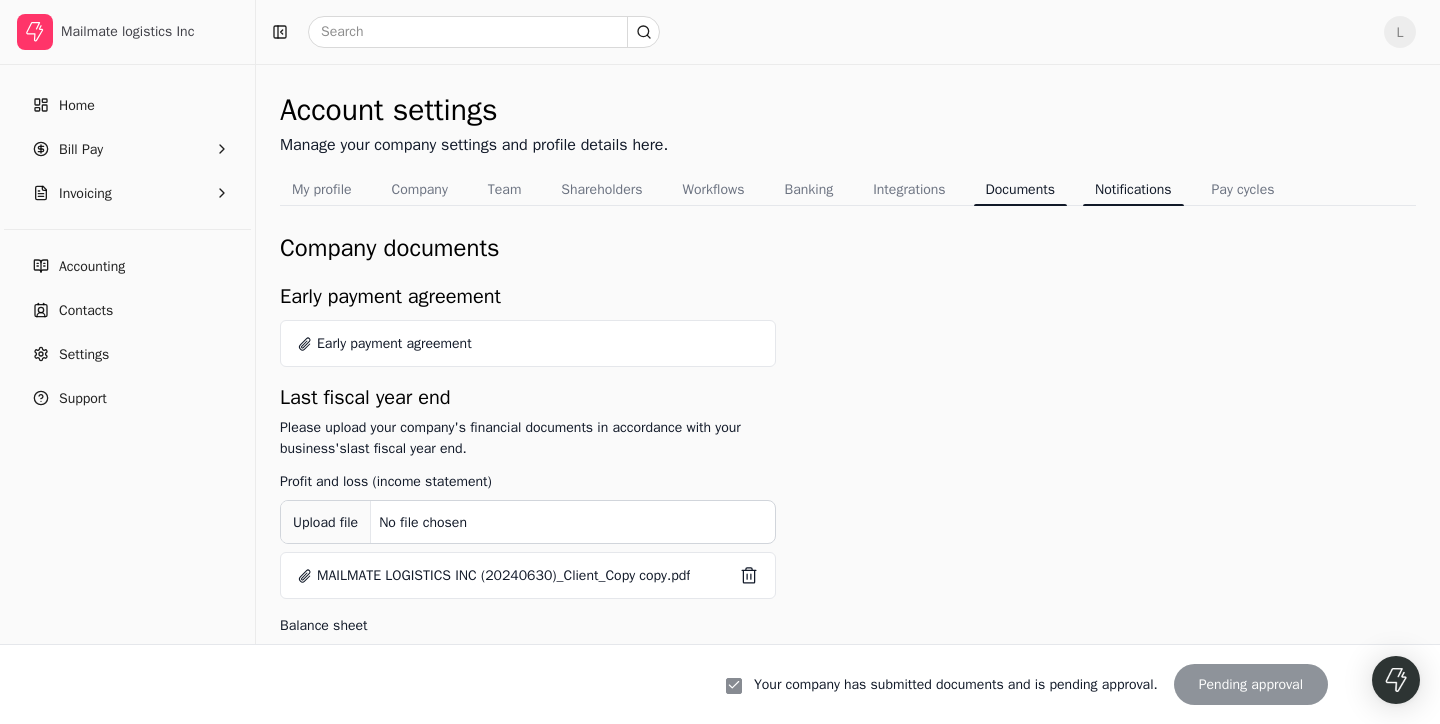 scroll, scrollTop: 0, scrollLeft: 0, axis: both 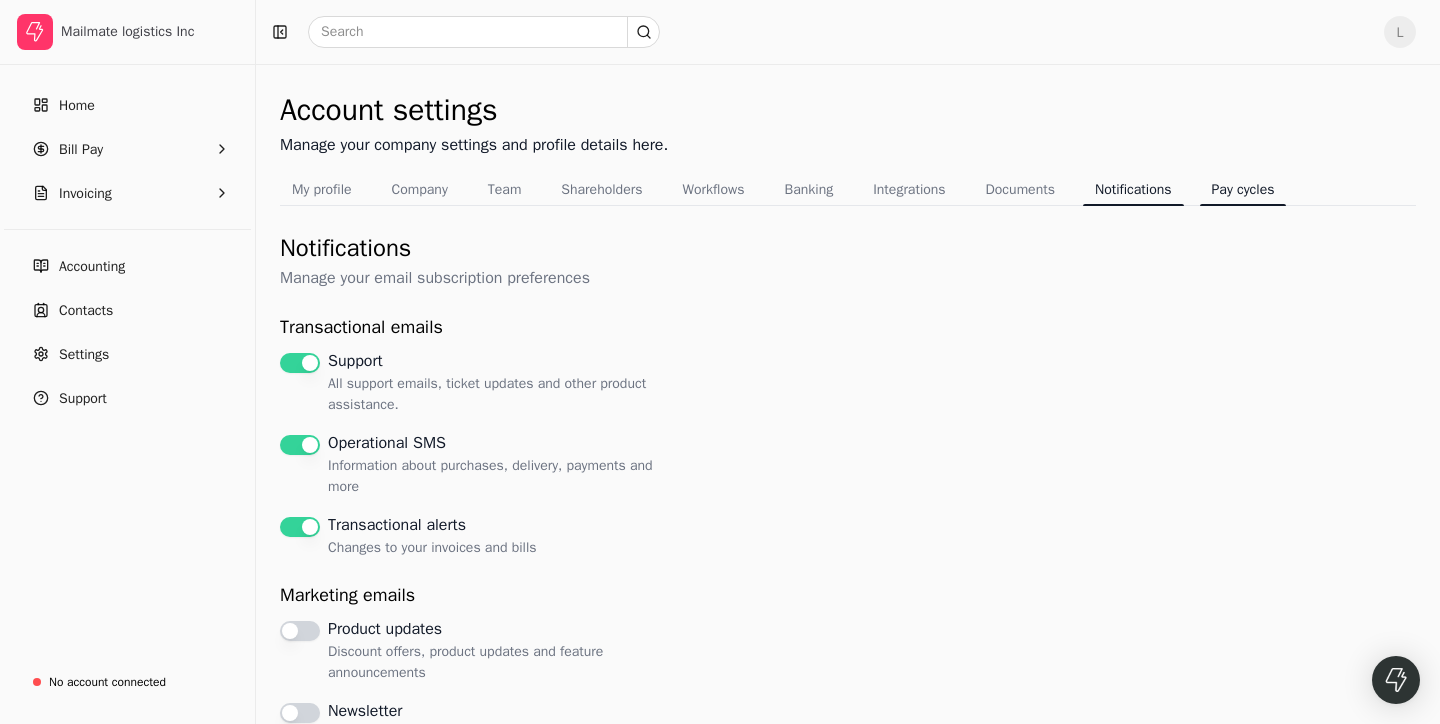 click on "Pay cycles" at bounding box center (1243, 189) 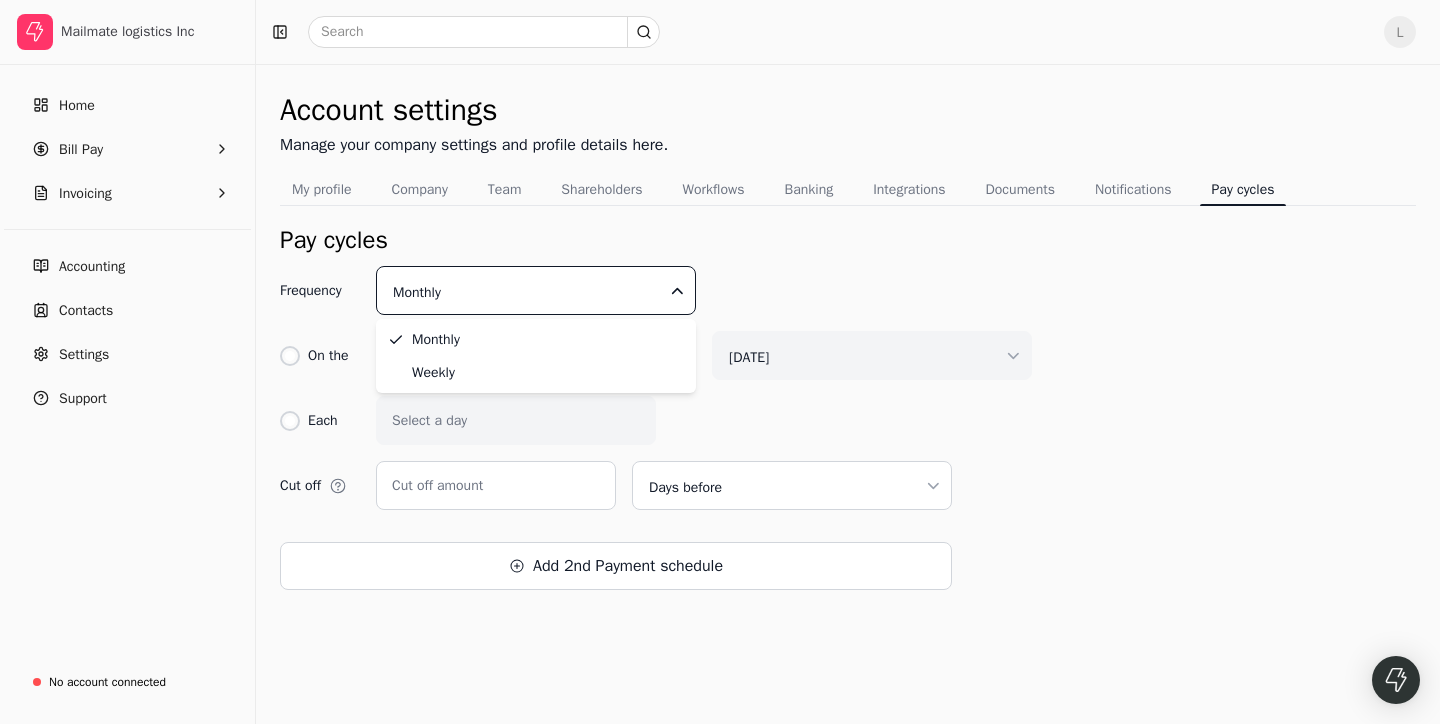 click on "Mailmate logistics Inc Home Bill Pay Invoicing Accounting Contacts Settings Support No account connected L Account settings Manage your company settings and profile details here. My profile Company Team Shareholders Workflows Banking Integrations Documents Notifications Pay cycles Pay cycles Frequency Monthly On the First [DATE] Each Select a day Cut off Cut off amount Days before Add 2nd Payment schedule
Monthly Weekly" at bounding box center [720, 362] 